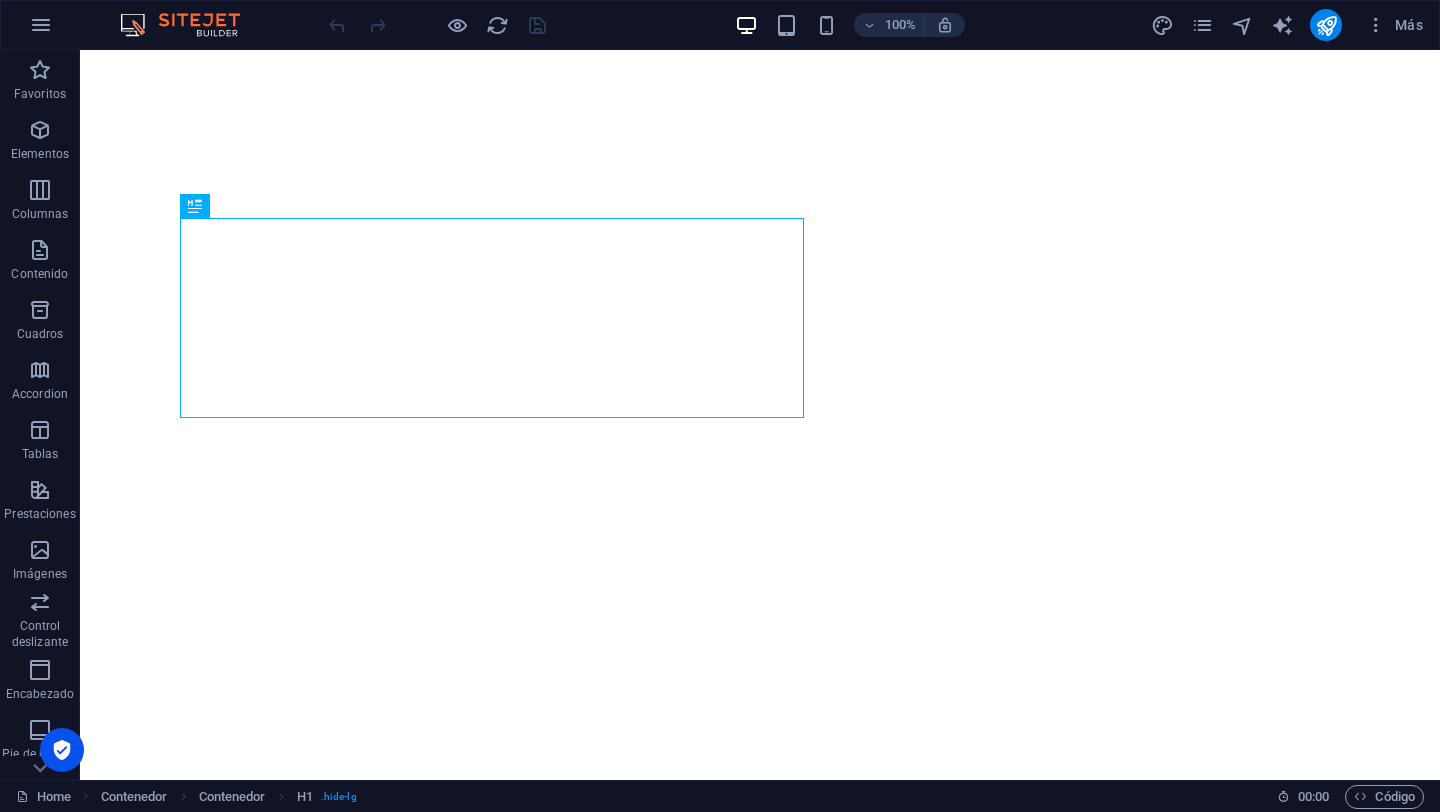 scroll, scrollTop: 0, scrollLeft: 0, axis: both 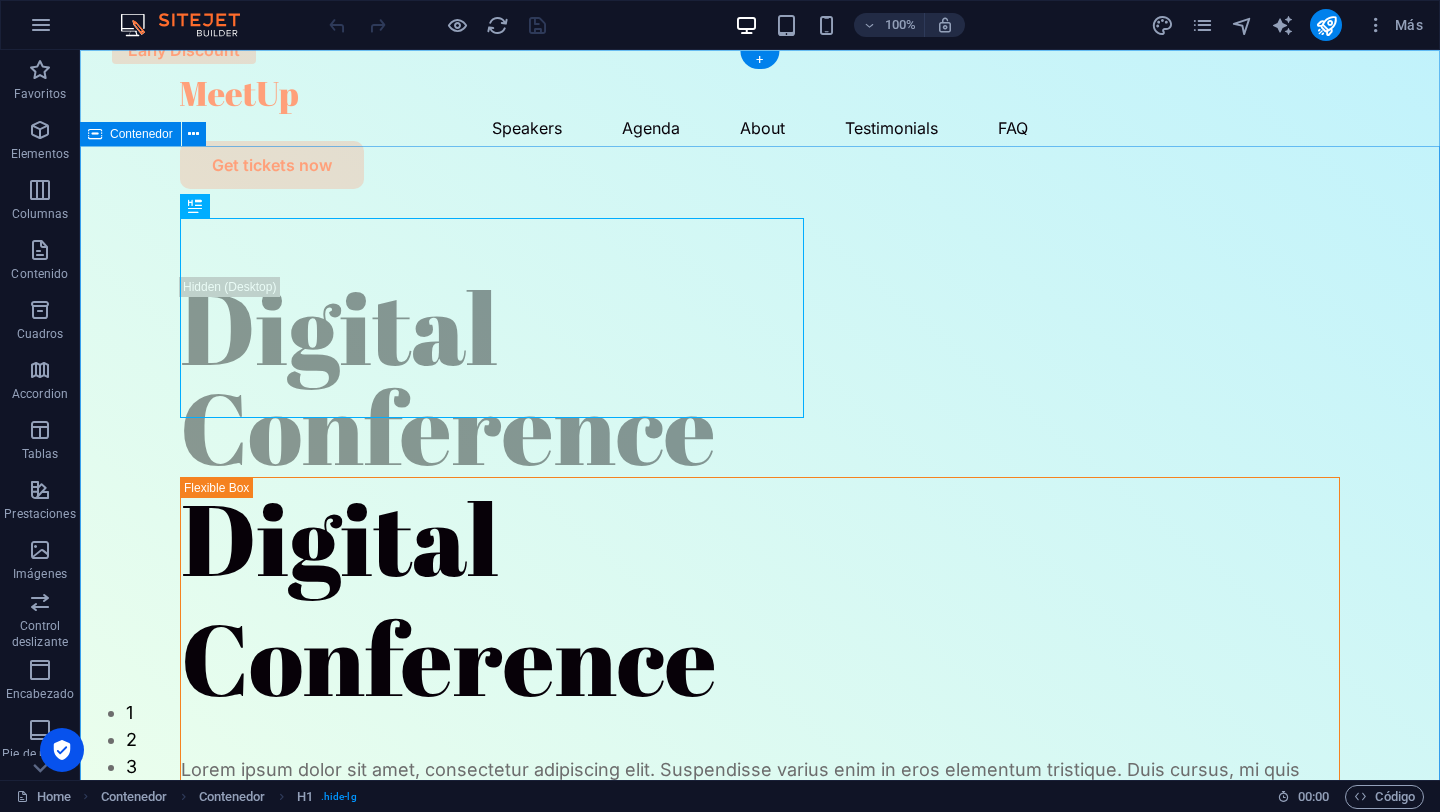 click on "Digital      Conference Digital  Conference Lorem ipsum dolor sit amet, consectetur adipiscing elit. Suspendisse varius enim in eros elementum tristique. Duis cursus, mi quis viverra ornare, eros dolor interdum nulla. [DATE]-[DATE] [US_STATE] In Person [GEOGRAPHIC_DATA] Get tickets now" at bounding box center [760, 977] 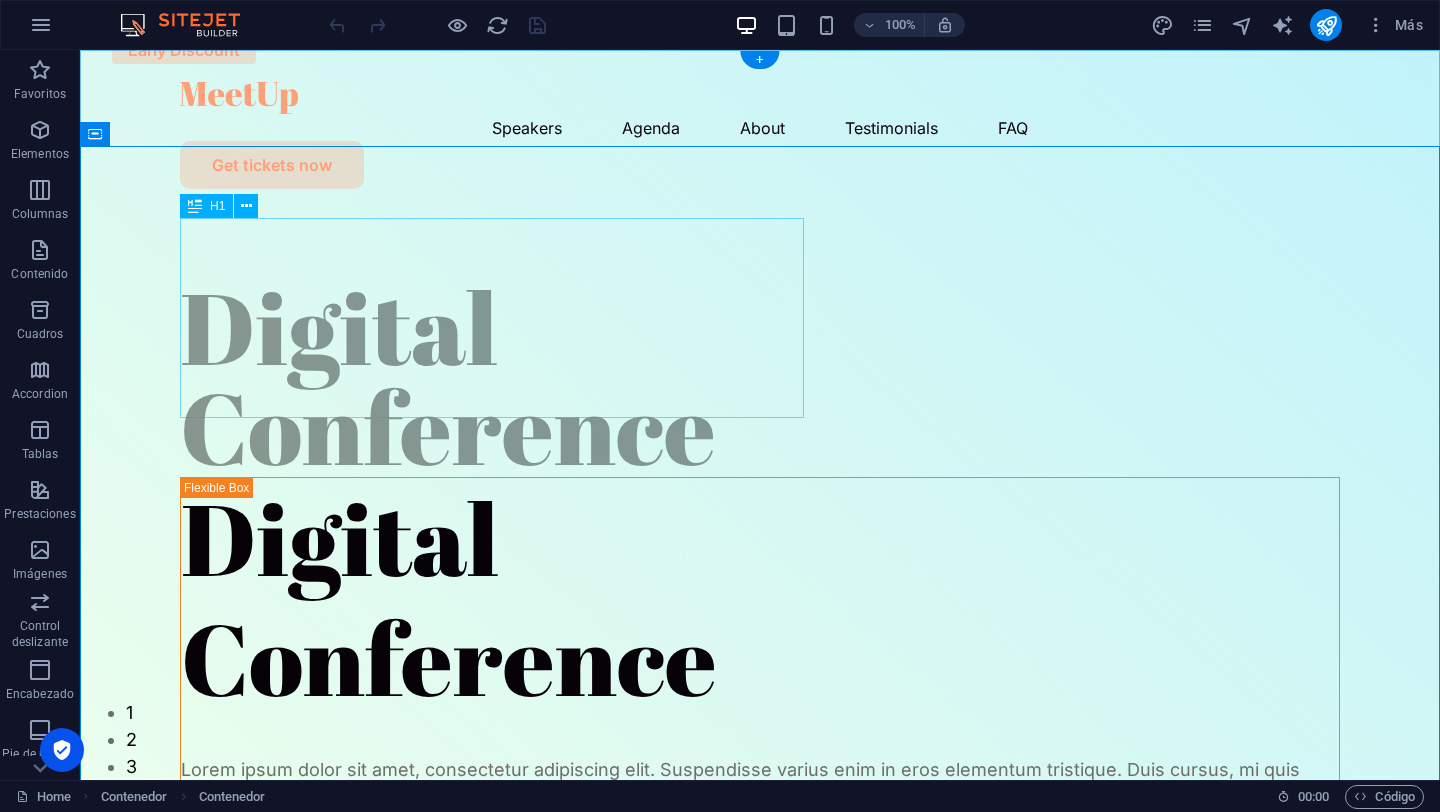 click on "Digital      Conference" at bounding box center (760, 377) 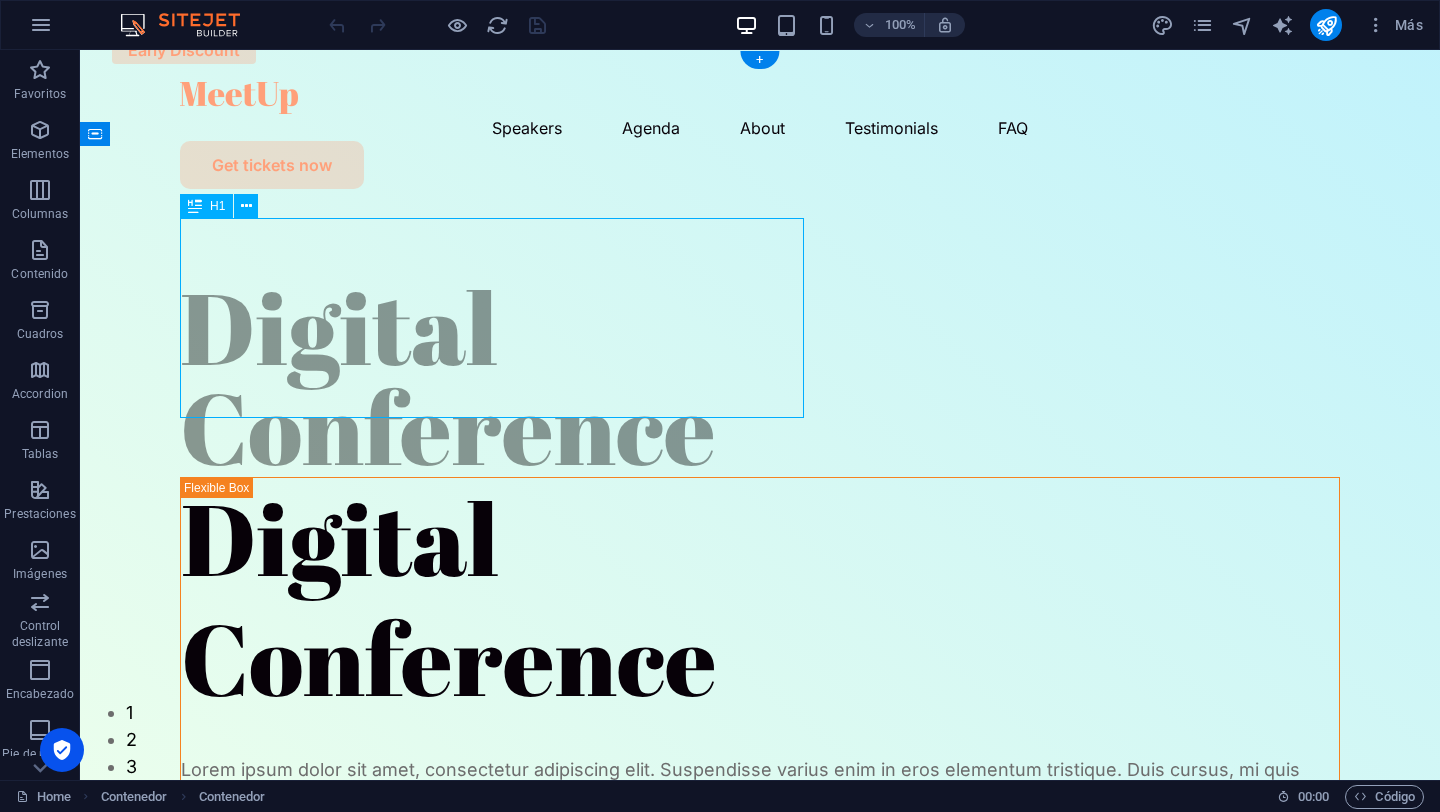 click on "Digital      Conference" at bounding box center (760, 377) 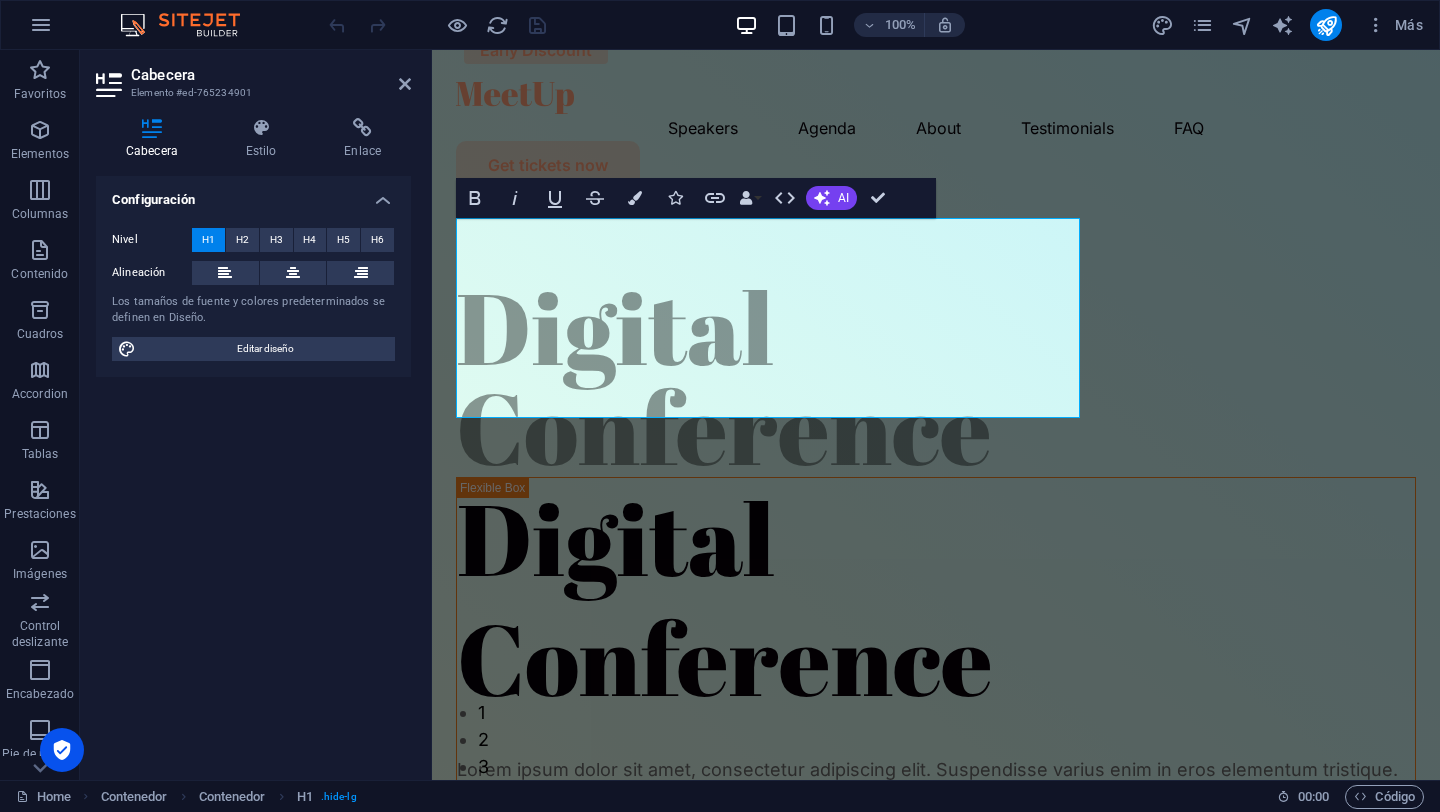 click on "Cabecera Elemento #ed-765234901 Cabecera Estilo Enlace Configuración Nivel H1 H2 H3 H4 H5 H6 Alineación Los tamaños de fuente y colores predeterminados se definen en Diseño. Editar diseño Predeterminado Element Enlace Ninguno Página Externo Elemento Siguiente elemento Teléfono Email Página Home Legal Notice Privacy Subpage Elemento
URL Teléfono Email Destino del enlace Nueva [PERSON_NAME] Misma [PERSON_NAME] Superposición Nombre Una descripción adicional del enlace no debería ser igual al texto del enlace. El título suele mostrarse como un texto de información cuando se mueve el ratón por encima del elemento. Déjalo en [PERSON_NAME] en caso [PERSON_NAME]. Relación Define la  relación de este enlace con el destino del enlace . Por ejemplo, el valor "nofollow" indica a los buscadores que no sigan al enlace. Puede dejarse vacío. alternativo autor marcador externo ayuda licencia siguiente nofollow noreferrer noopener ant buscar etiqueta
H1   Contenedor   Contenedor" at bounding box center (760, 415) 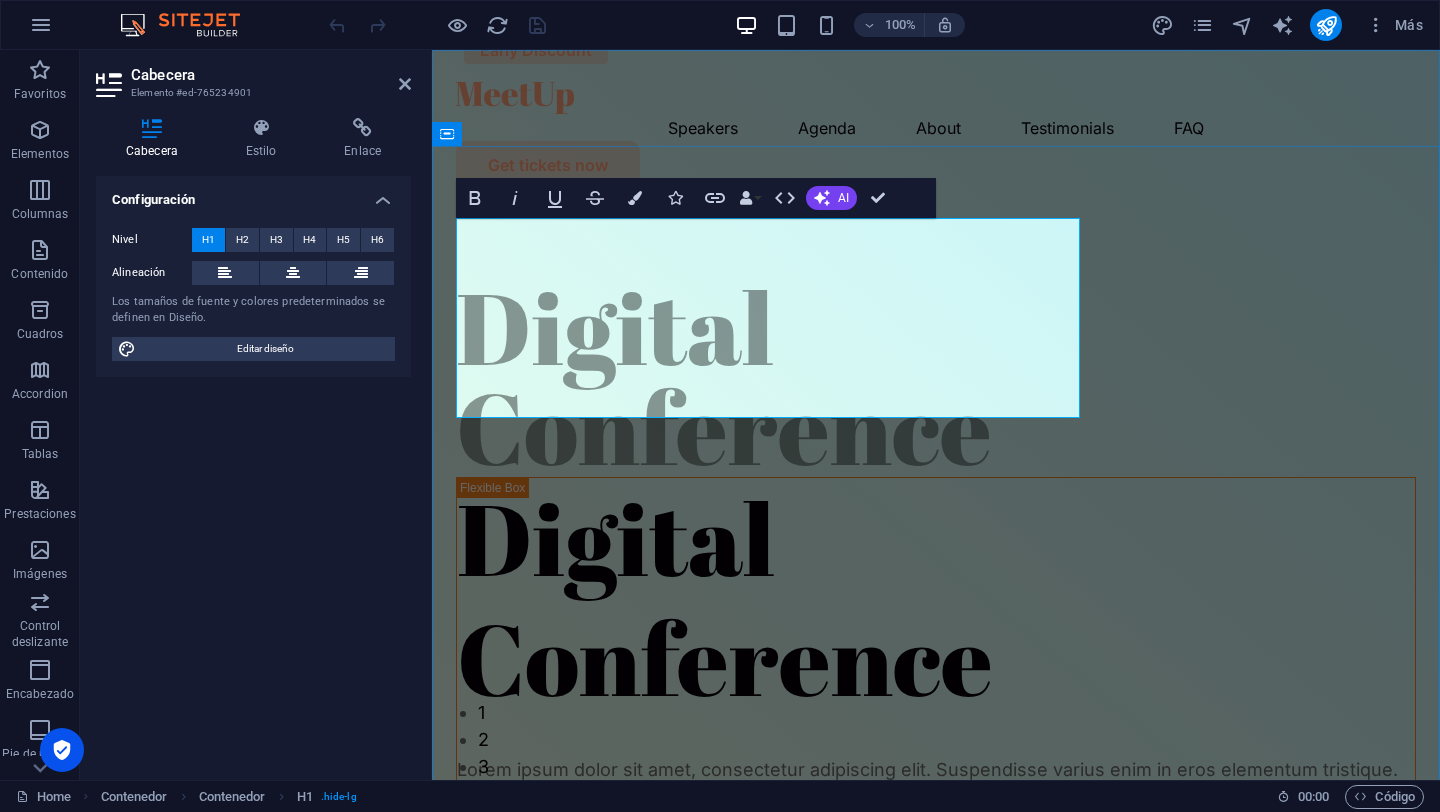 click on "Digital      Conference" at bounding box center (936, 377) 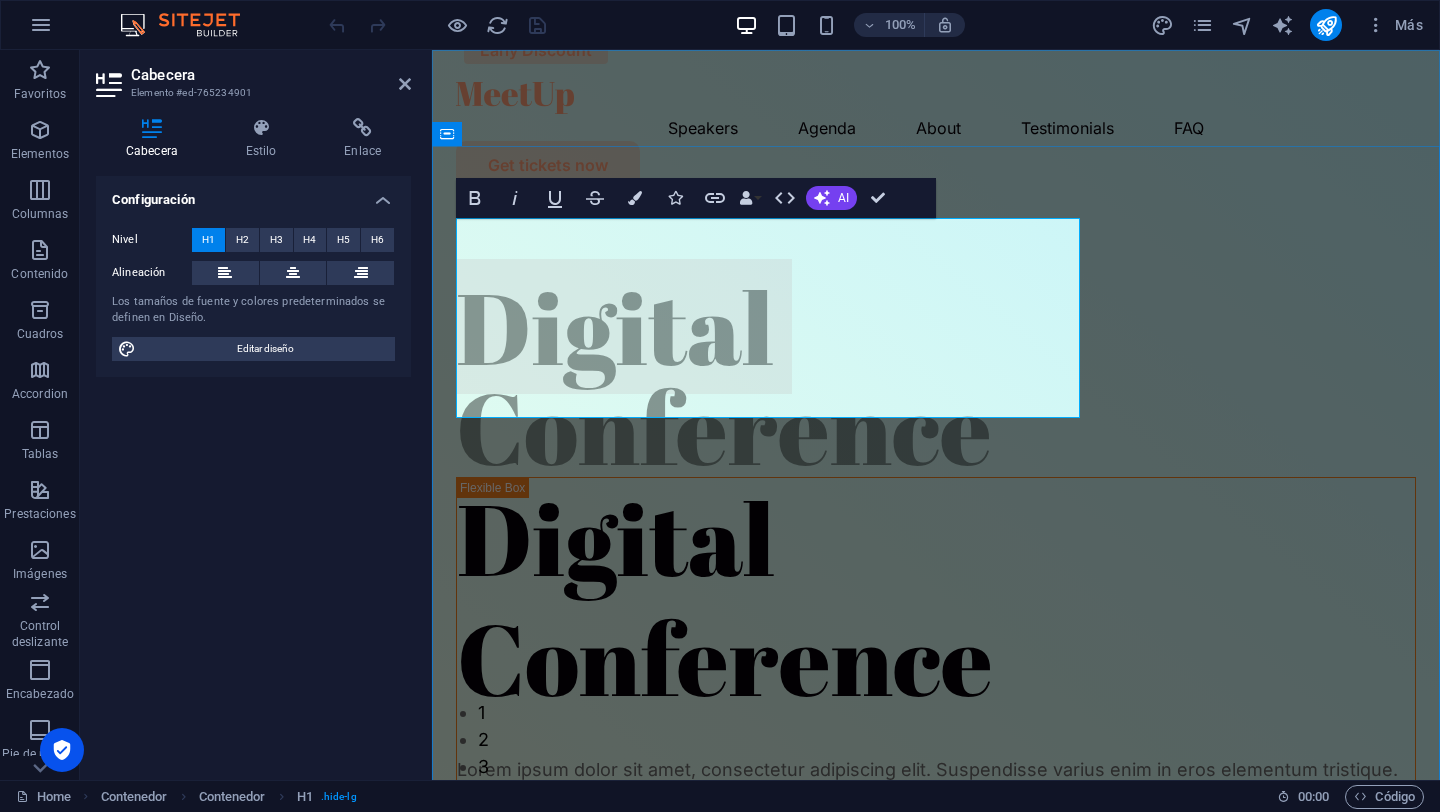 click on "Digital      Conference" at bounding box center (936, 377) 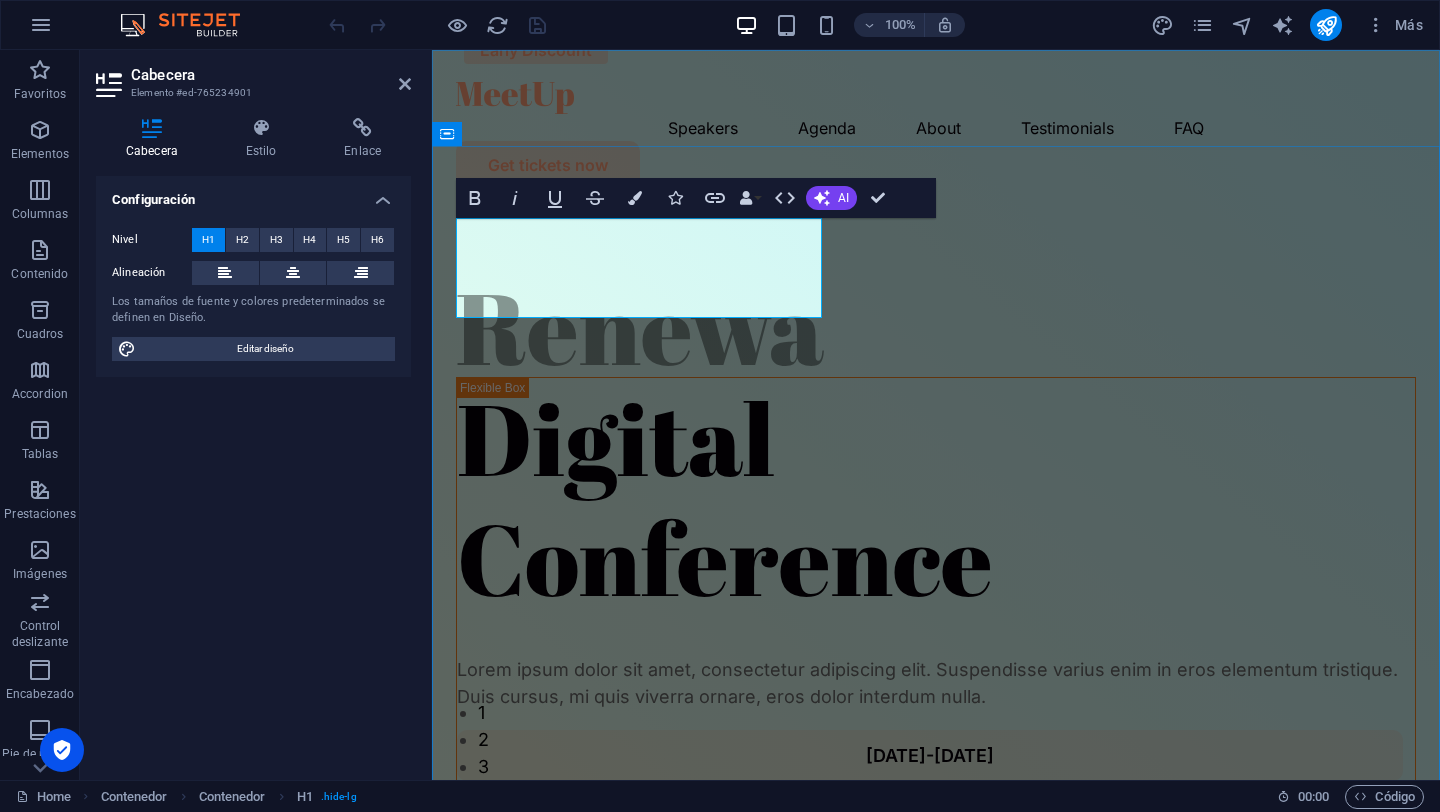 click on "Renewa" at bounding box center (936, 327) 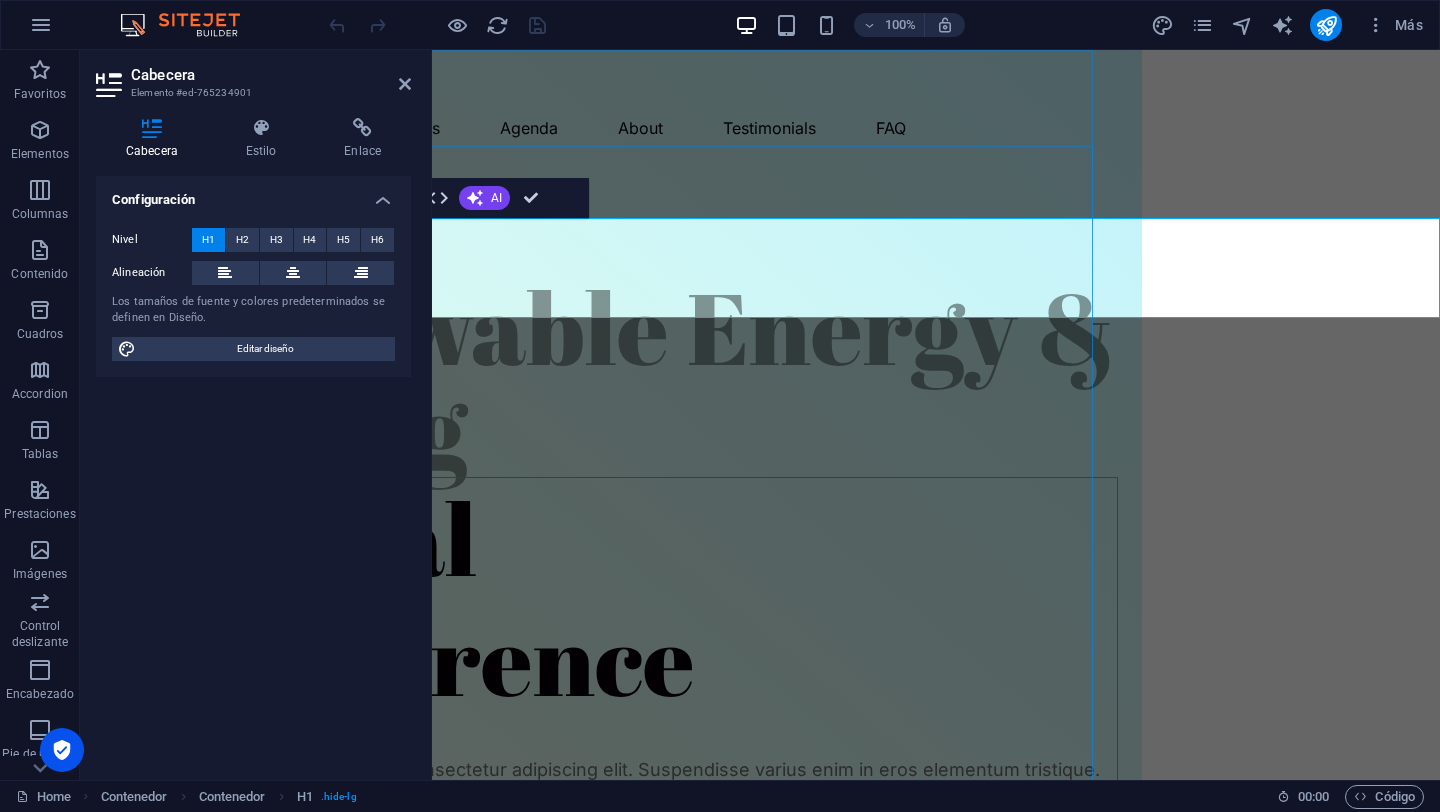 scroll, scrollTop: 0, scrollLeft: 347, axis: horizontal 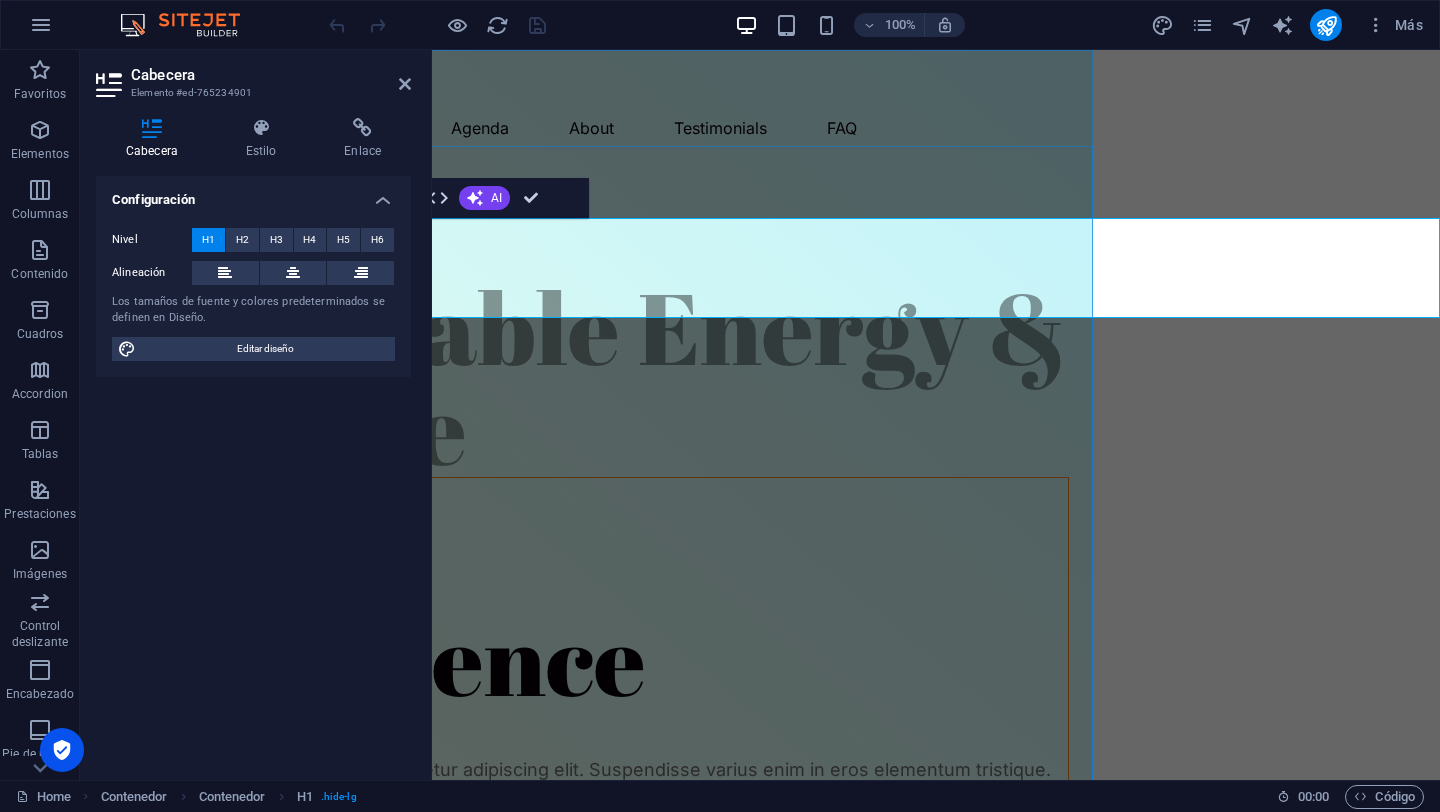 click on "Renewable Energy & Storage" at bounding box center (589, 377) 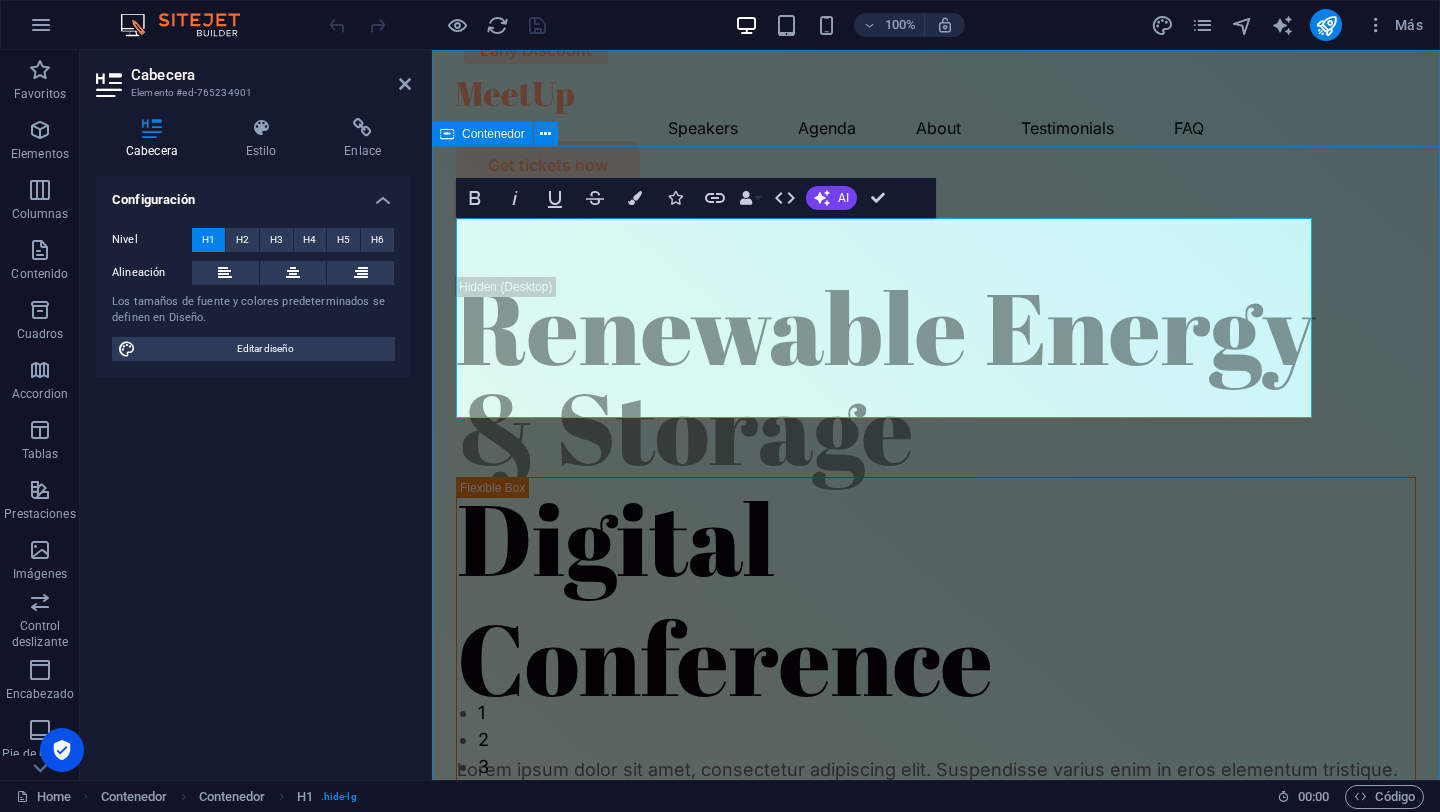 click on "Renewable Energy  ‌& Storage Digital  Conference Lorem ipsum dolor sit amet, consectetur adipiscing elit. Suspendisse varius enim in eros elementum tristique. Duis cursus, mi quis viverra ornare, eros dolor interdum nulla. [DATE]-[DATE] [US_STATE] In Person [GEOGRAPHIC_DATA] Get tickets now" at bounding box center (936, 977) 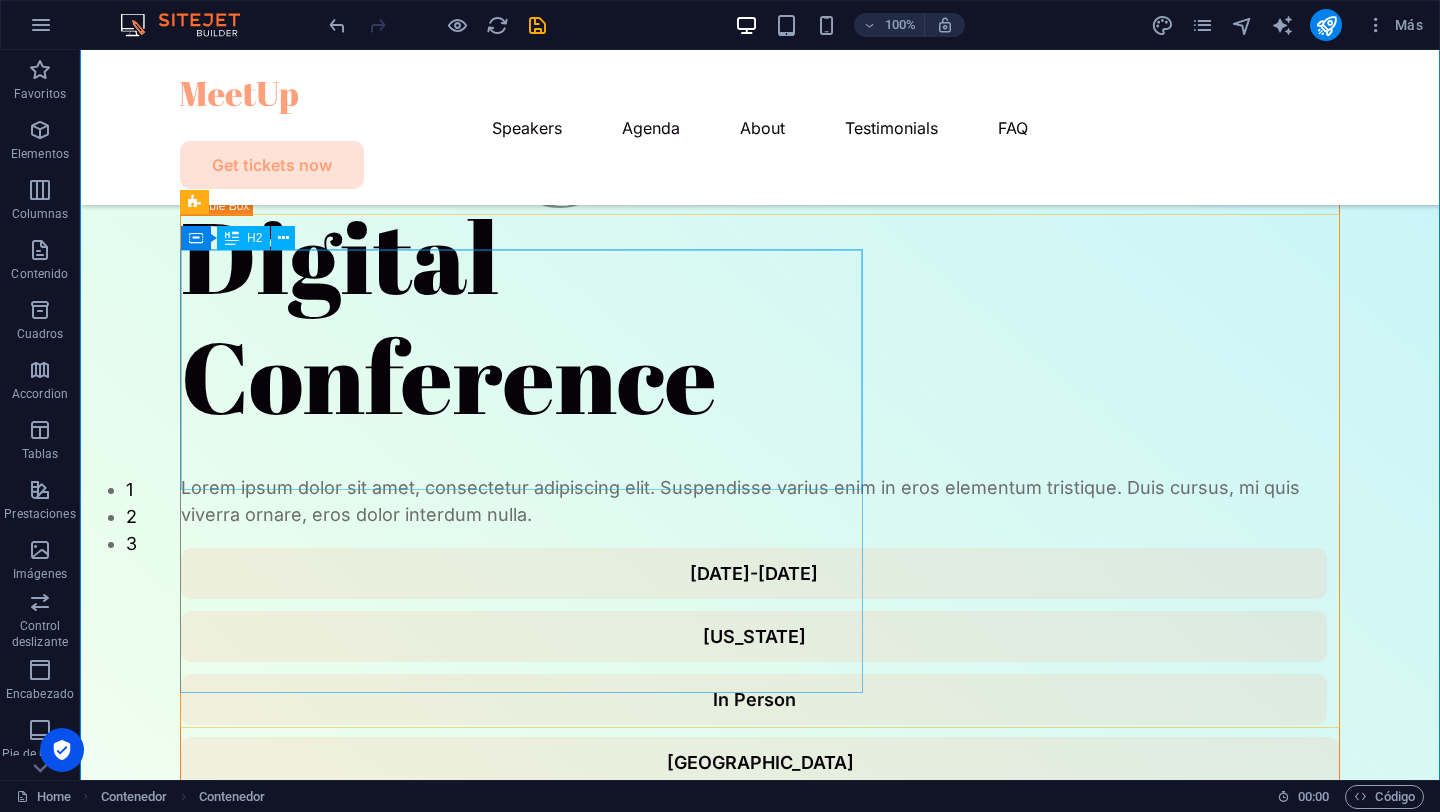 scroll, scrollTop: 228, scrollLeft: 0, axis: vertical 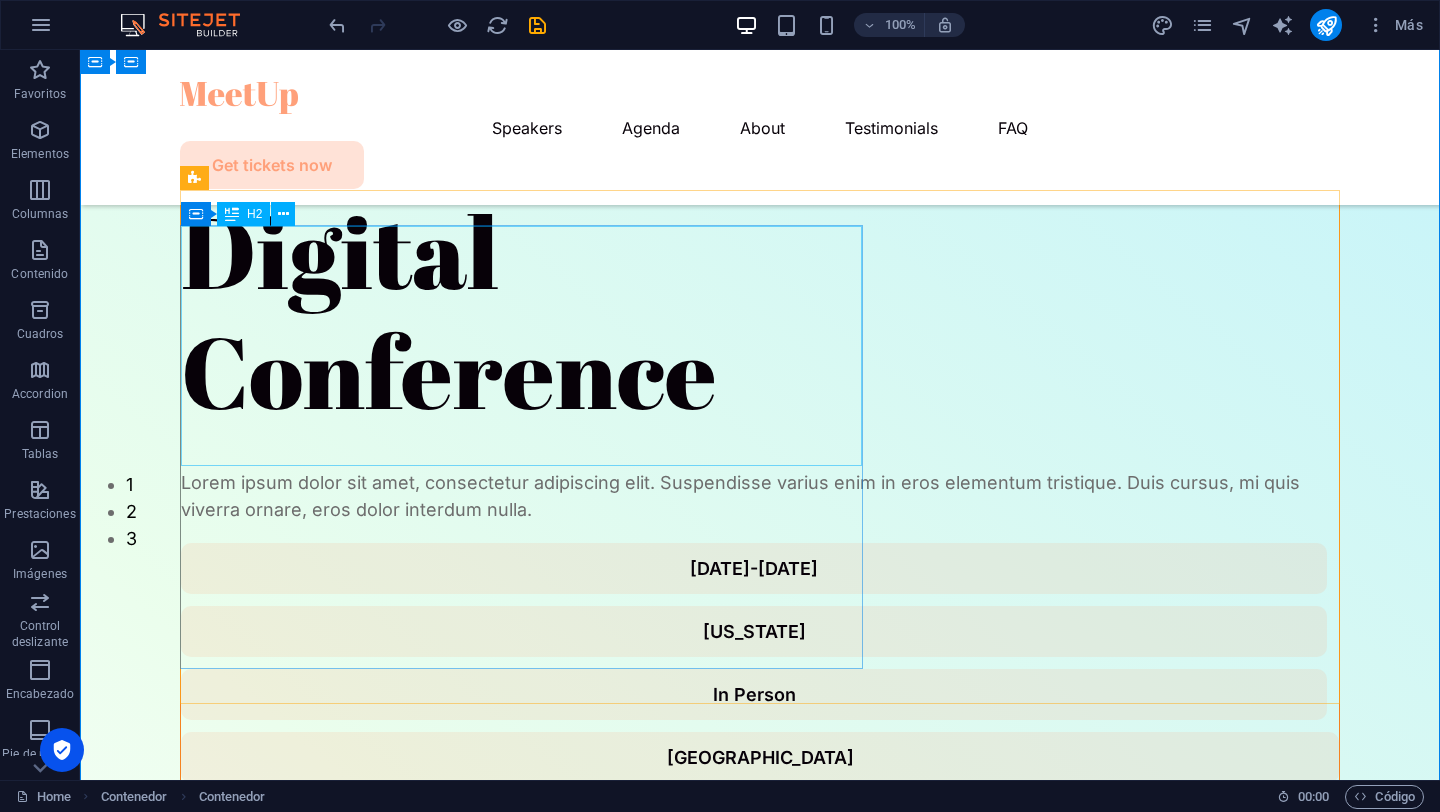 click on "Digital  Conference" at bounding box center [760, 311] 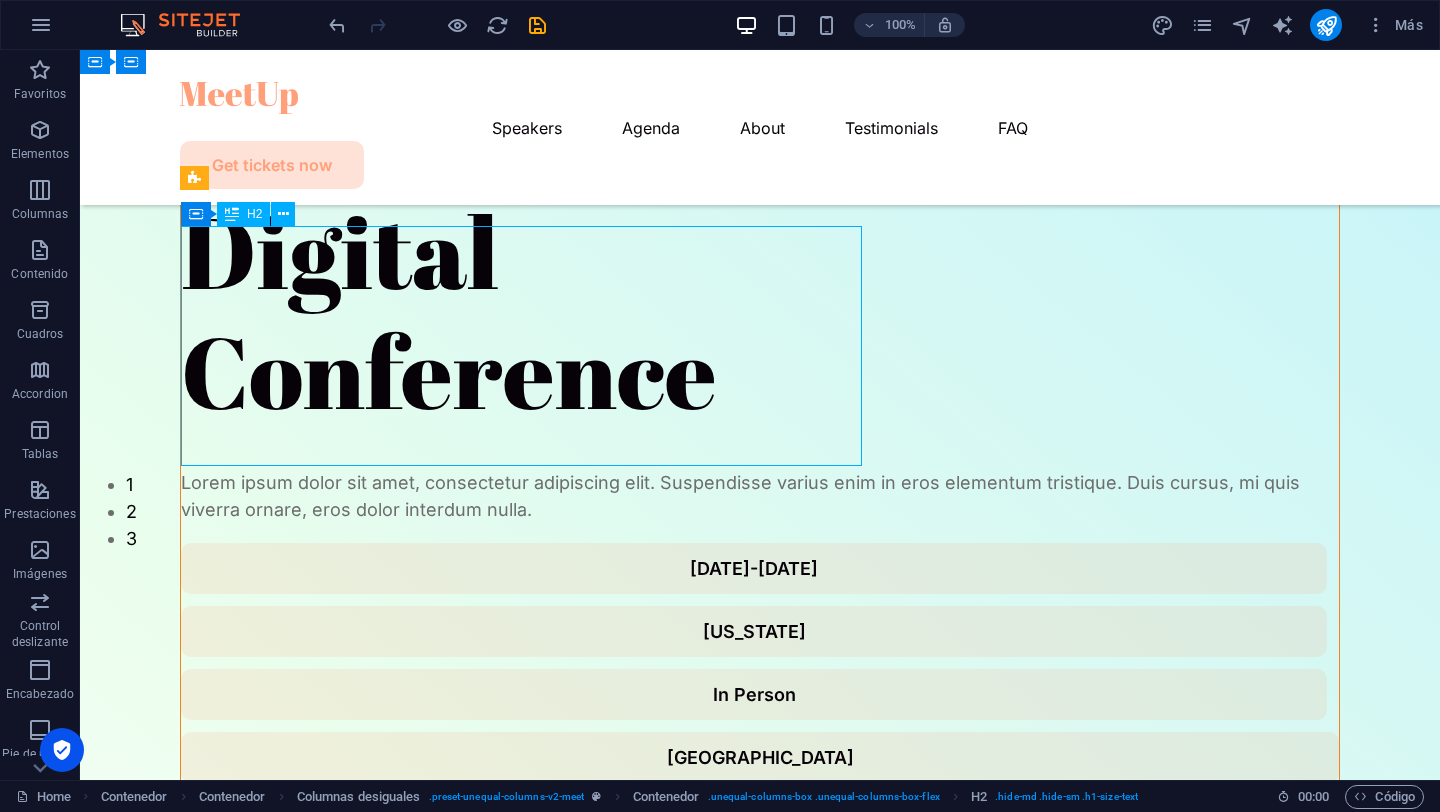 click on "Digital  Conference" at bounding box center [760, 311] 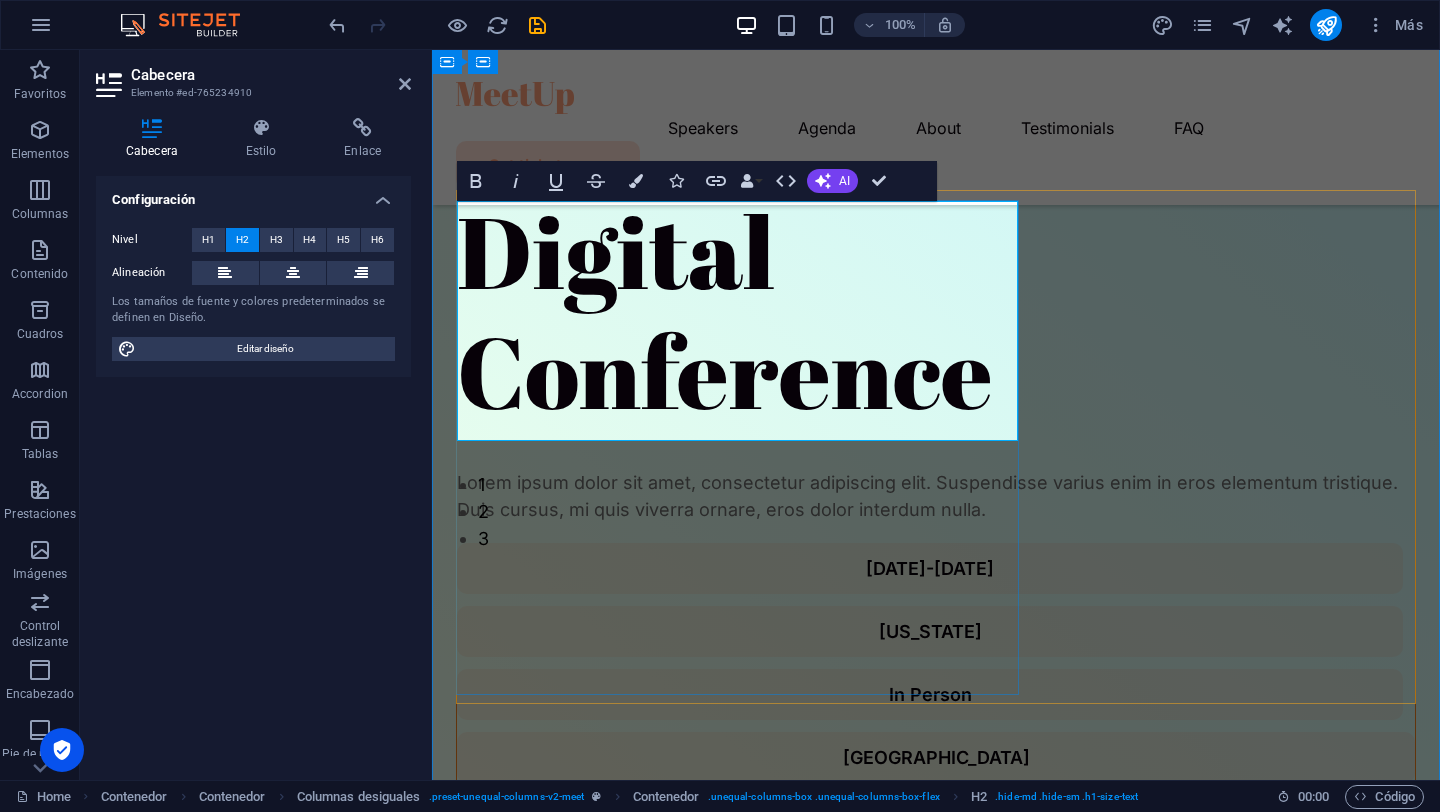 click on "Digital  Conference" at bounding box center [936, 311] 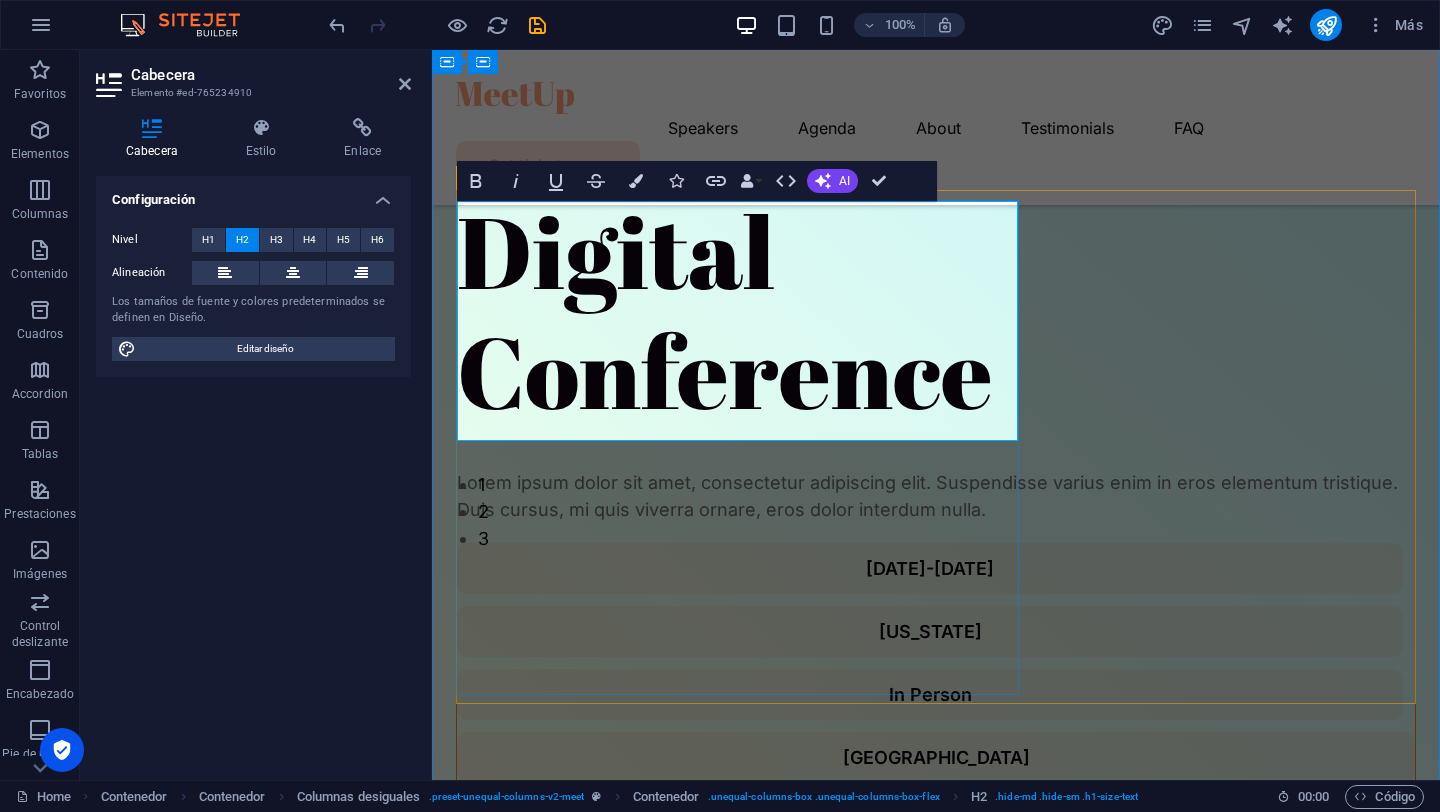click on "Digital  Conference" at bounding box center [936, 311] 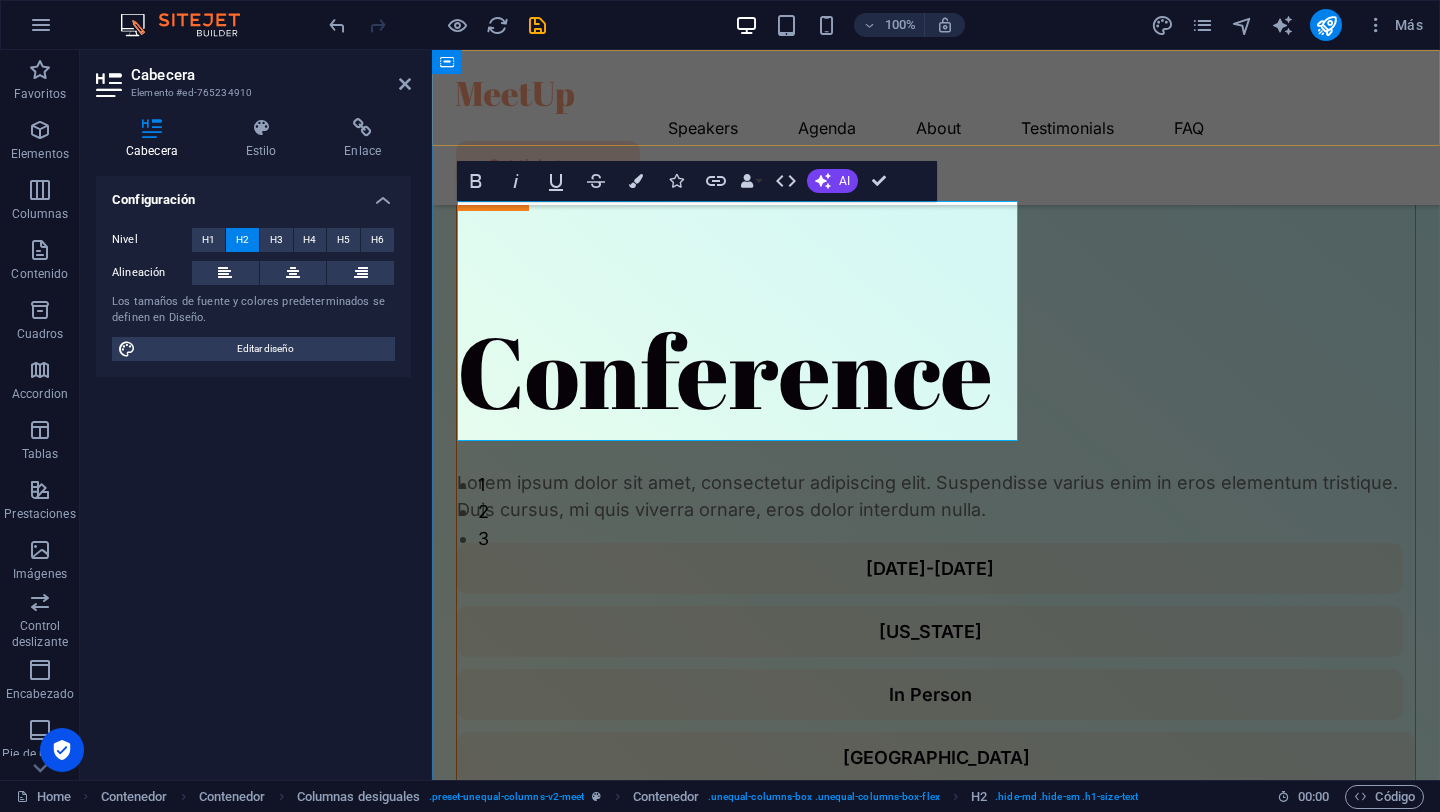 click on "Speakers Agenda About Testimonials FAQ Get tickets now" at bounding box center [936, 127] 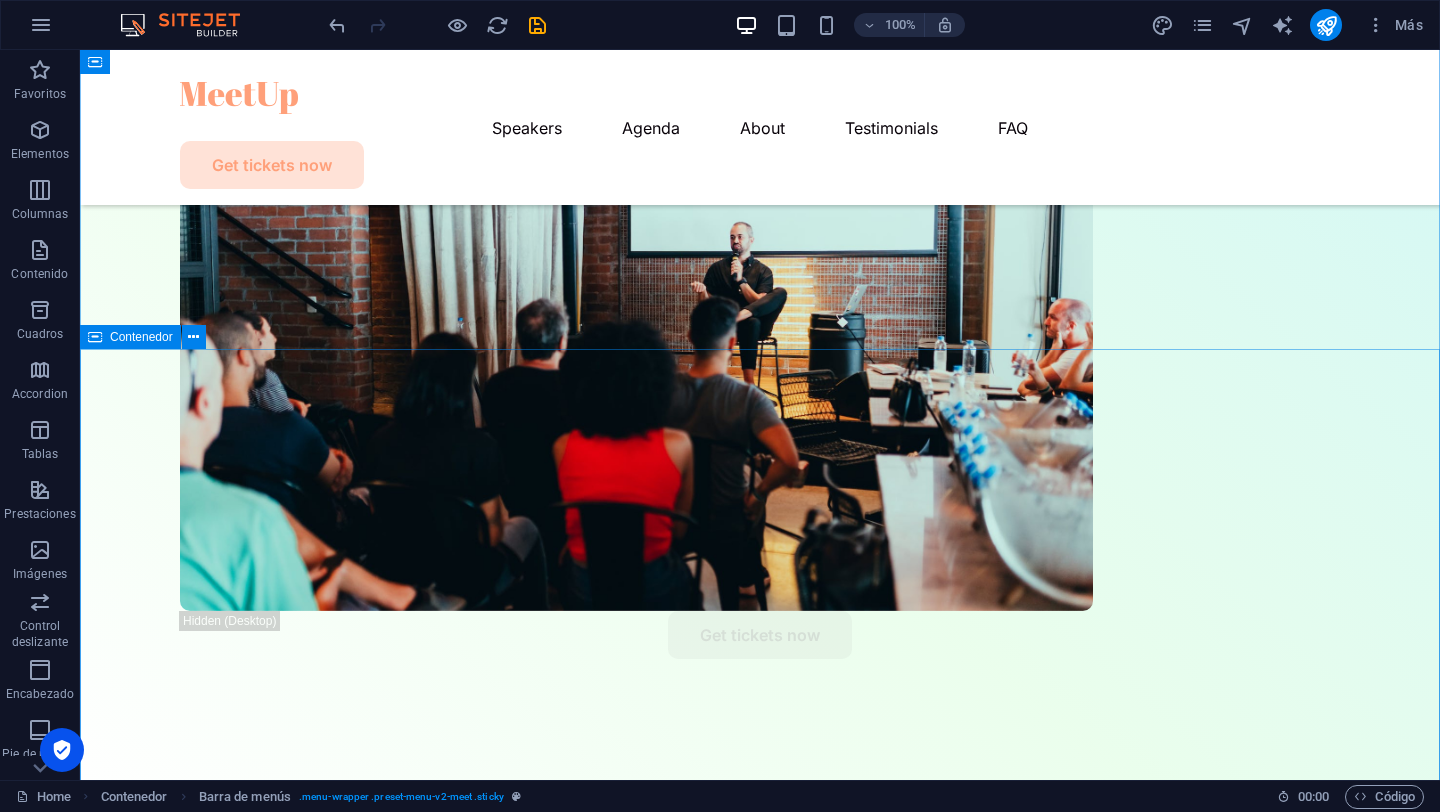 scroll, scrollTop: 1002, scrollLeft: 0, axis: vertical 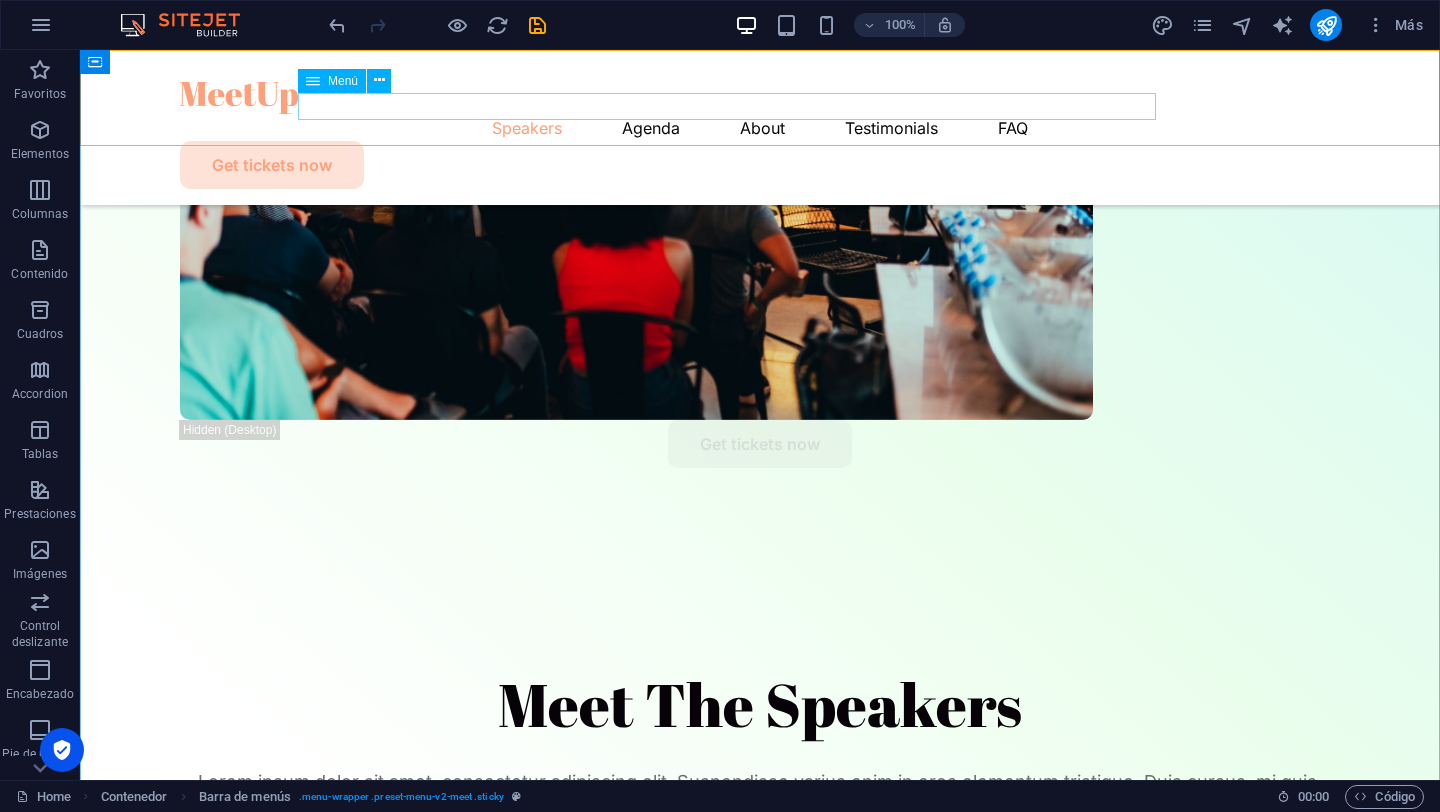 click on "Menú" at bounding box center (343, 81) 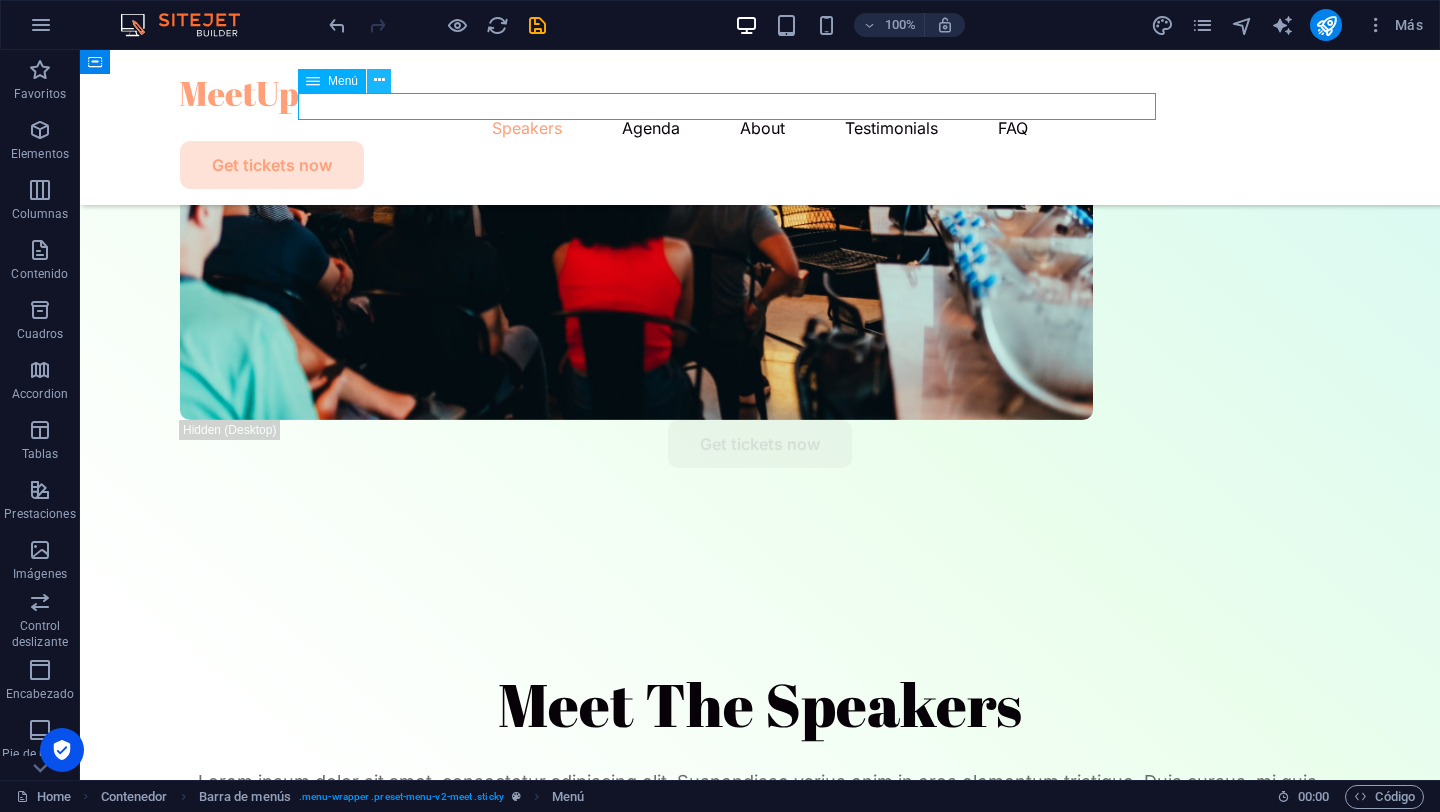 click at bounding box center (379, 80) 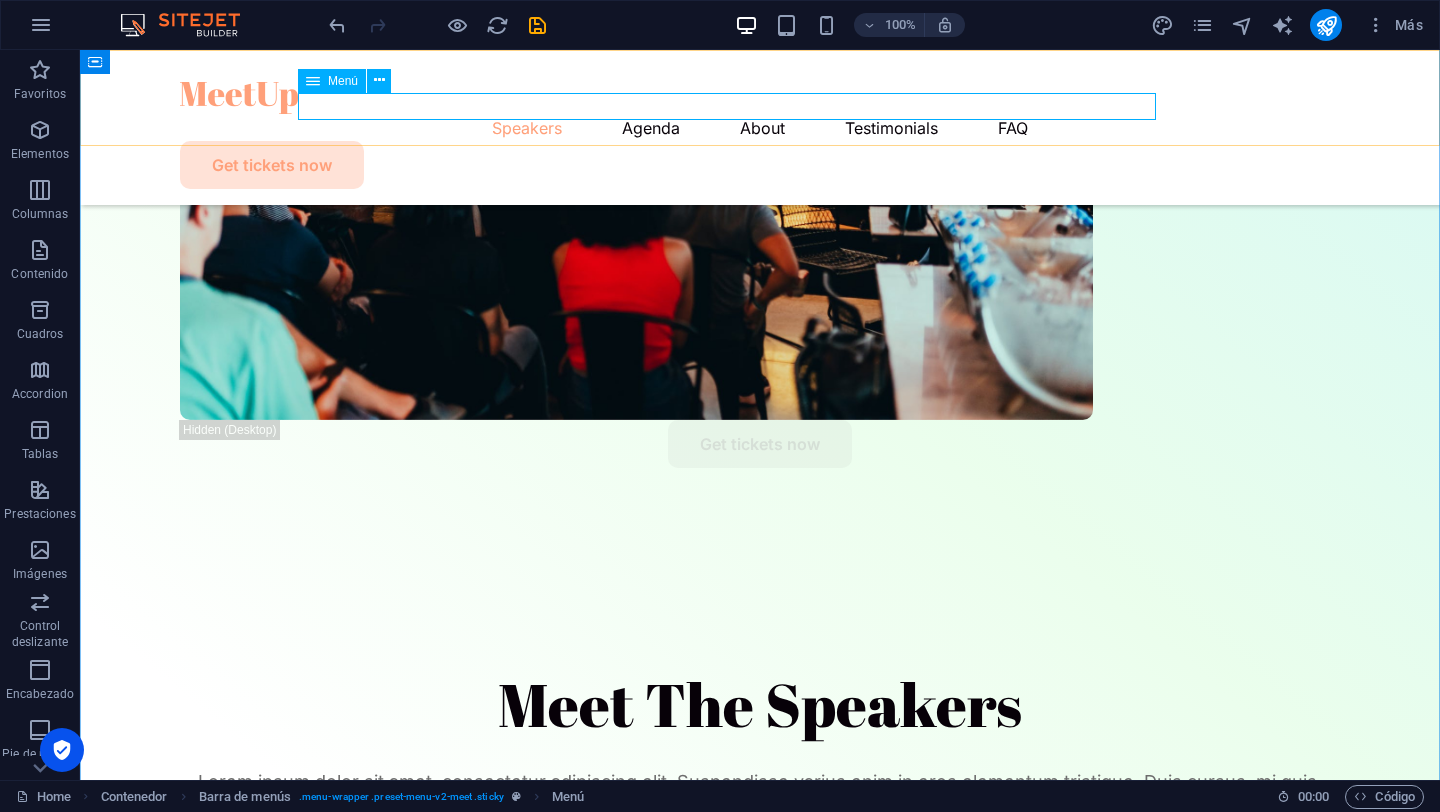 click on "Speakers Agenda About Testimonials FAQ" at bounding box center (760, 127) 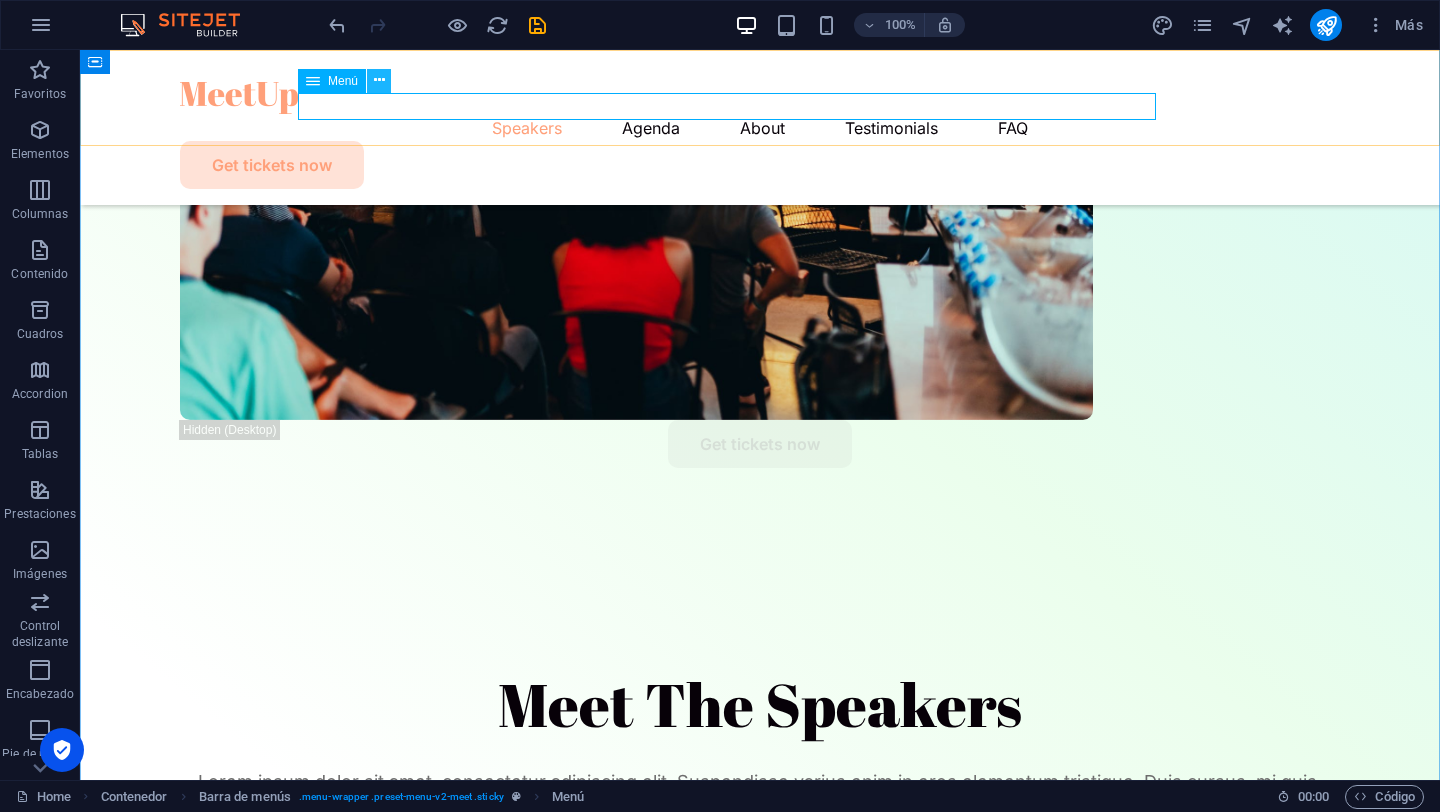 click at bounding box center [379, 80] 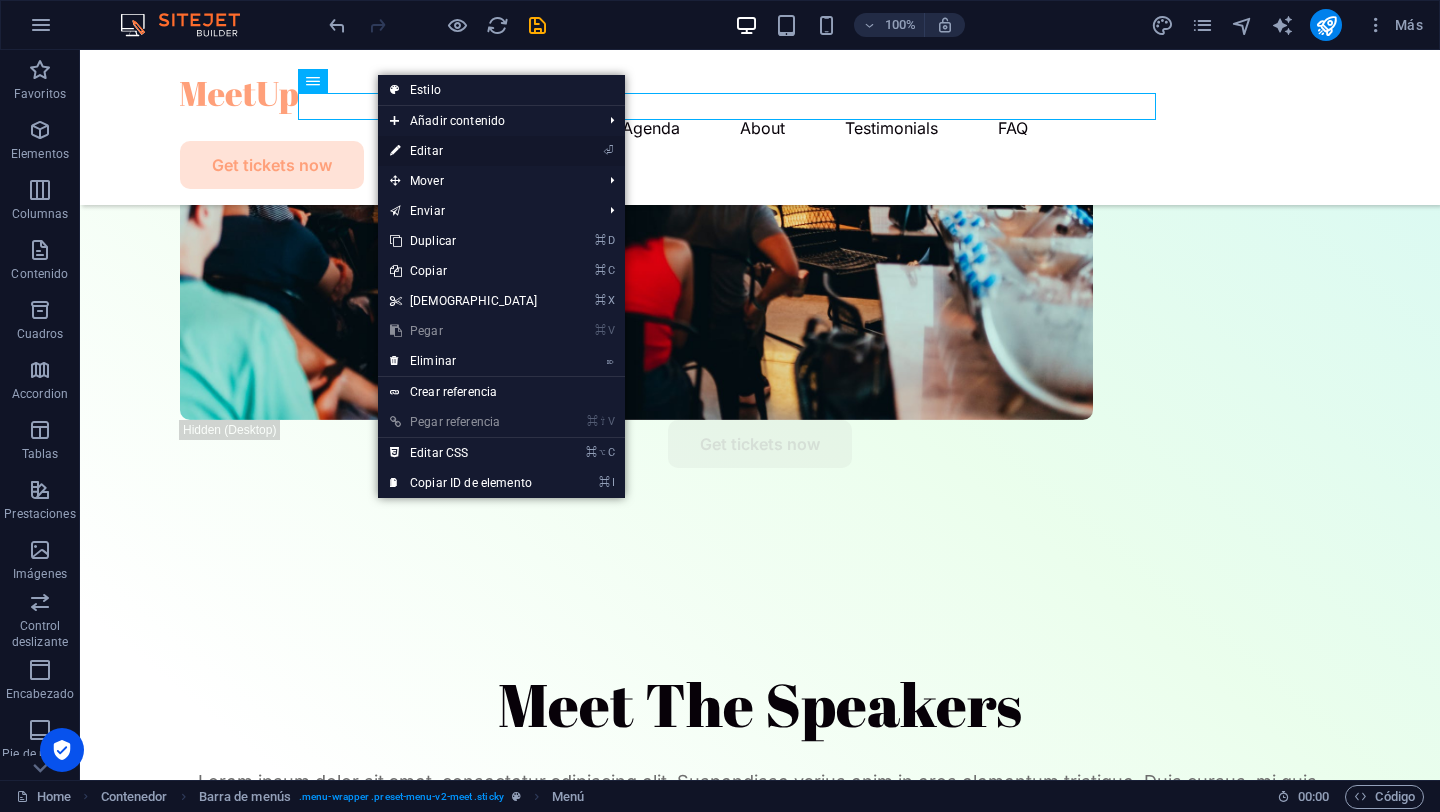 click on "⏎  Editar" at bounding box center (464, 151) 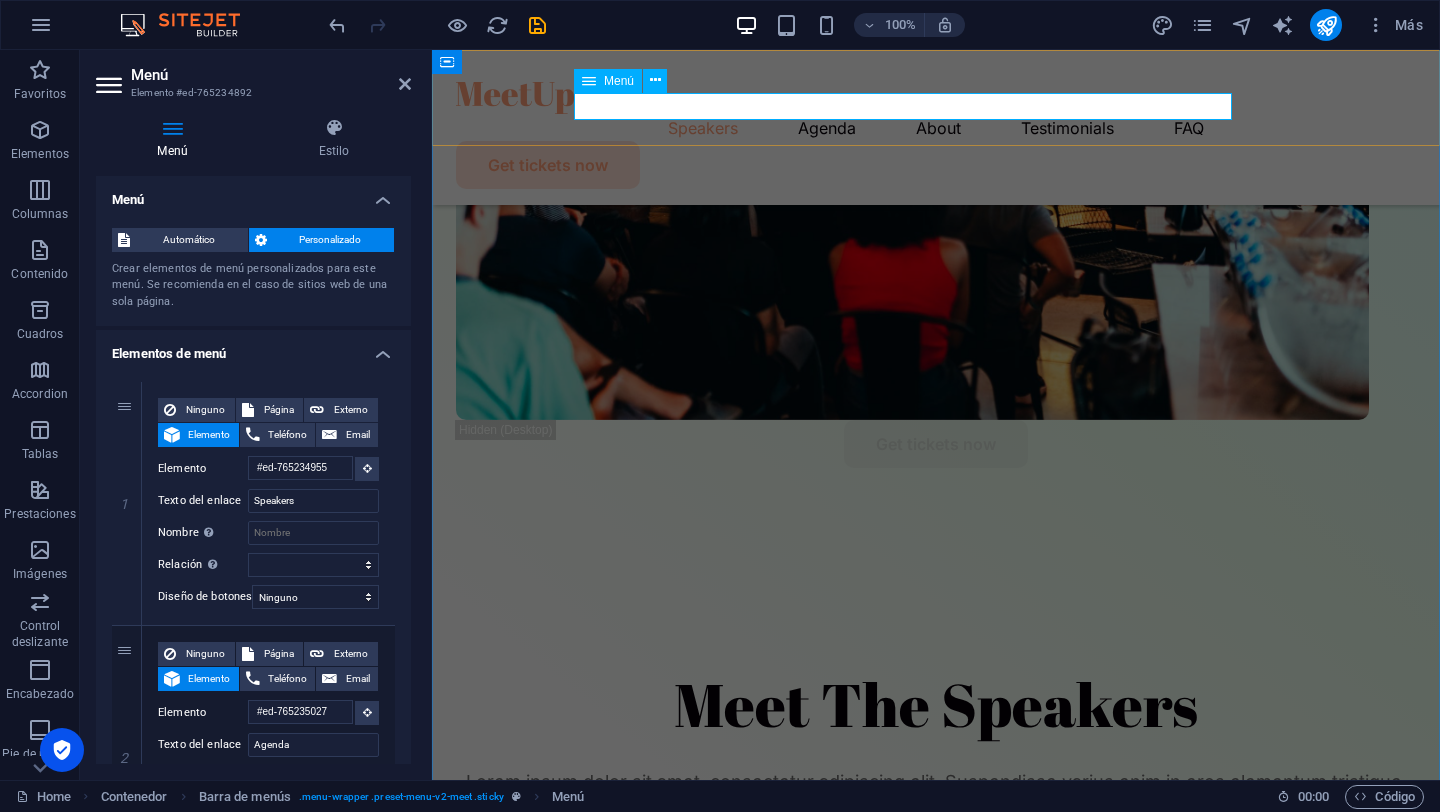 click on "Speakers Agenda About Testimonials FAQ" at bounding box center [936, 127] 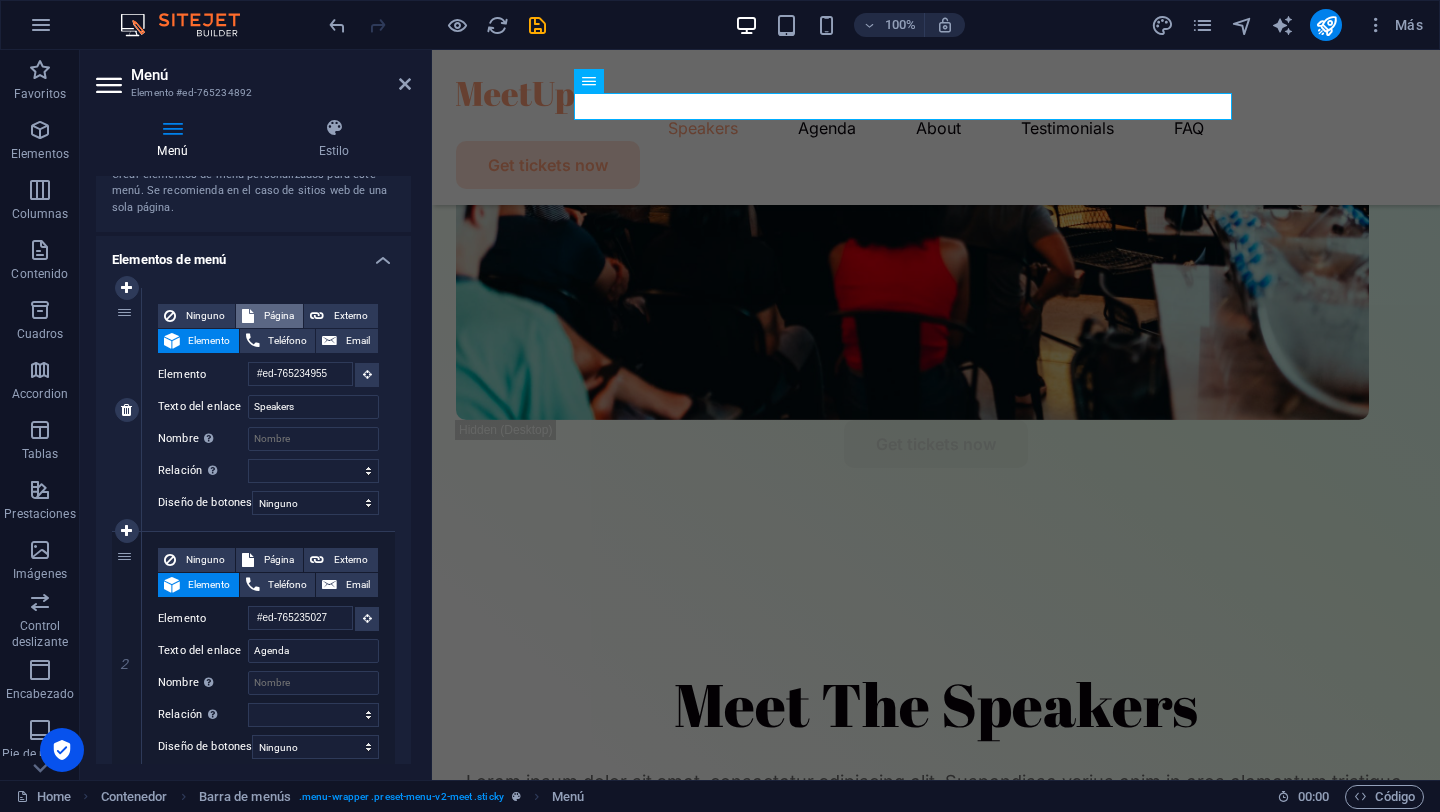 scroll, scrollTop: 98, scrollLeft: 0, axis: vertical 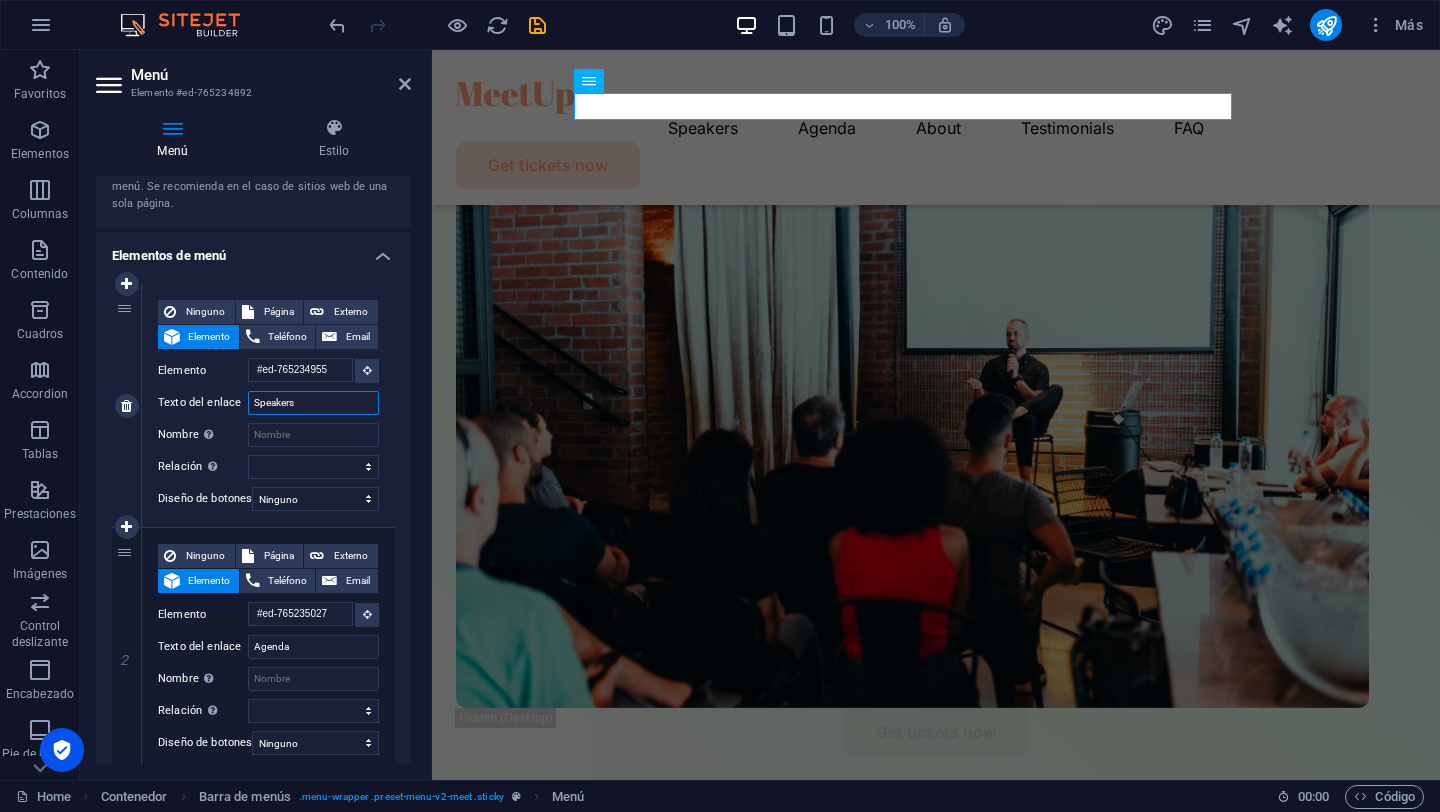 click on "Speakers" at bounding box center (313, 403) 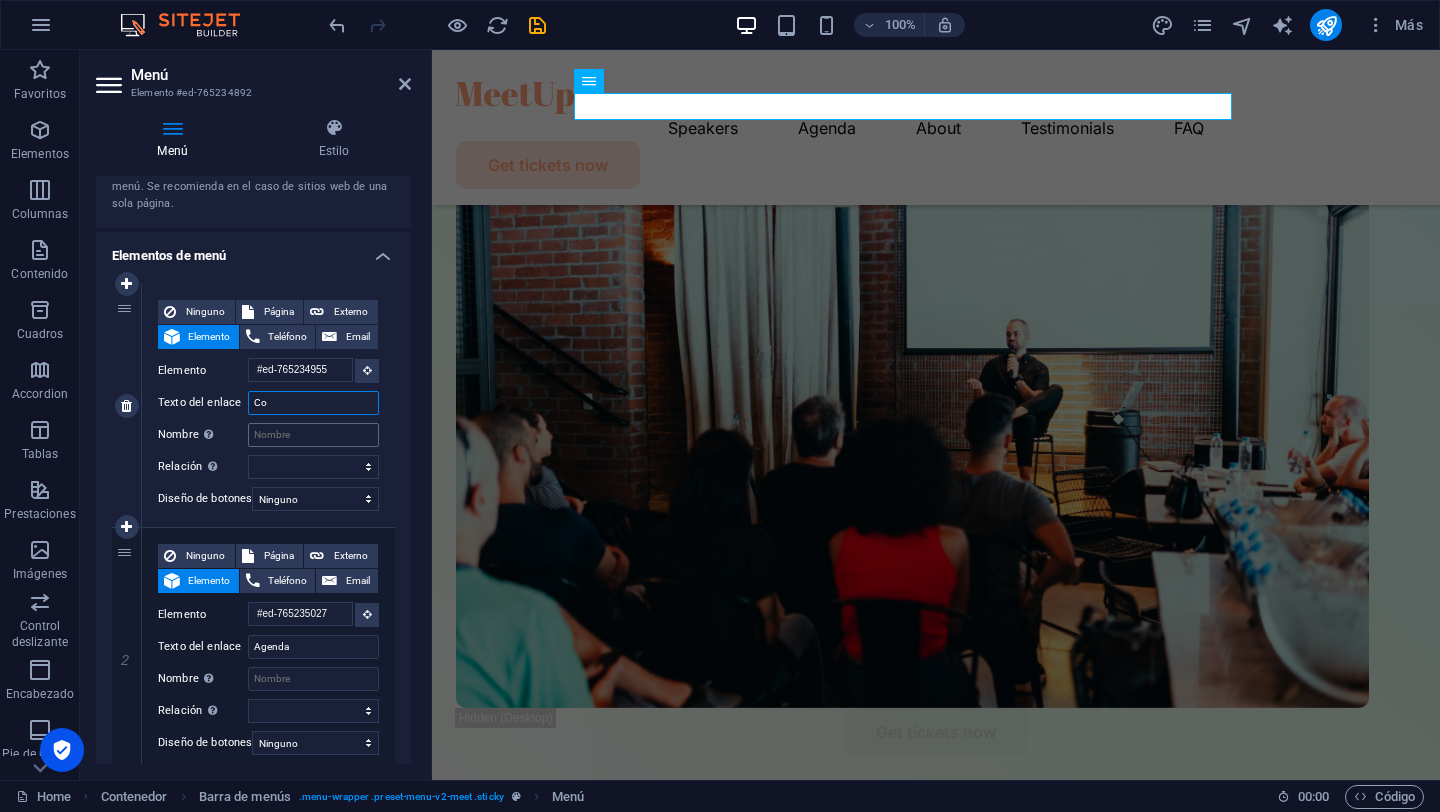 type on "Con" 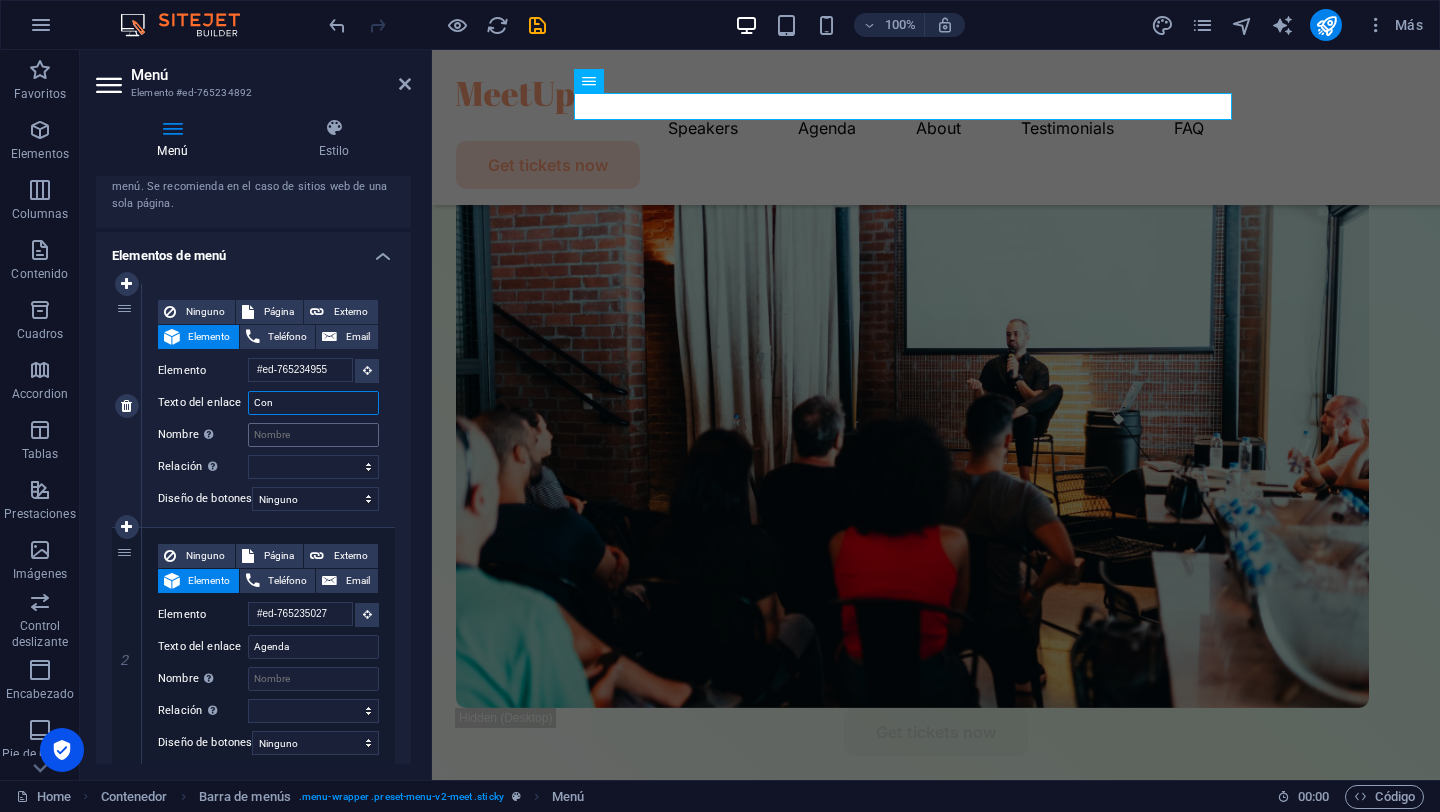 select 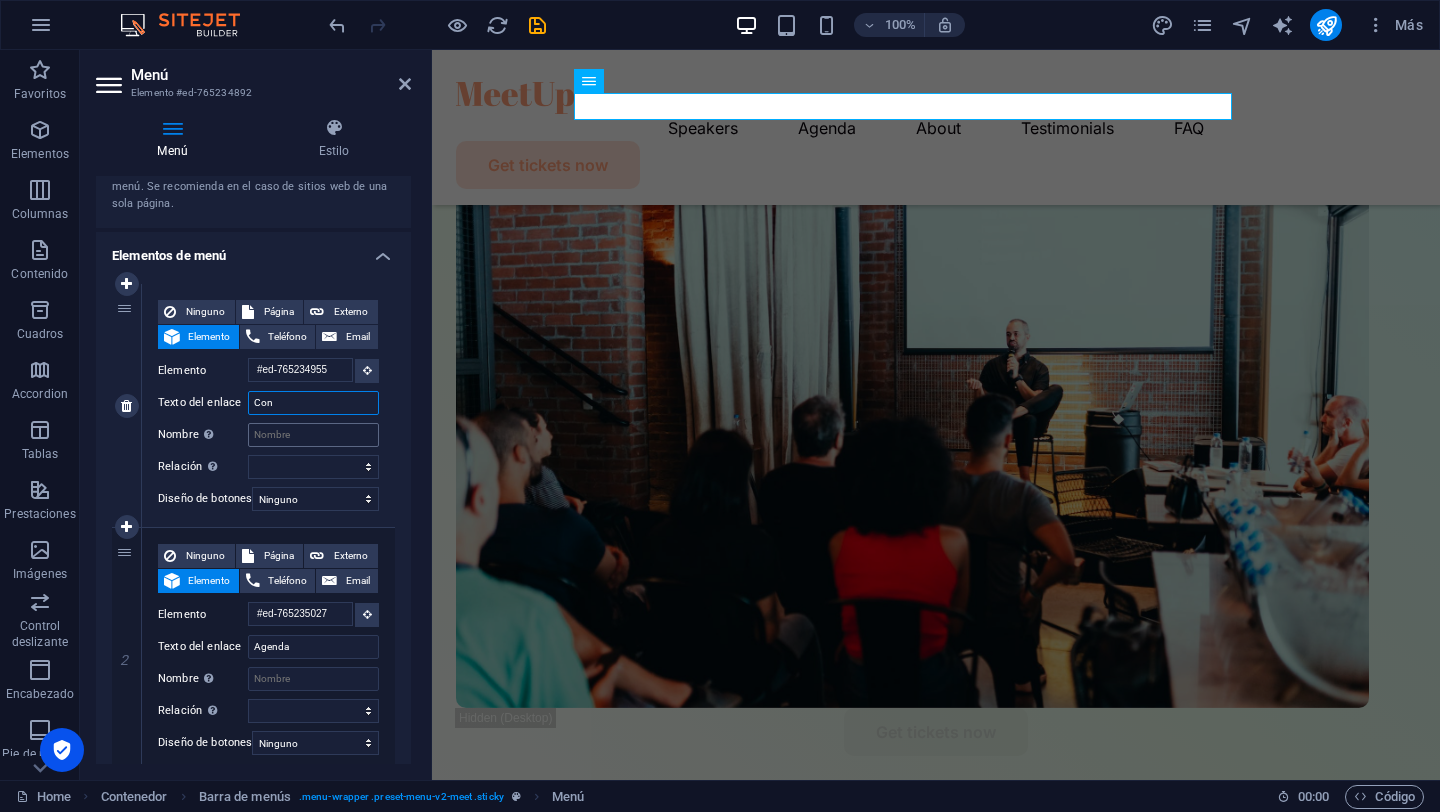 select 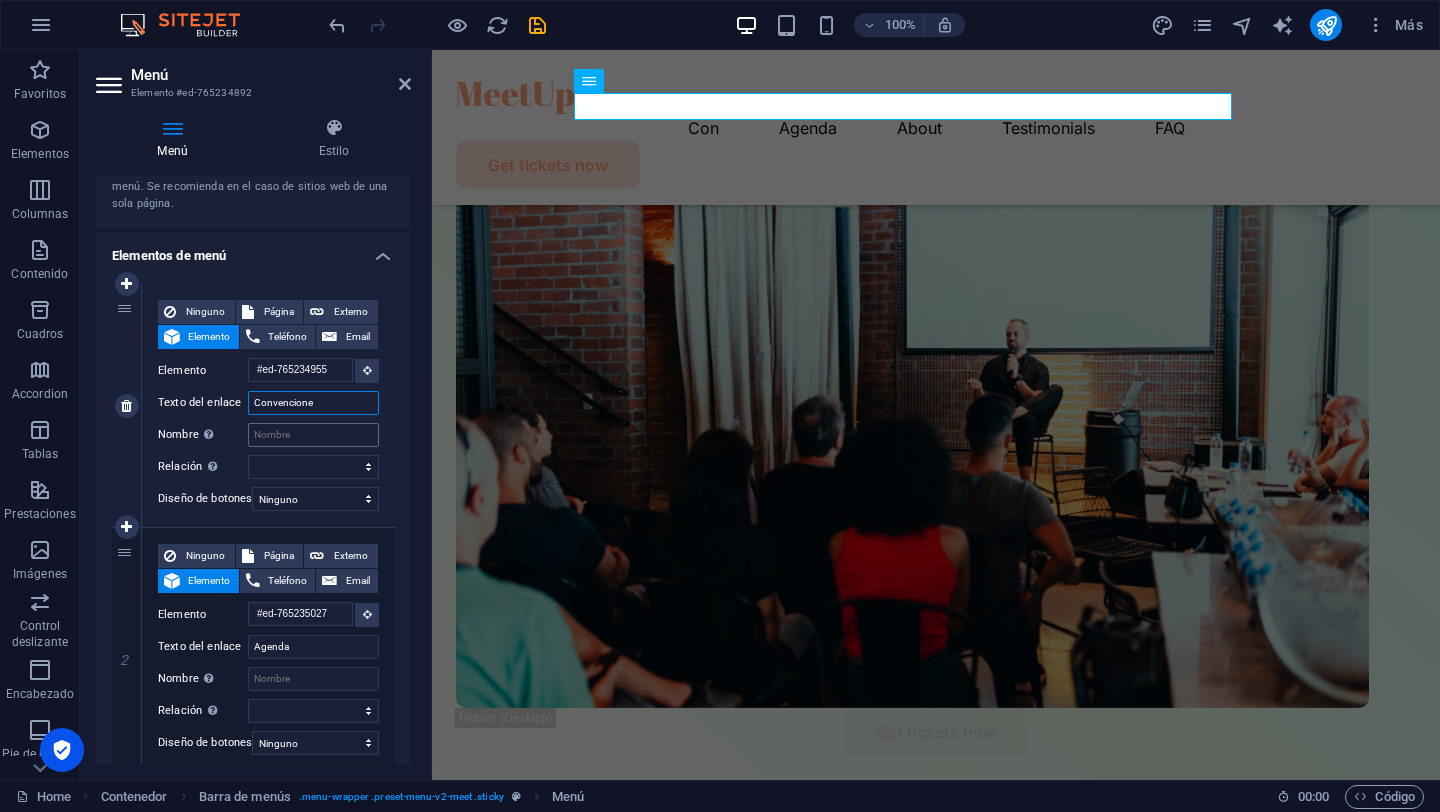 type on "Convenciones" 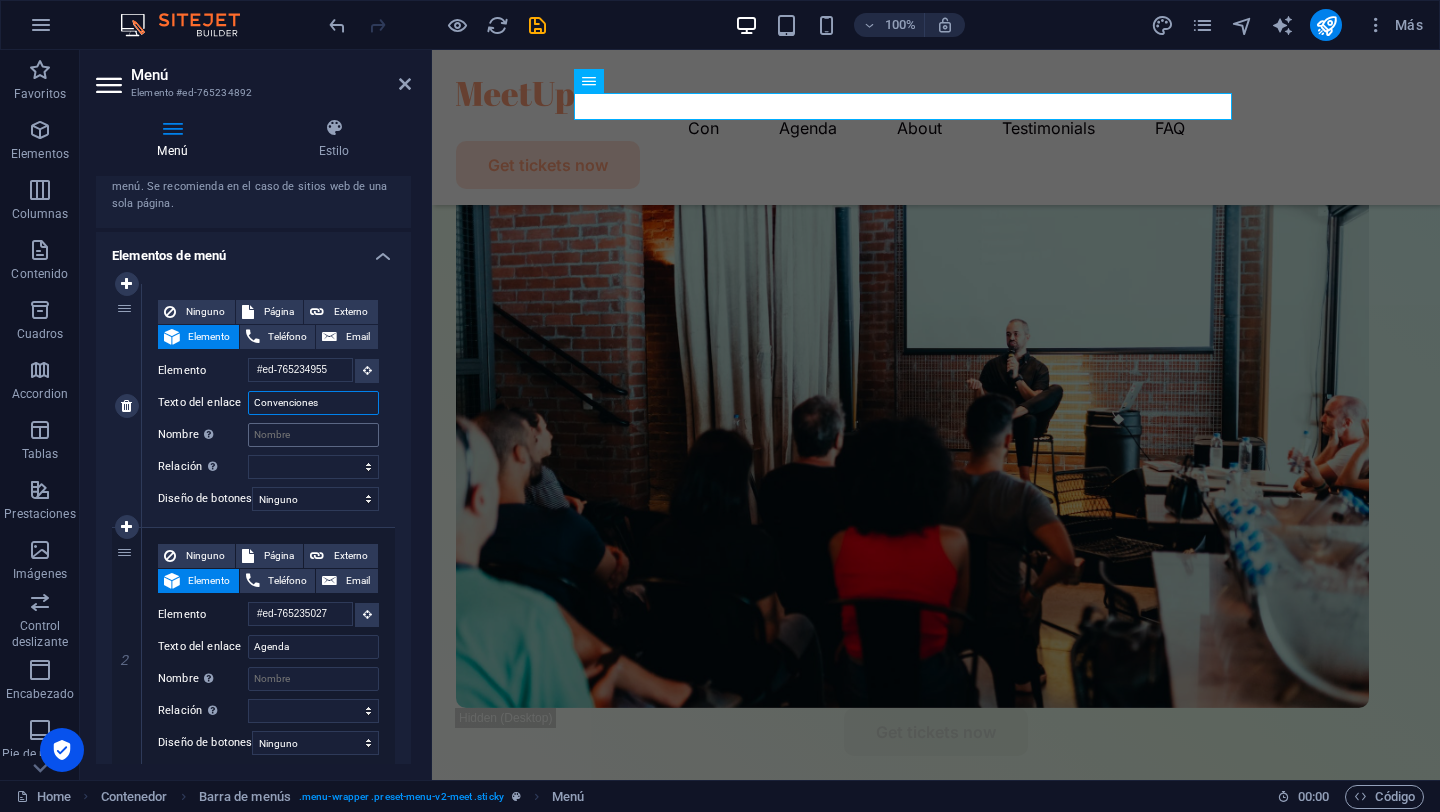 select 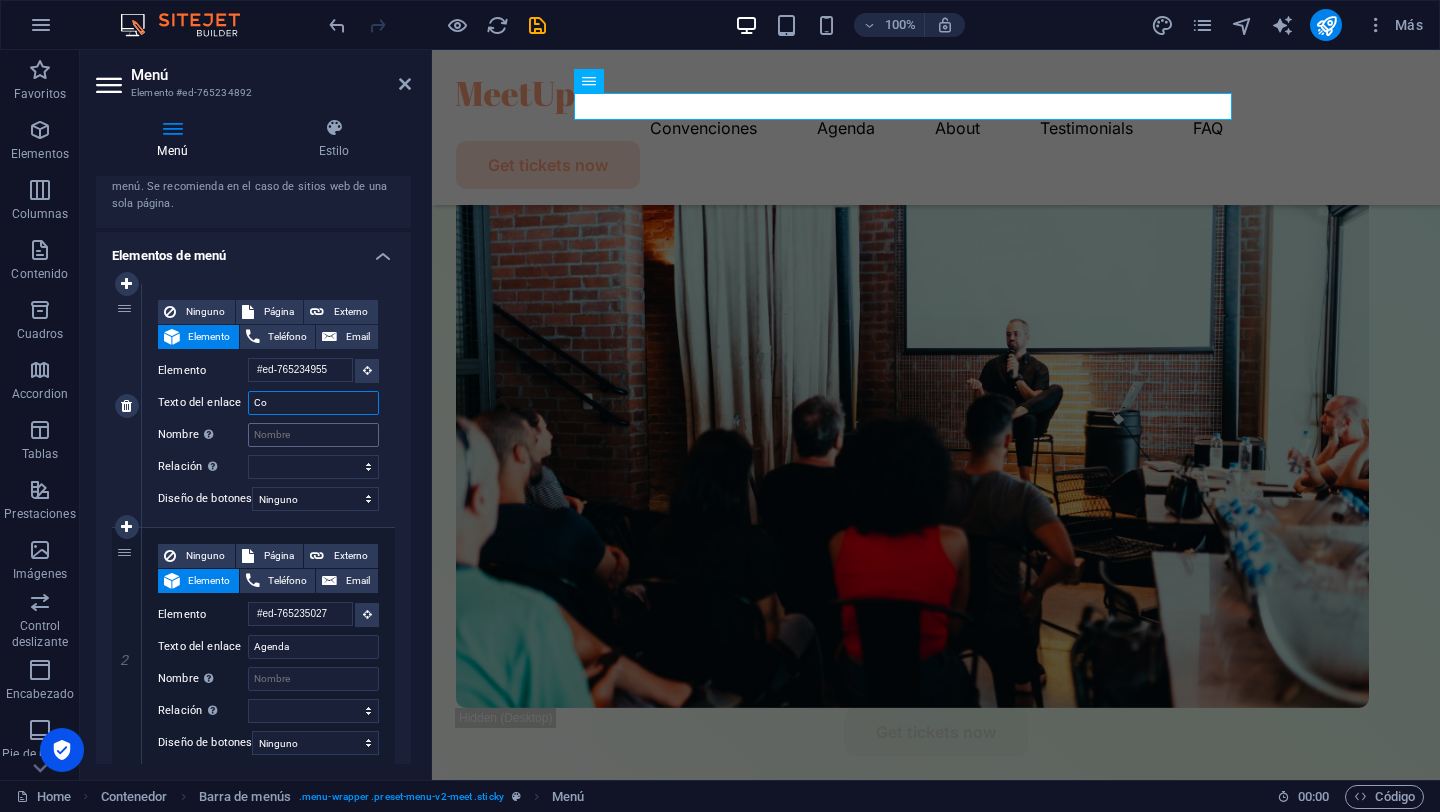 type on "C" 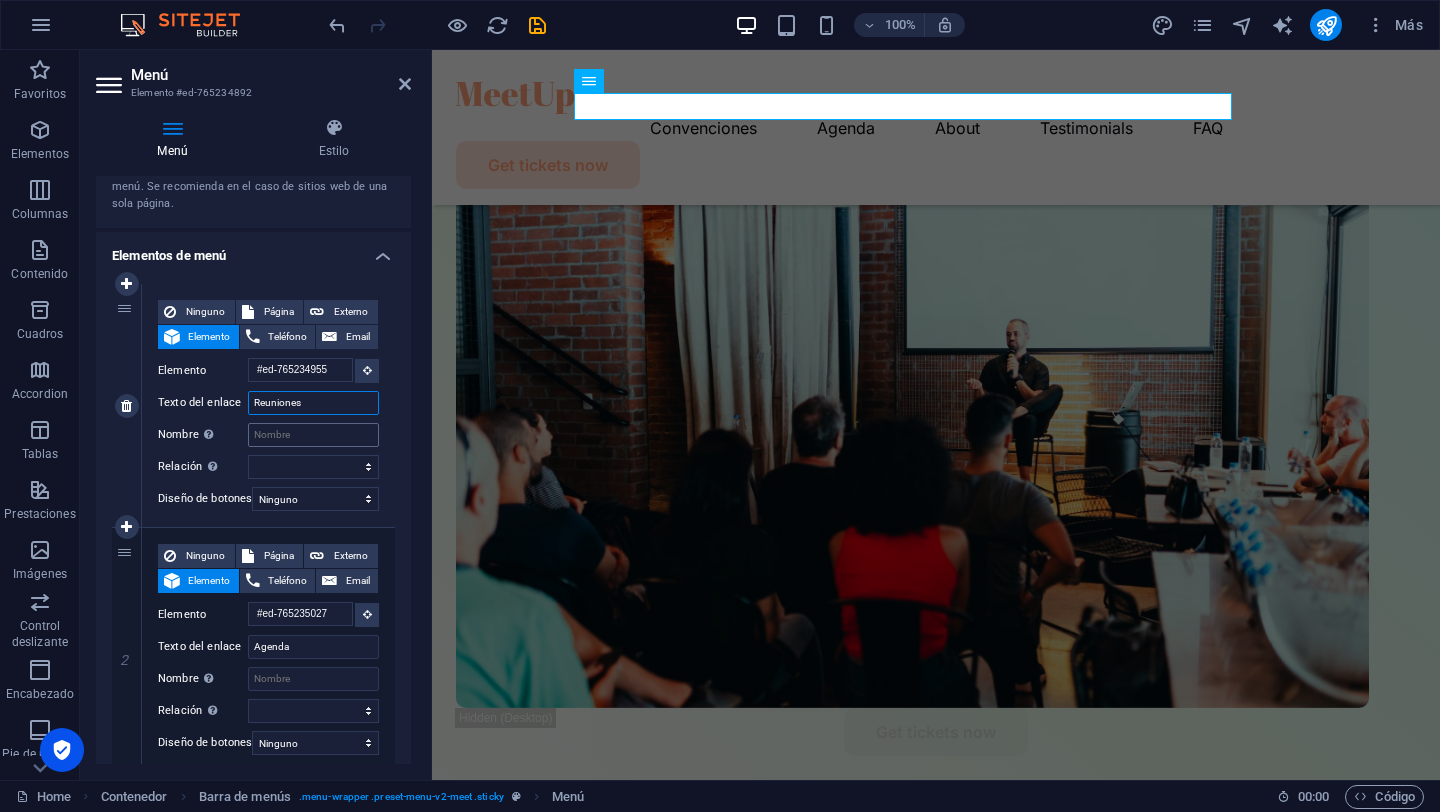 type on "Reuniones" 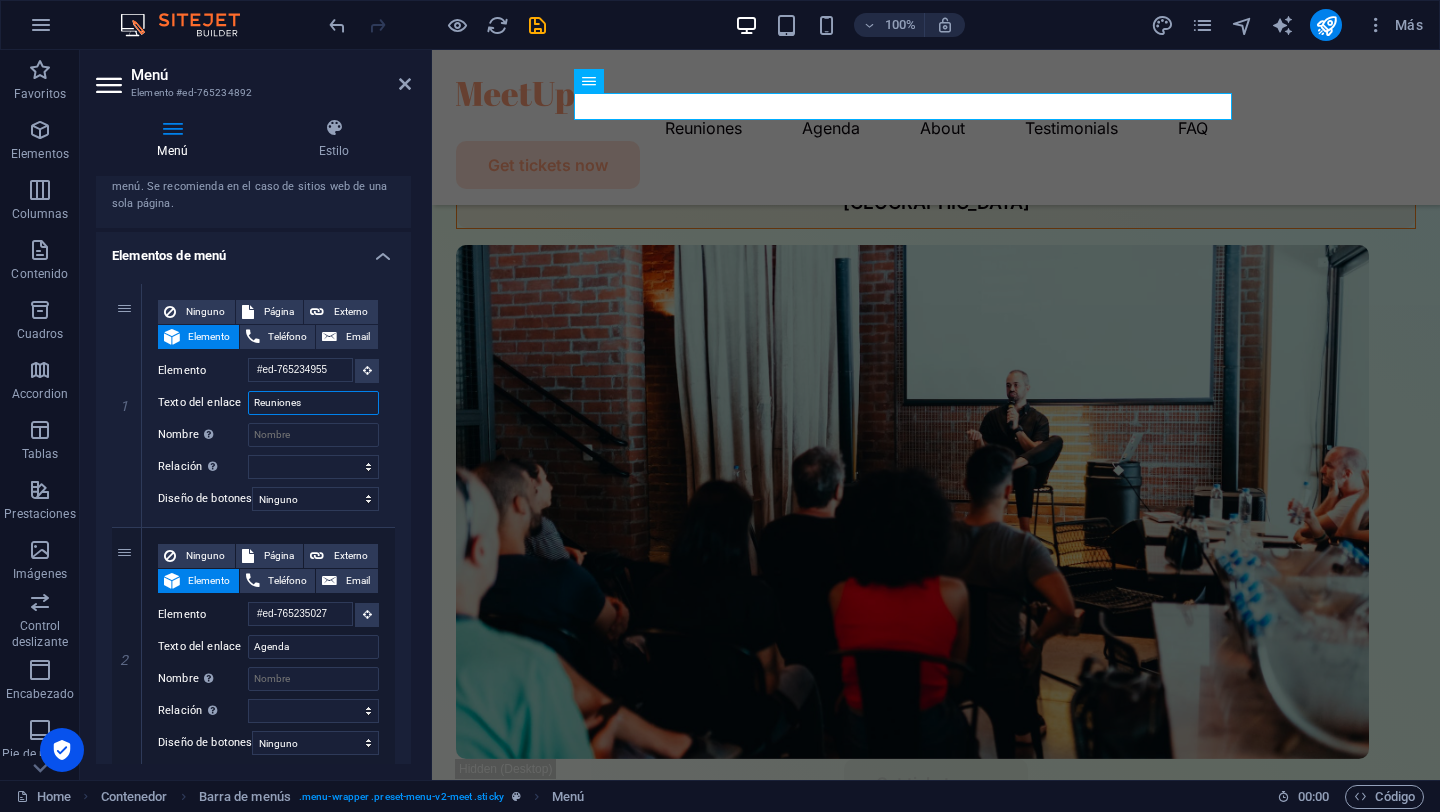 scroll, scrollTop: 618, scrollLeft: 0, axis: vertical 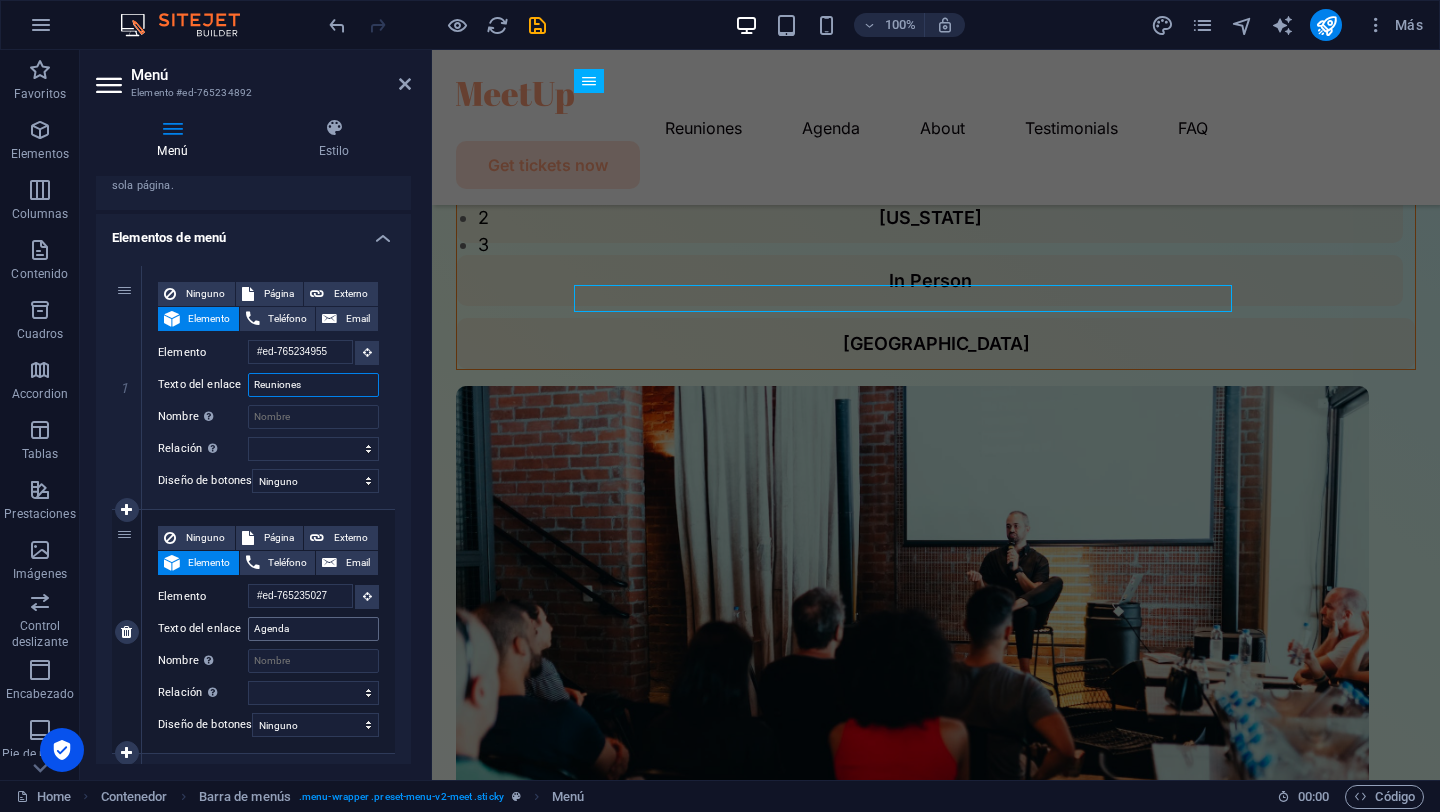 type on "Reuniones" 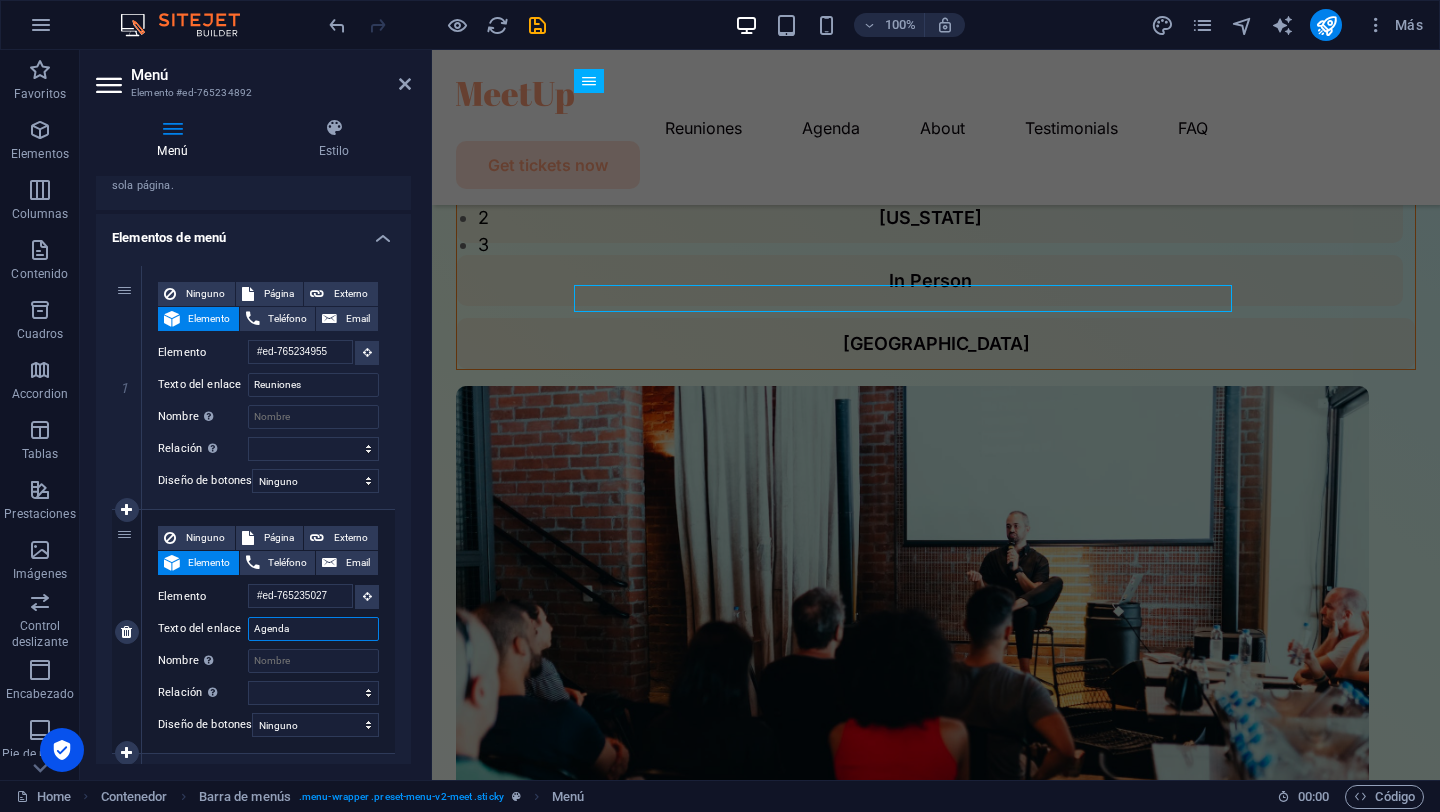 click on "Agenda" at bounding box center [313, 629] 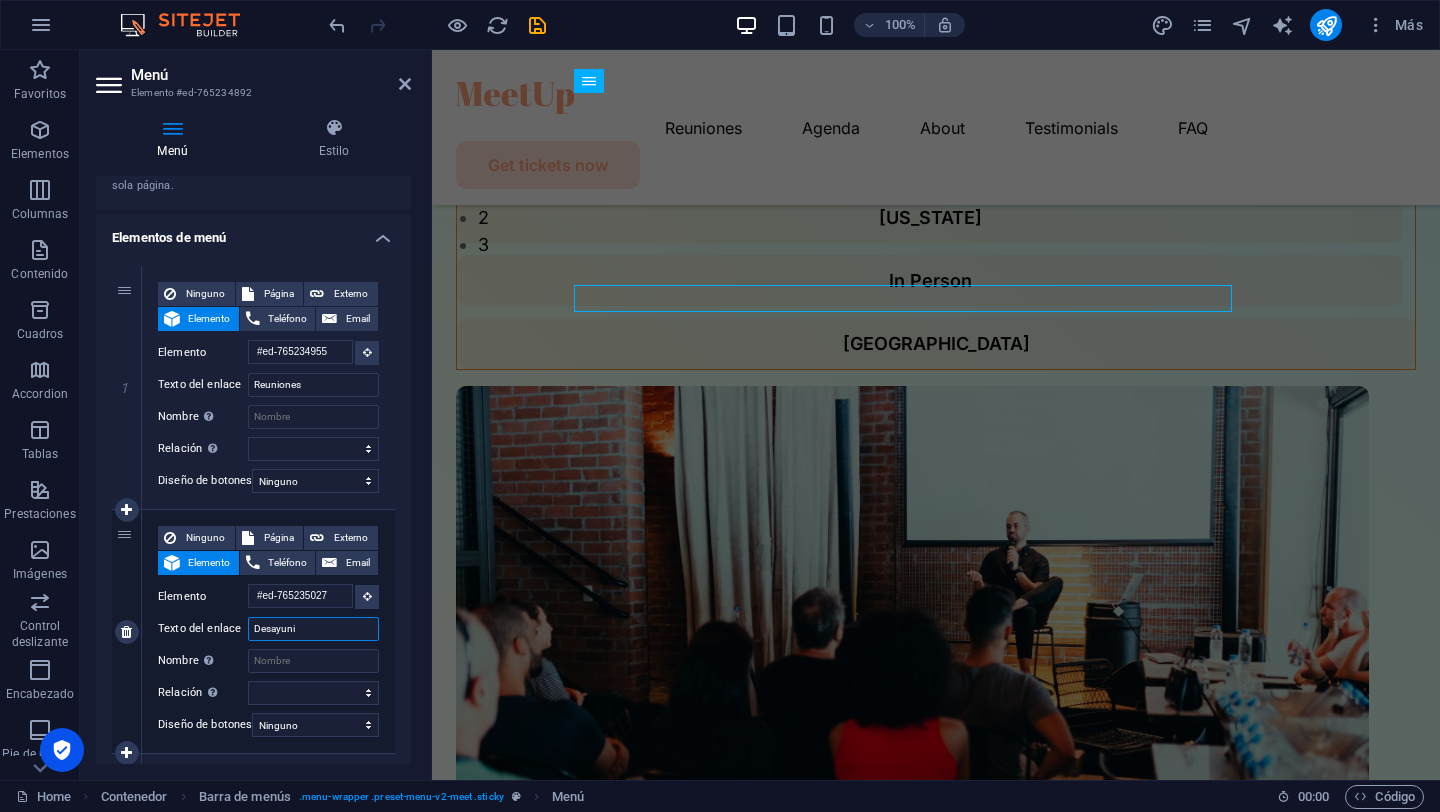 type on "Desayuni" 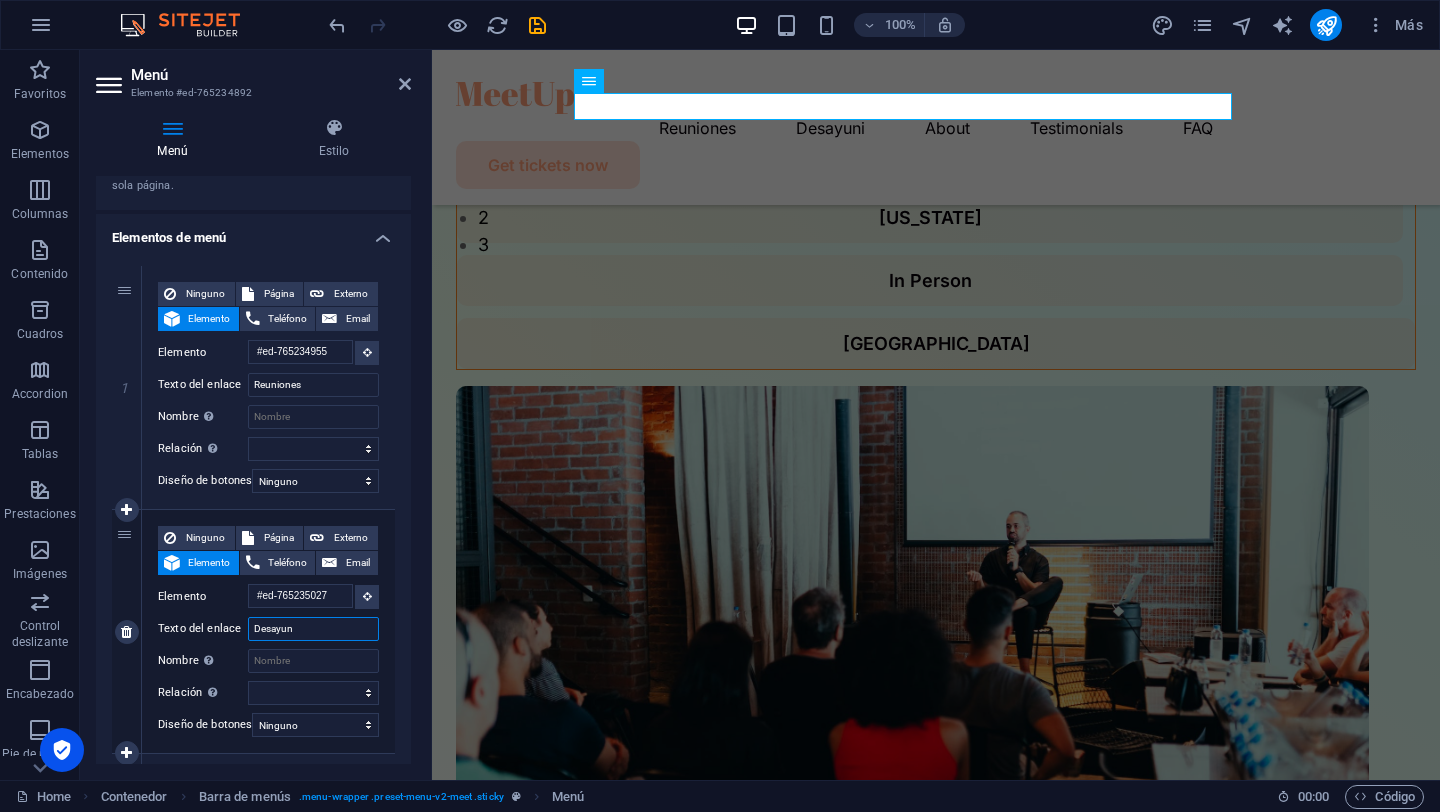 type on "Desayuno" 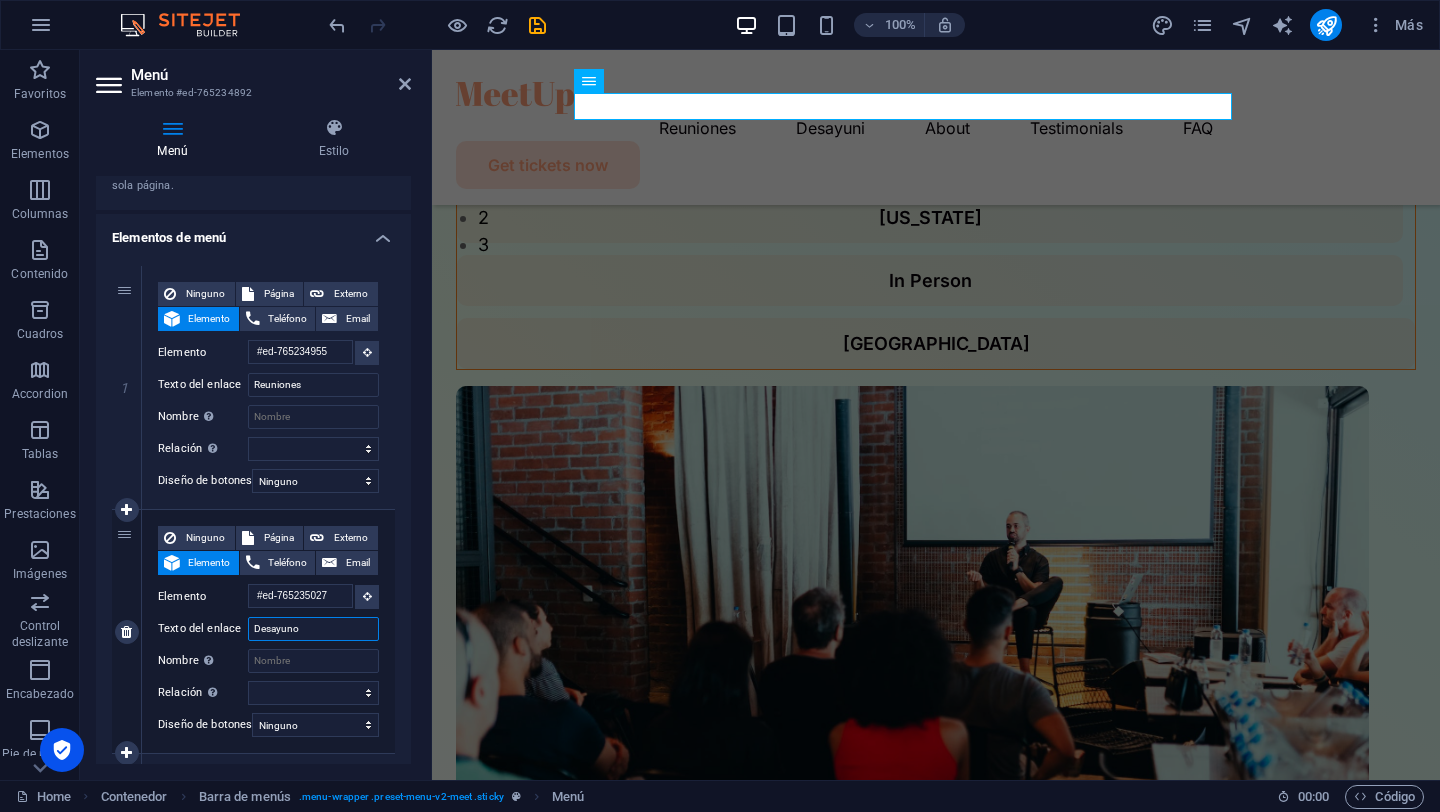 select 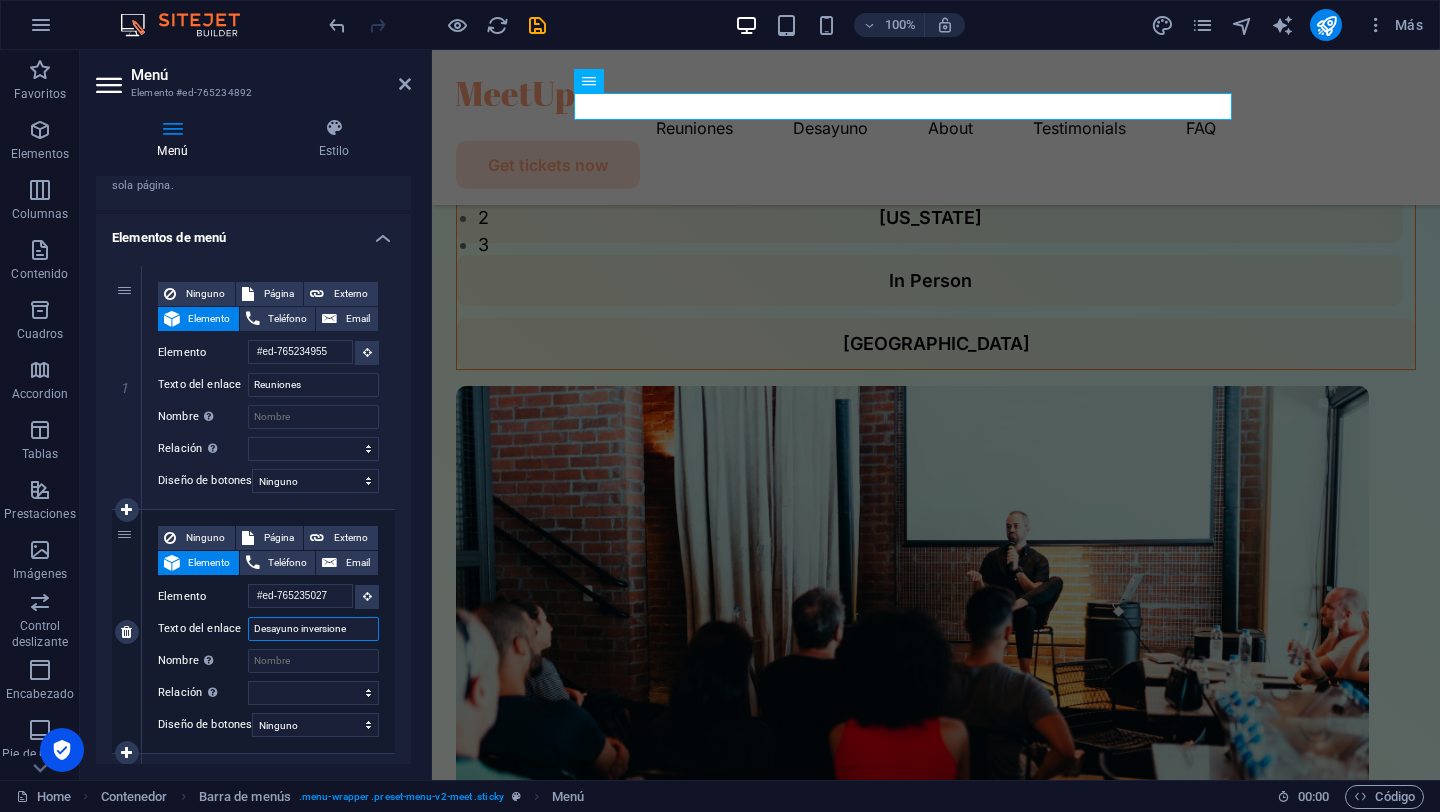 type on "Desayuno inversiones" 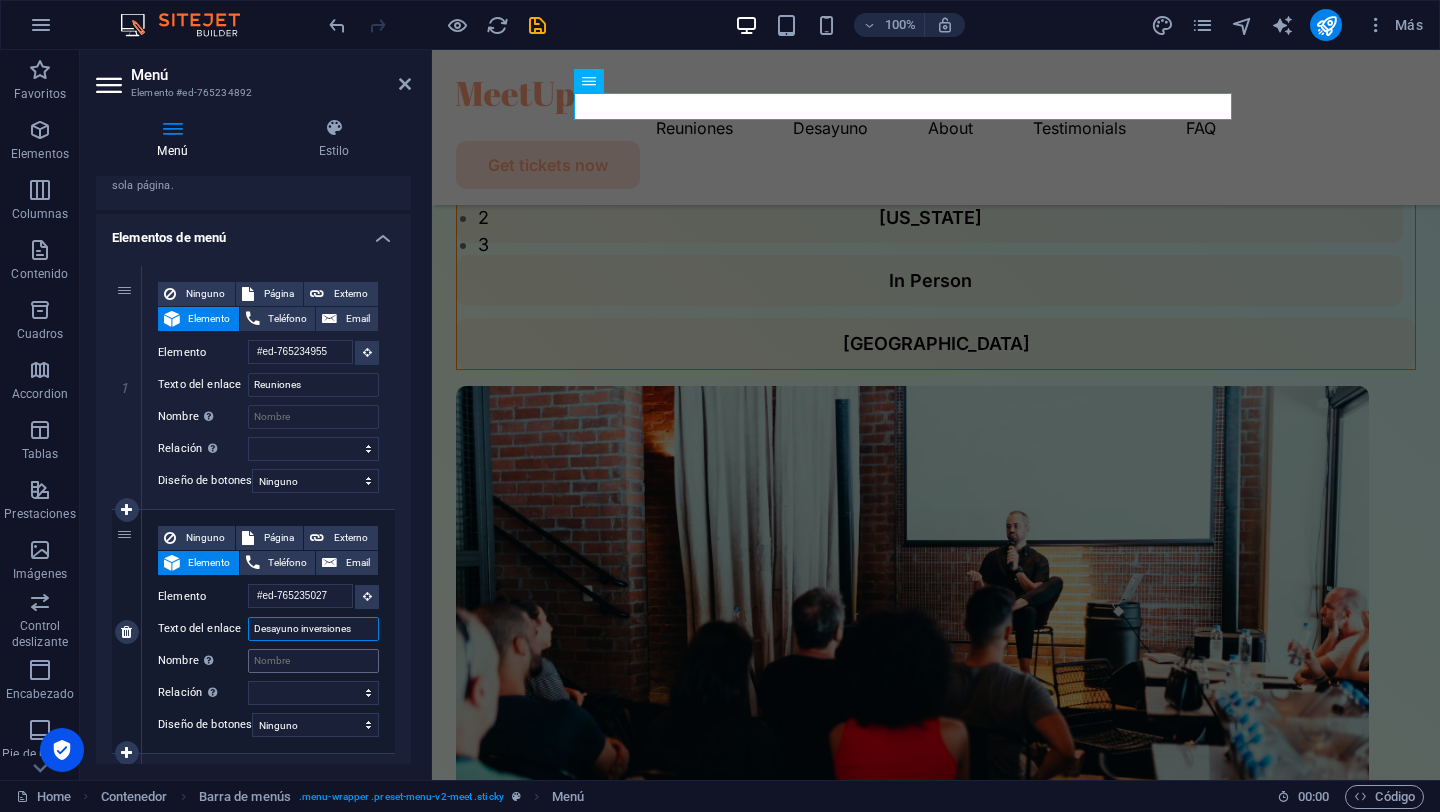 select 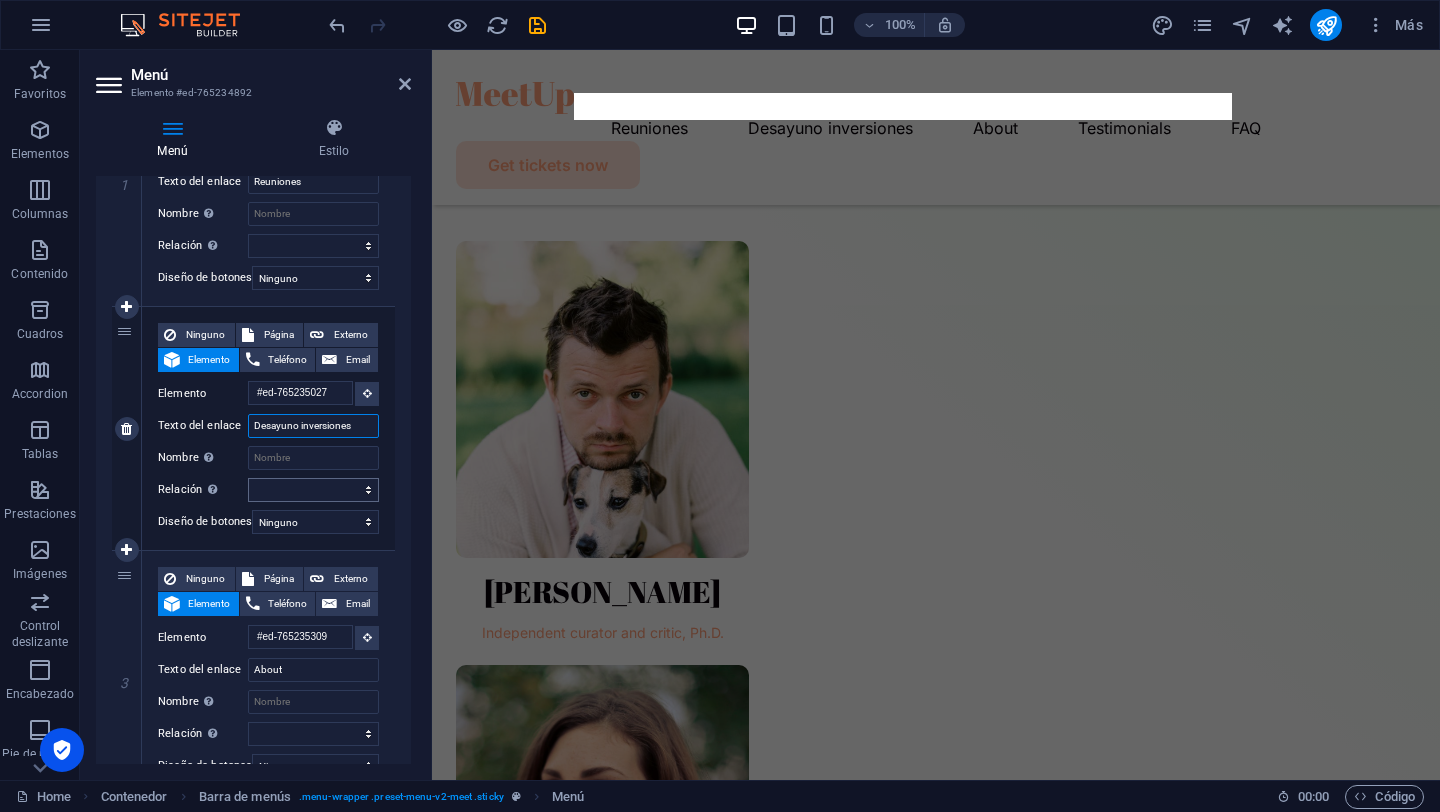 scroll, scrollTop: 364, scrollLeft: 0, axis: vertical 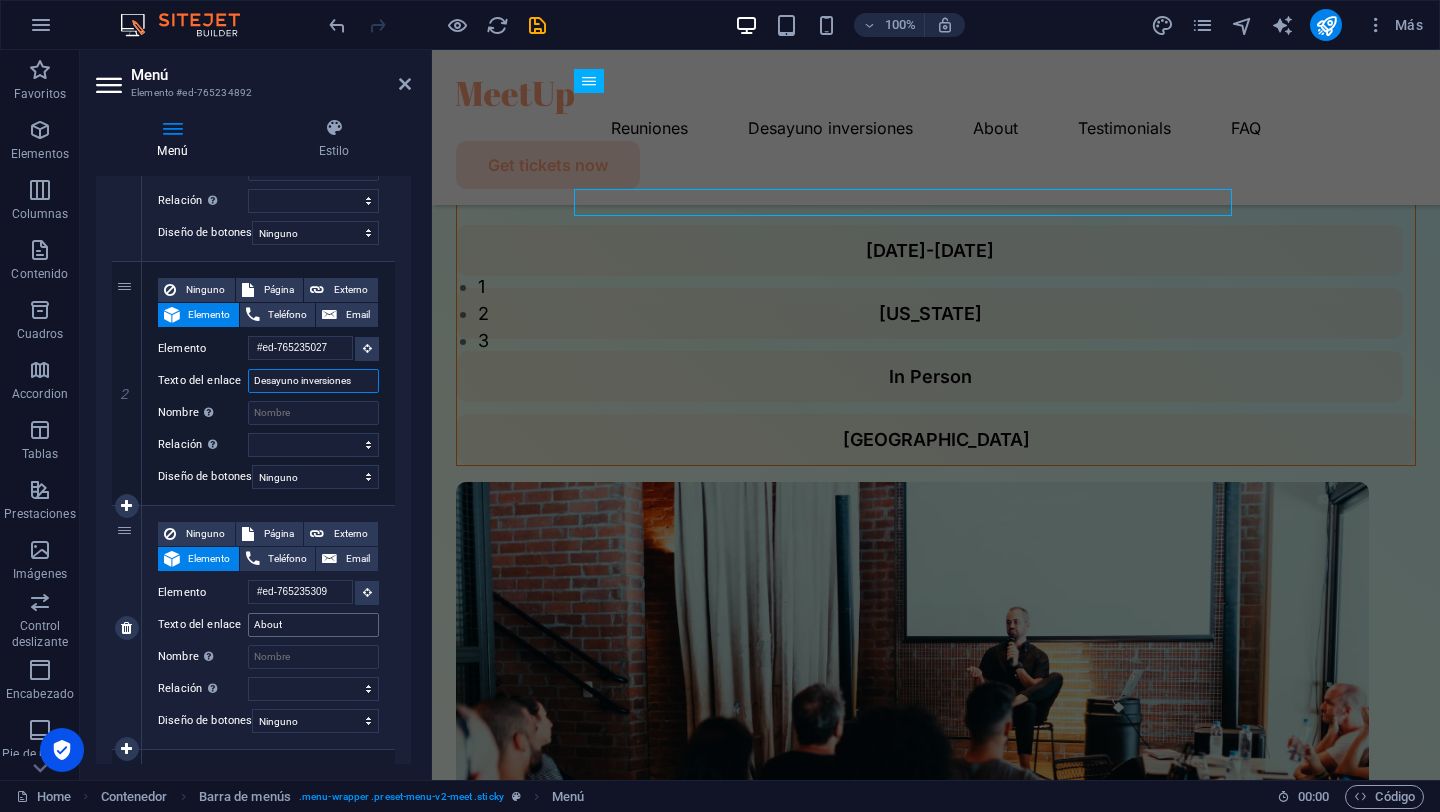 type on "Desayuno inversiones" 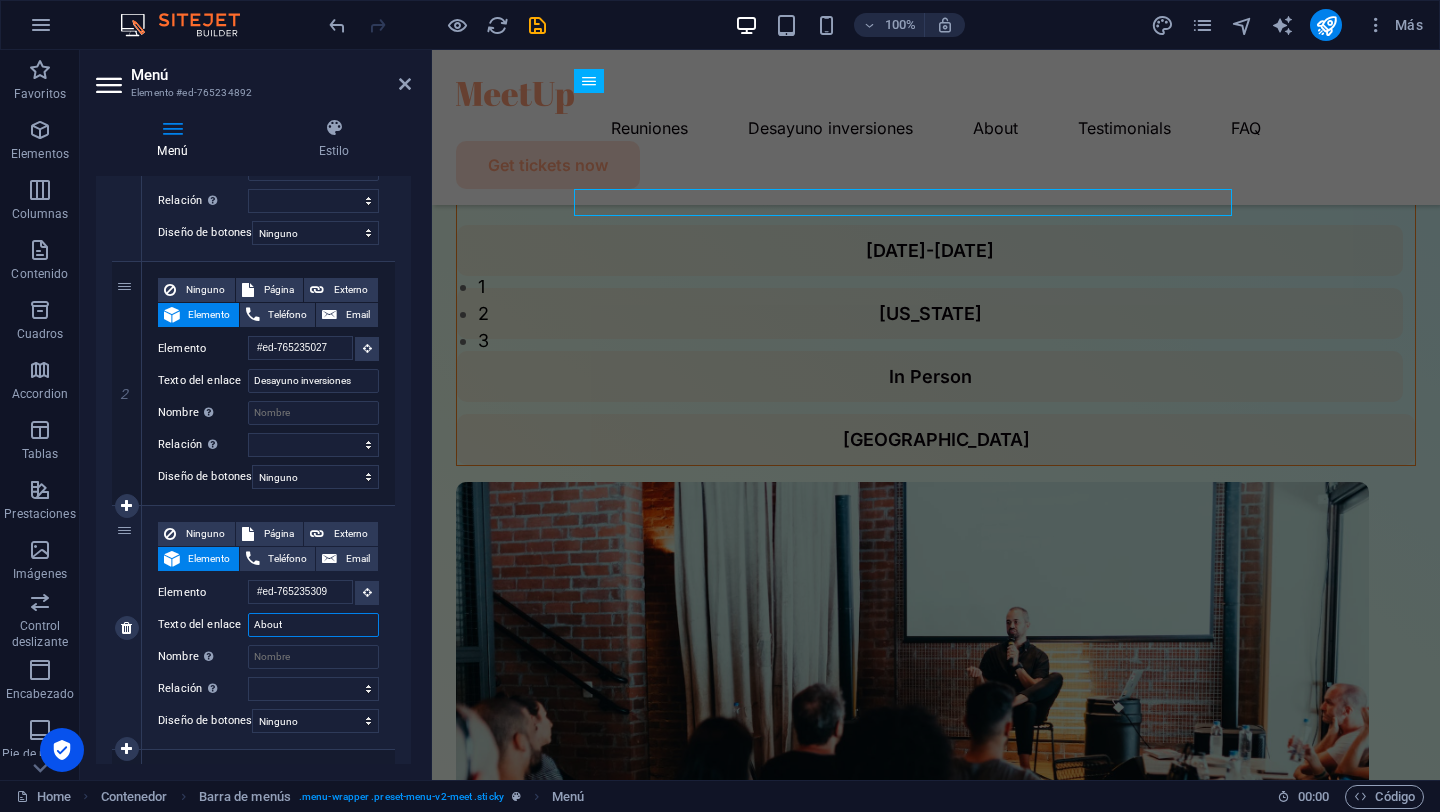 click on "About" at bounding box center (313, 625) 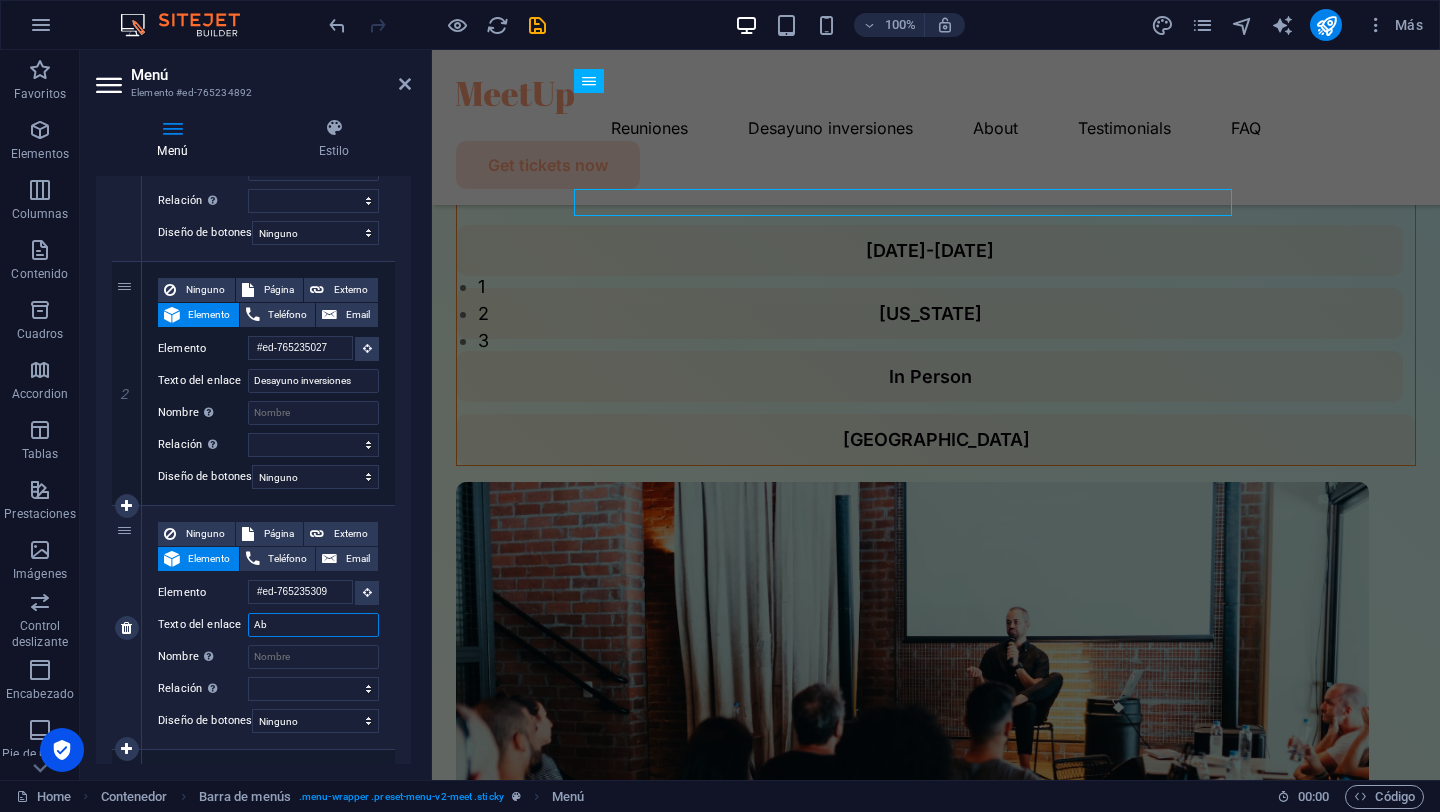type on "A" 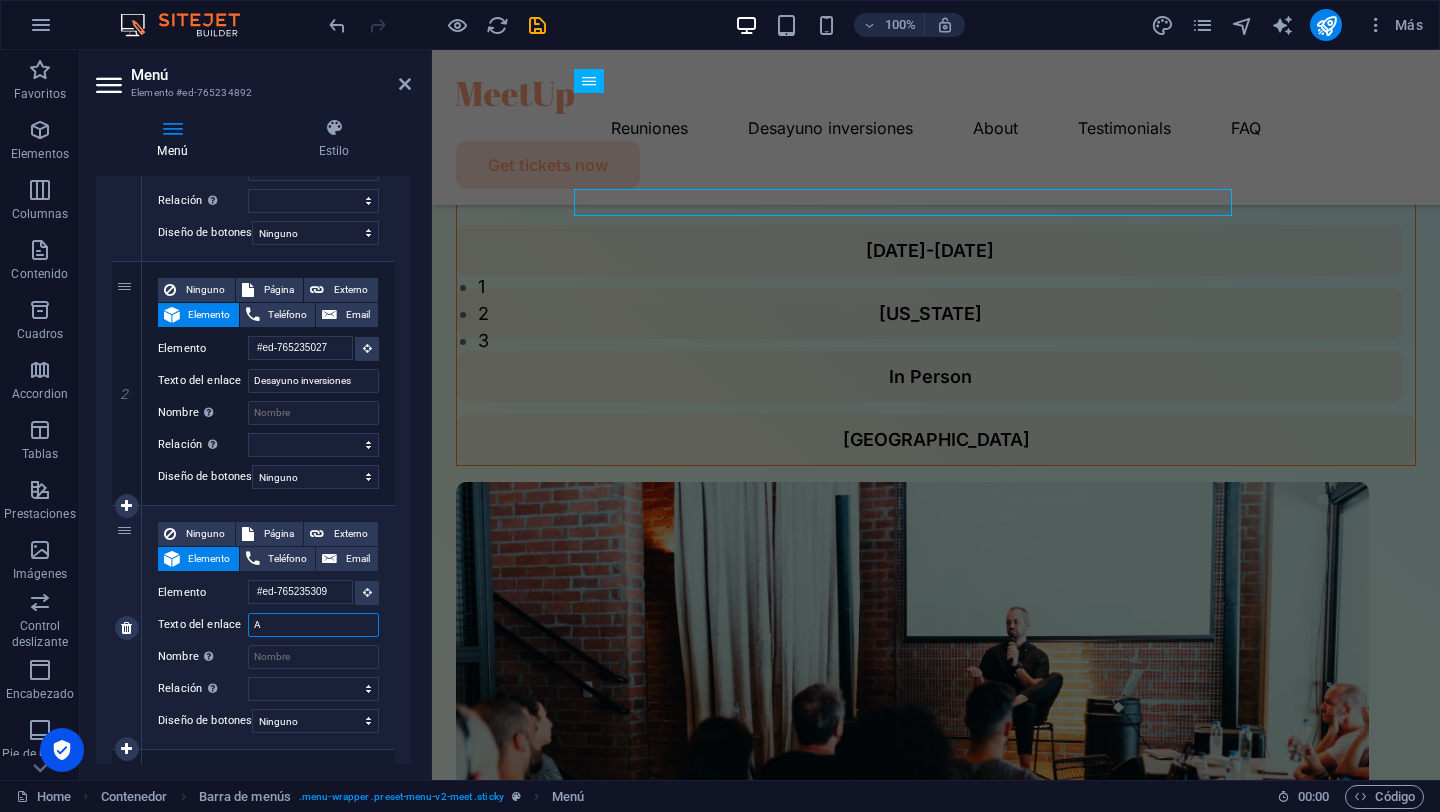 type 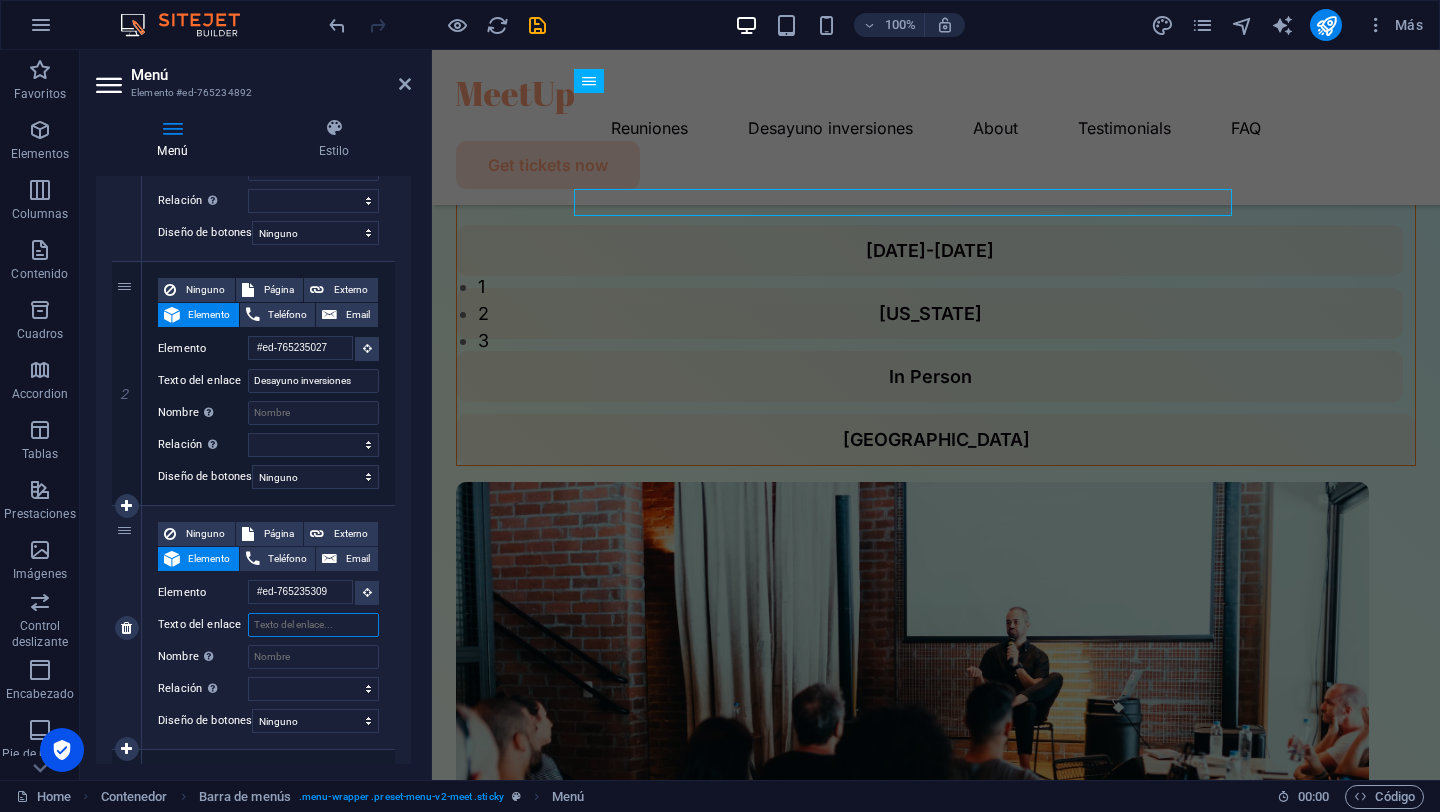 select 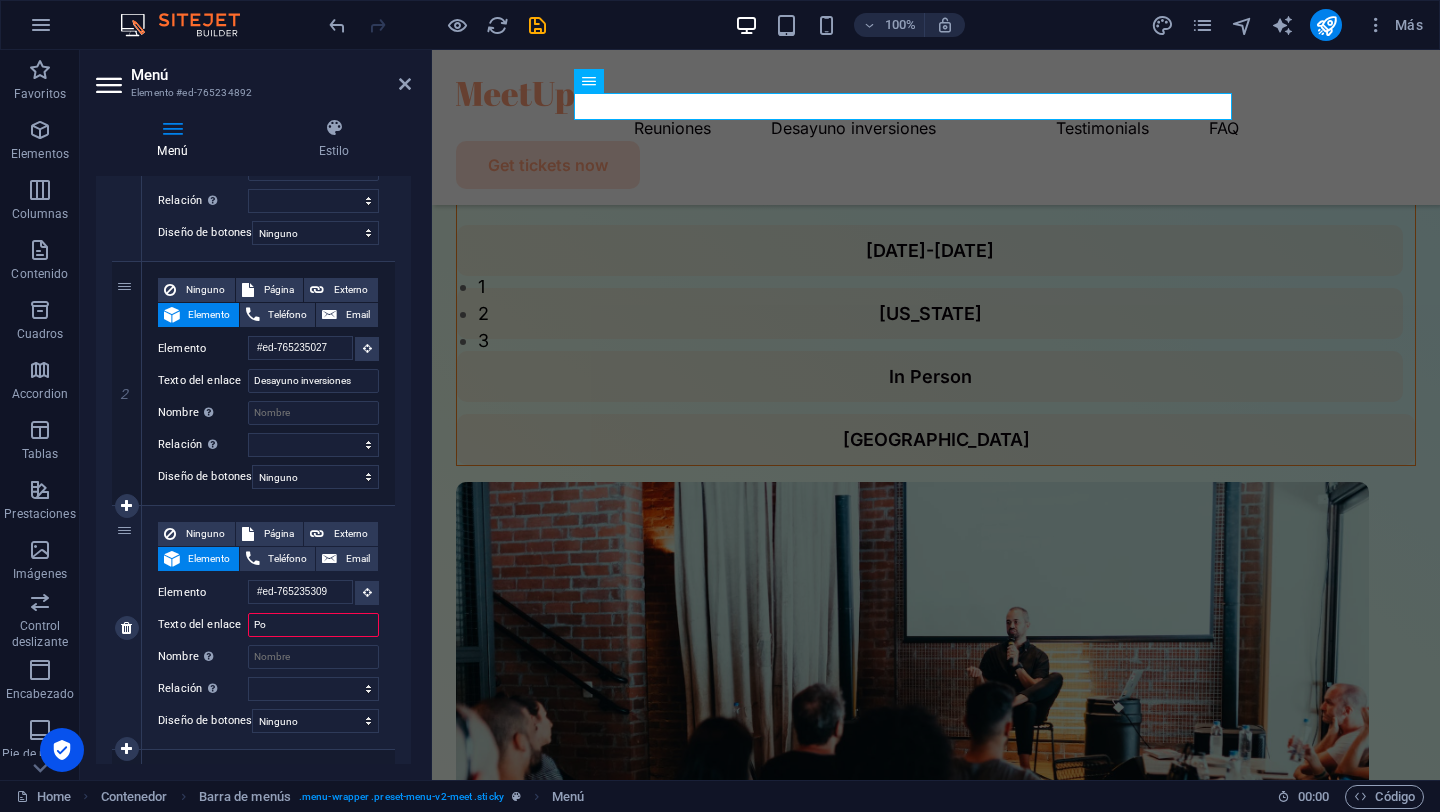 type on "Pos" 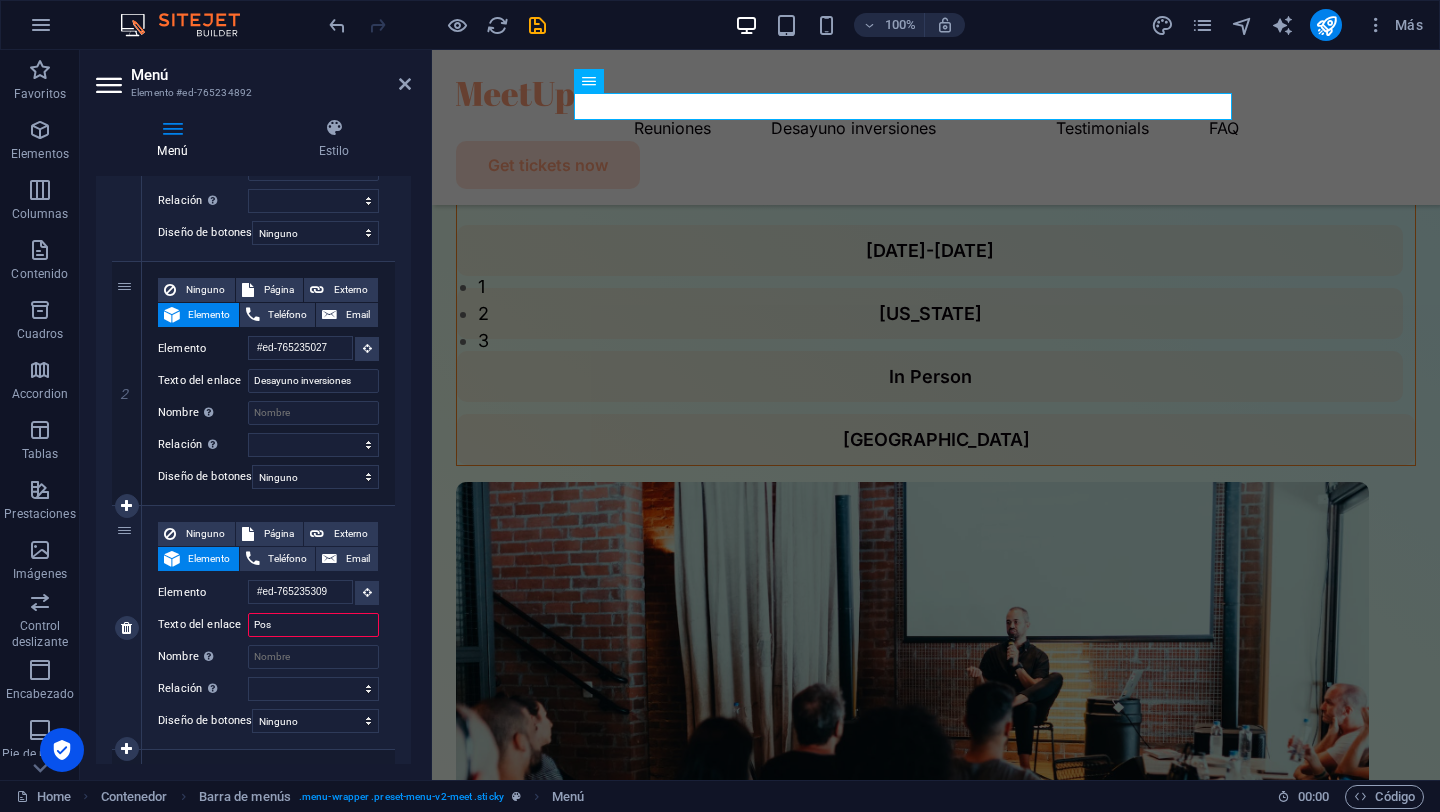 select 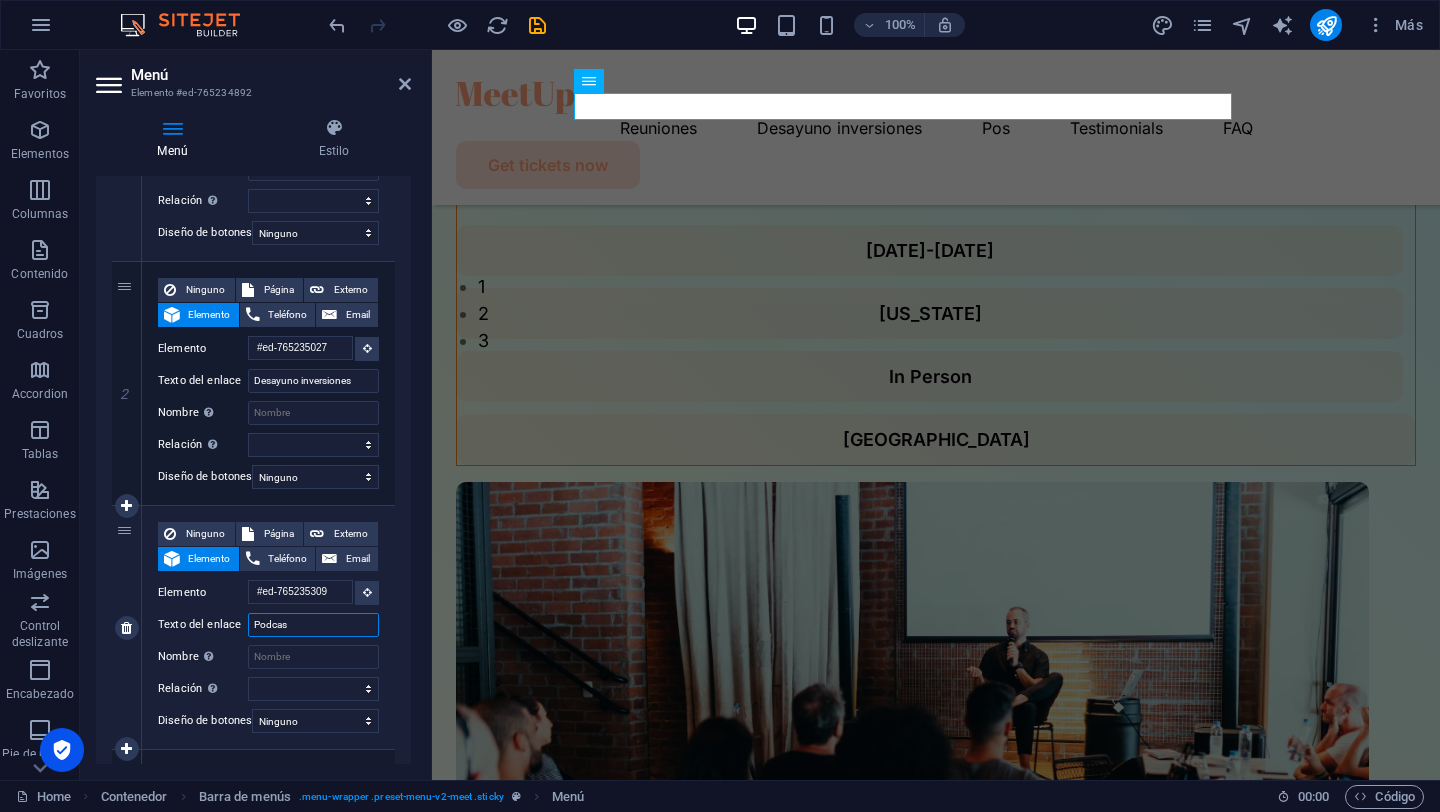 type on "Podcast" 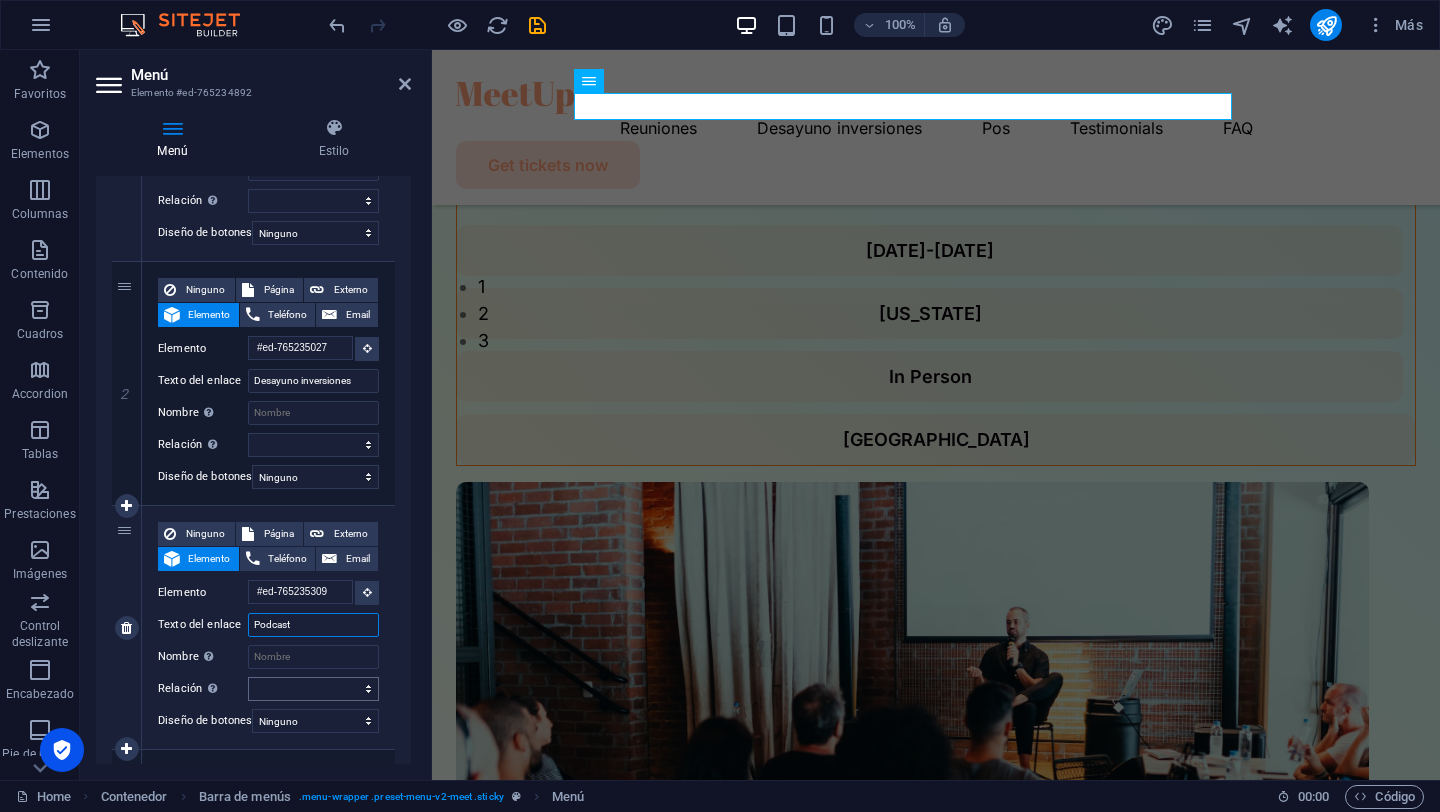 select 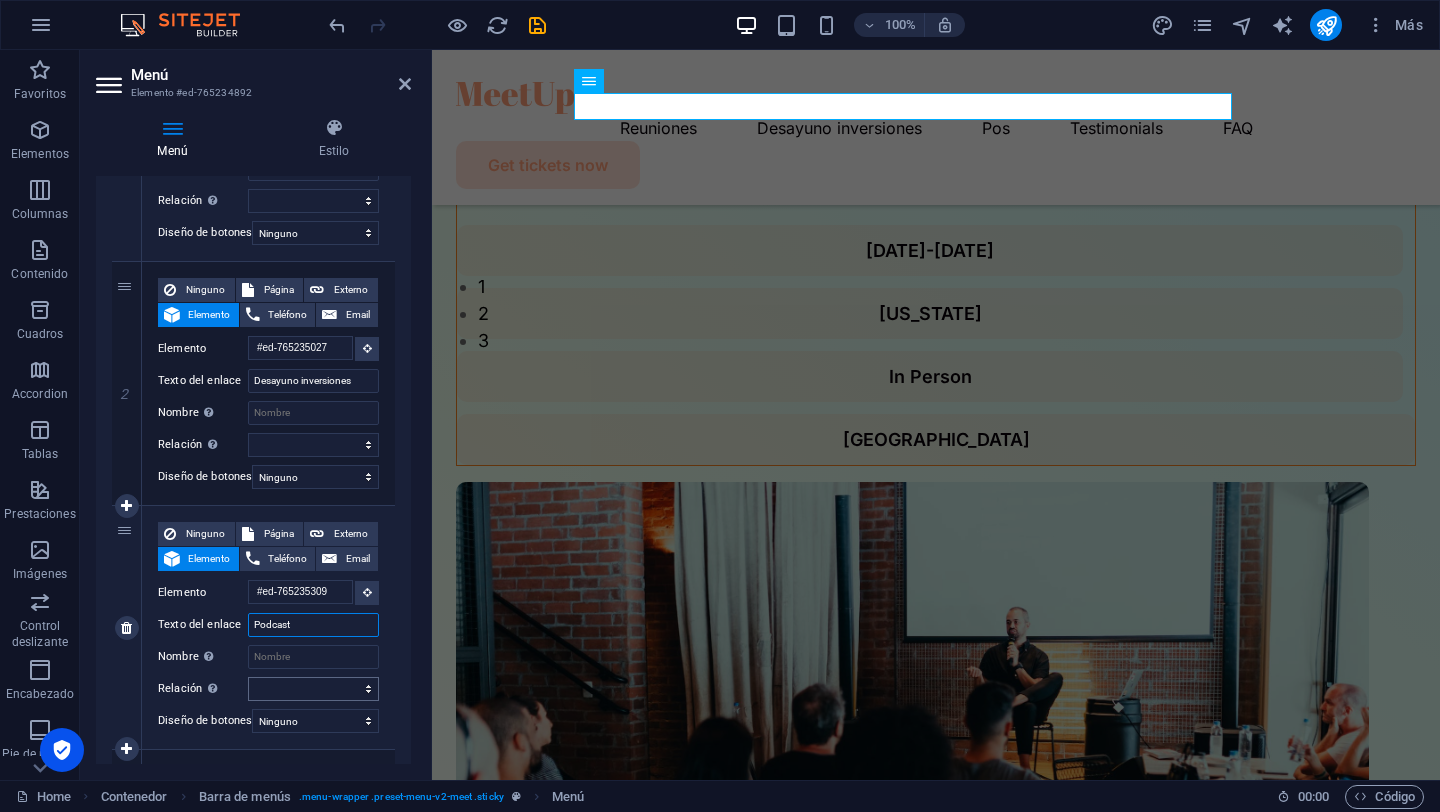 scroll, scrollTop: 458, scrollLeft: 0, axis: vertical 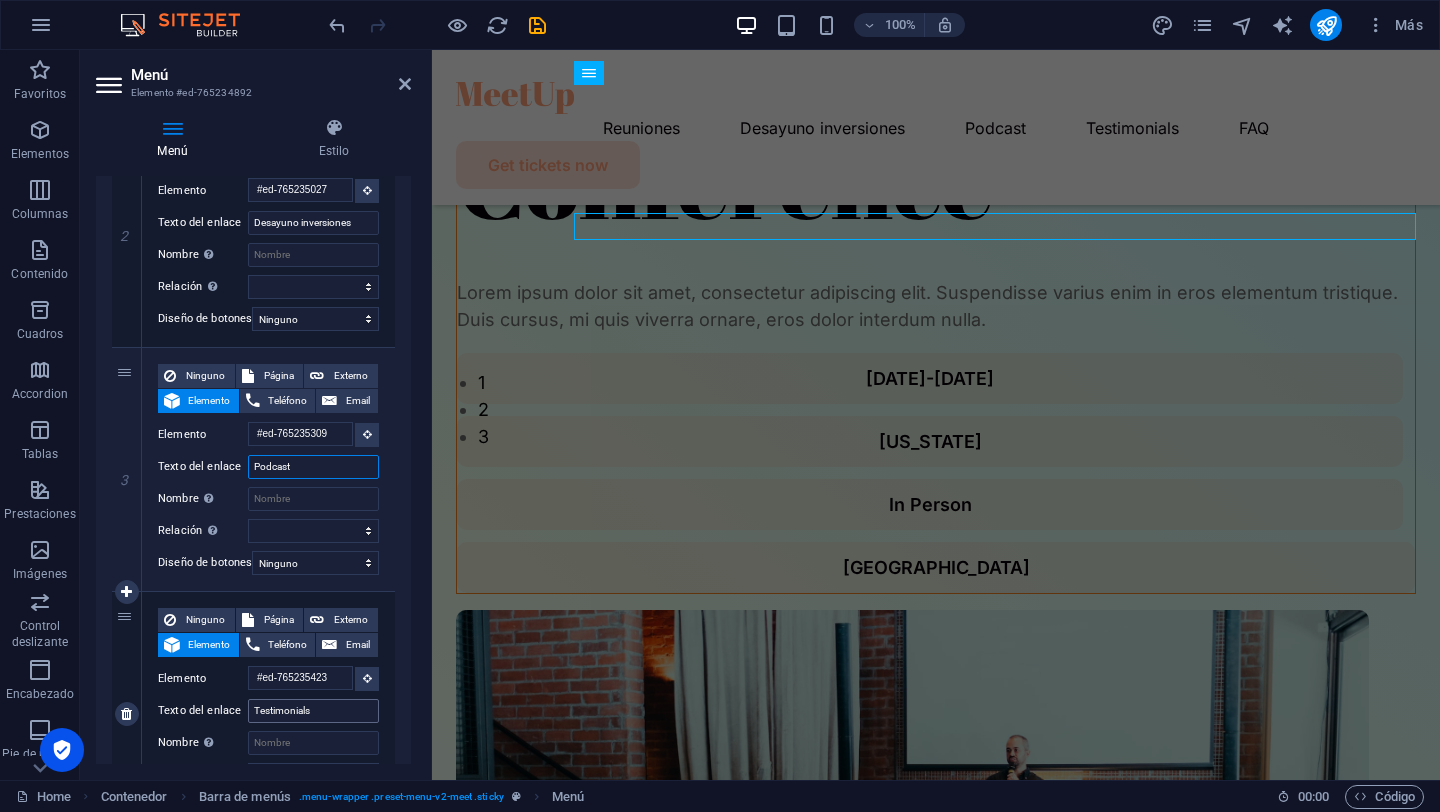 type on "Podcast" 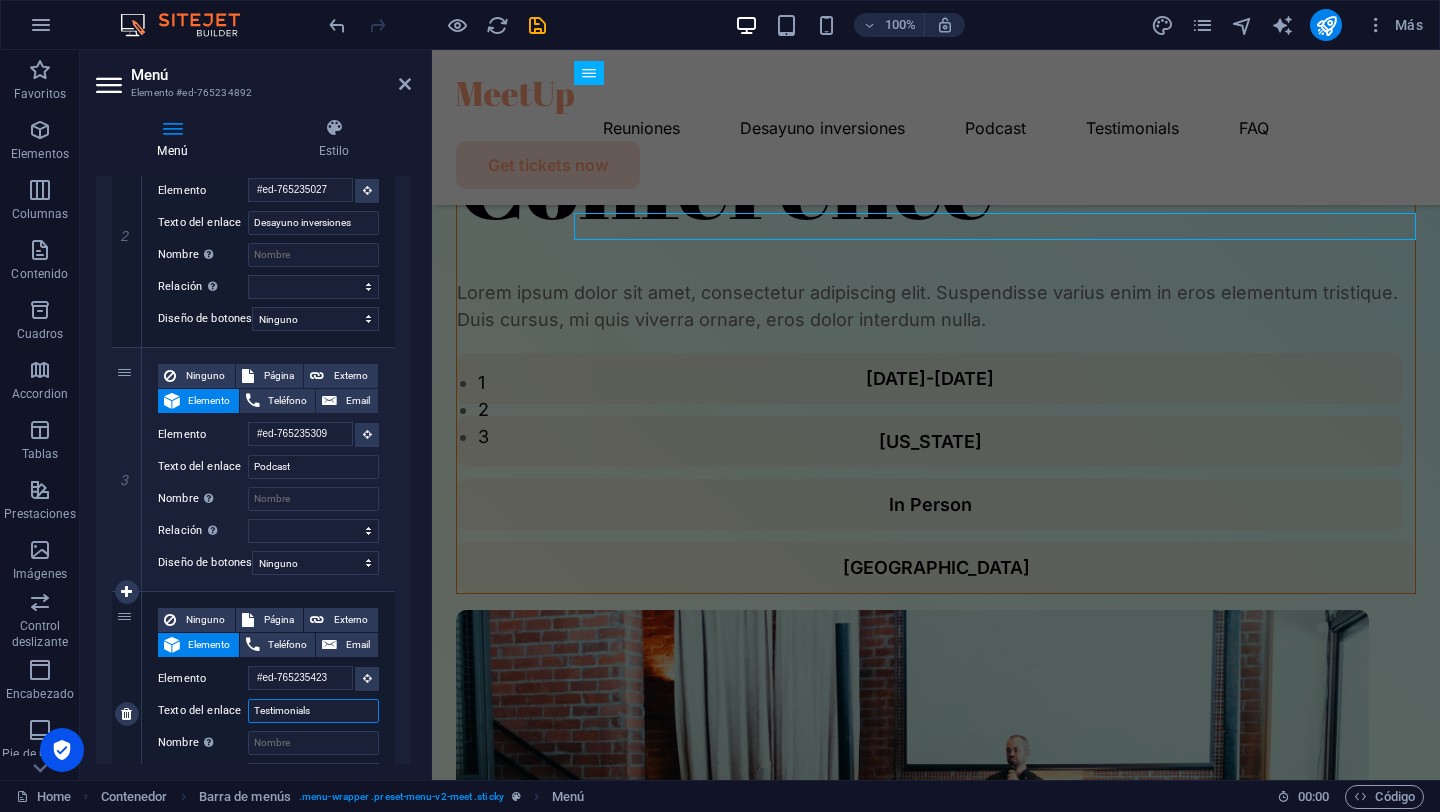 click on "Testimonials" at bounding box center [313, 711] 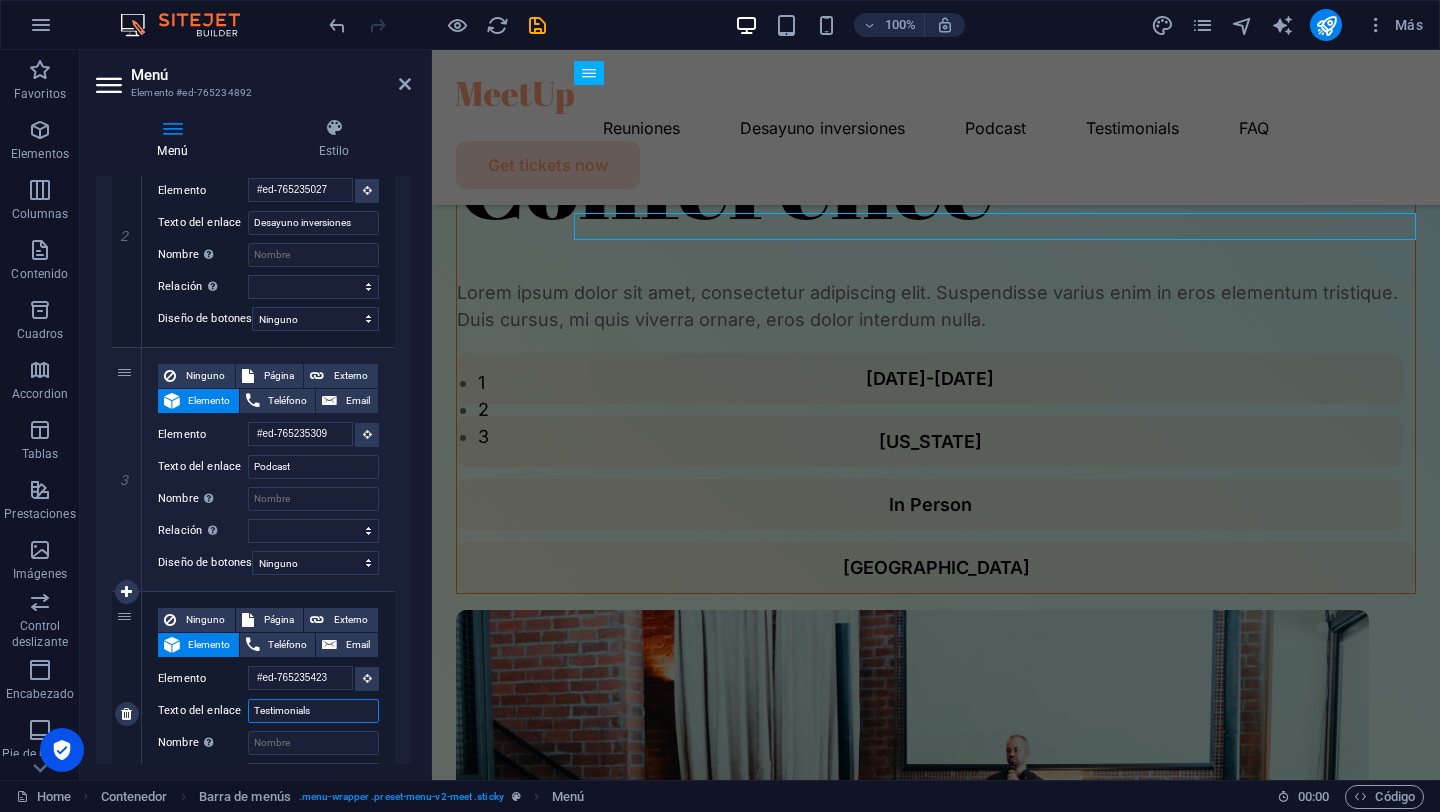 click on "Testimonials" at bounding box center [313, 711] 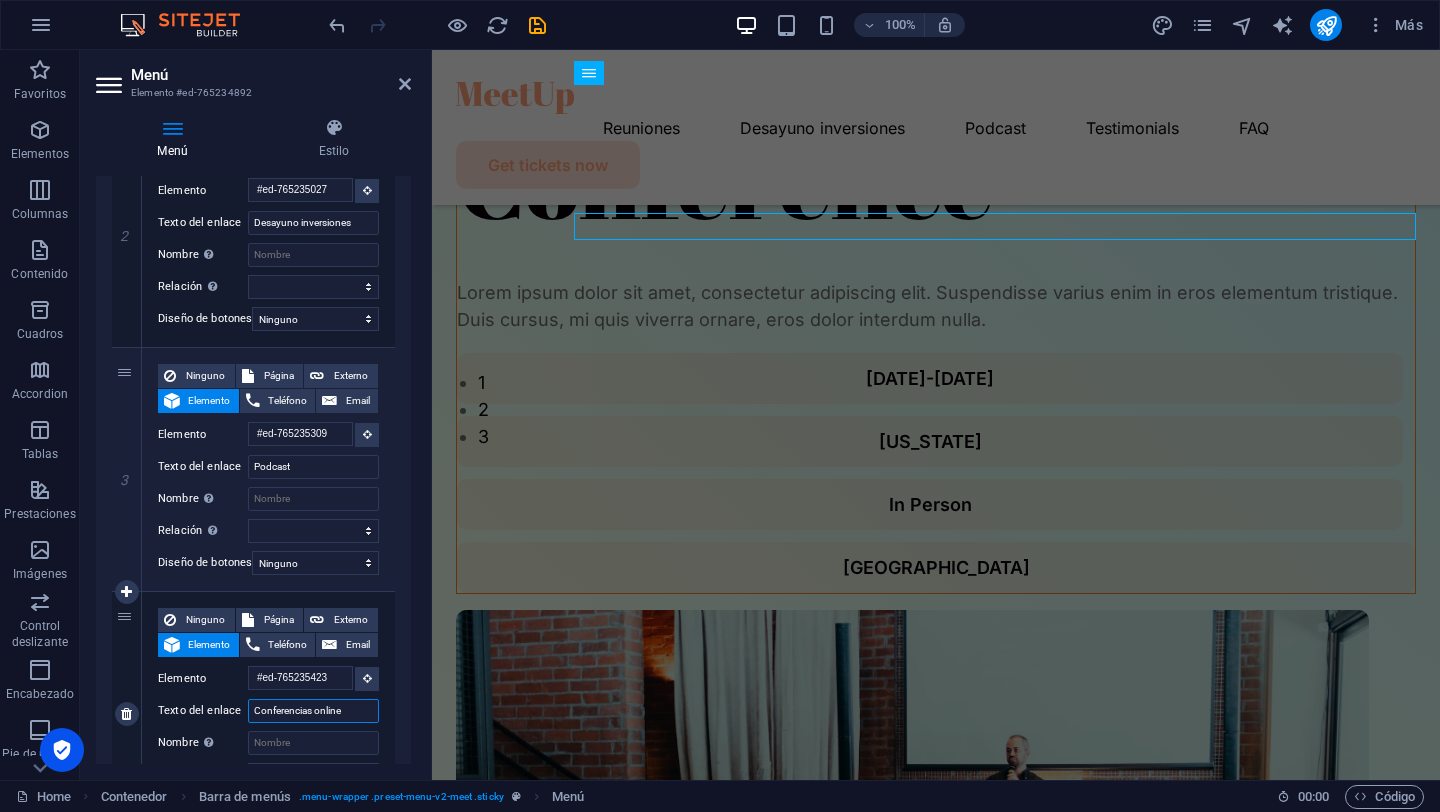type on "Conferencias online" 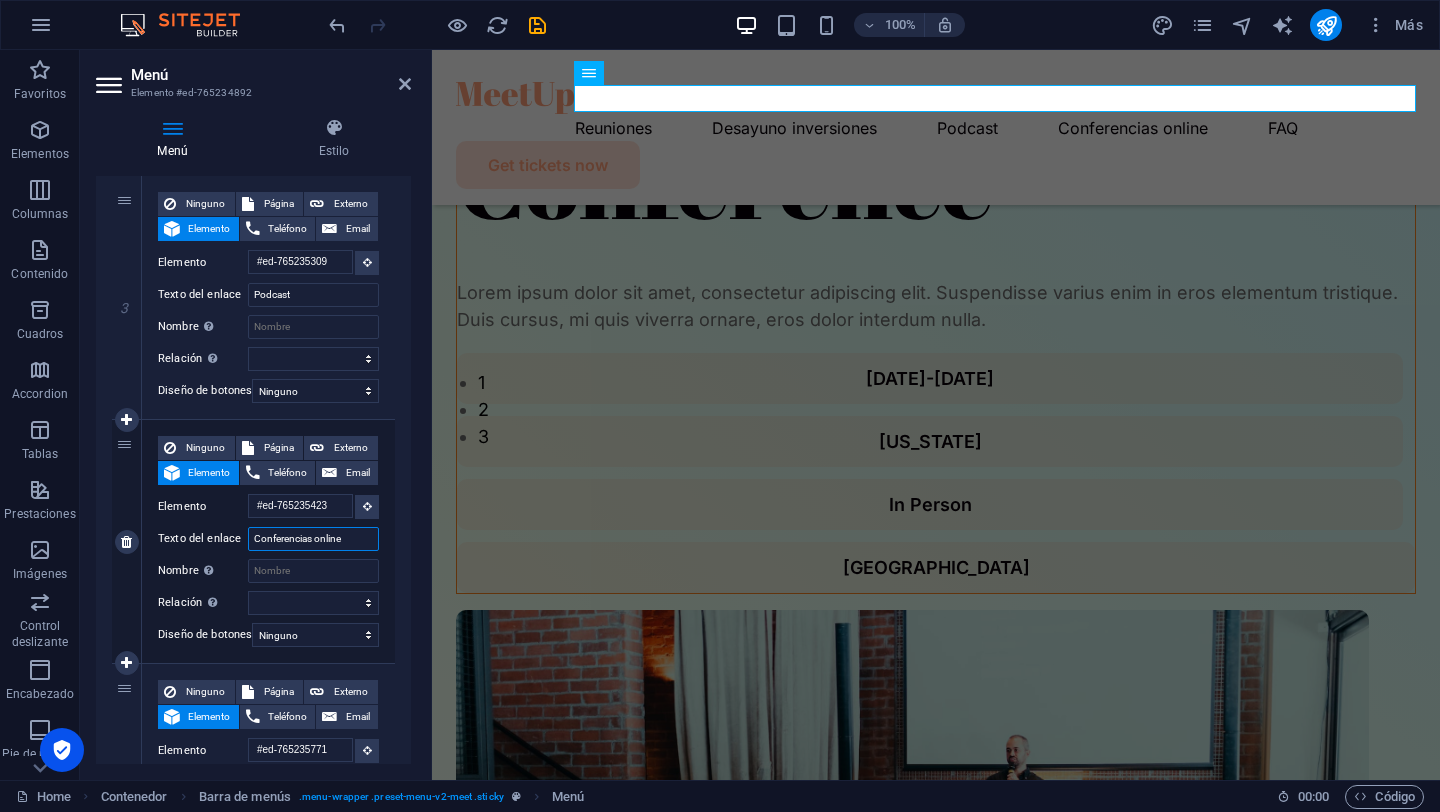 scroll, scrollTop: 696, scrollLeft: 0, axis: vertical 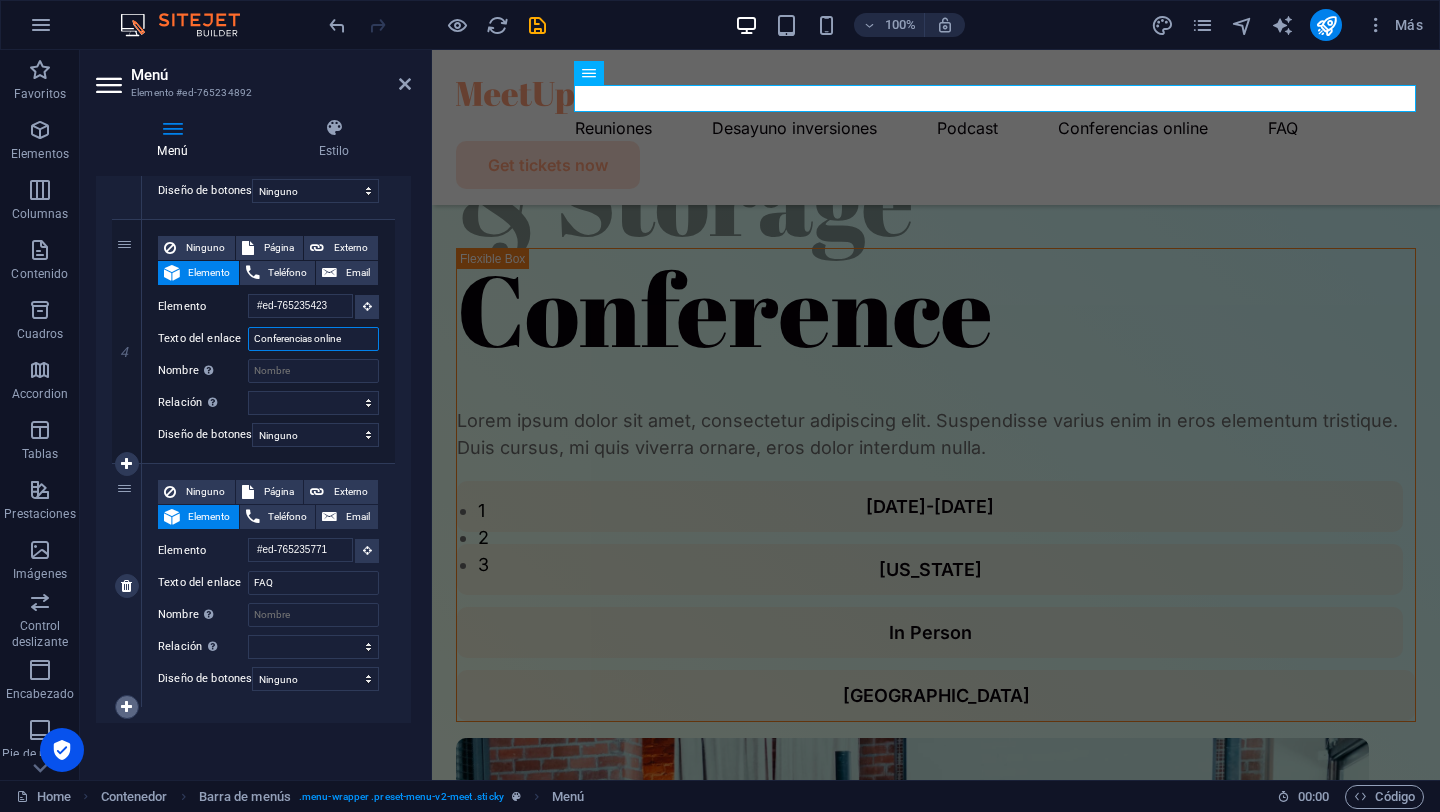 type on "Conferencias online" 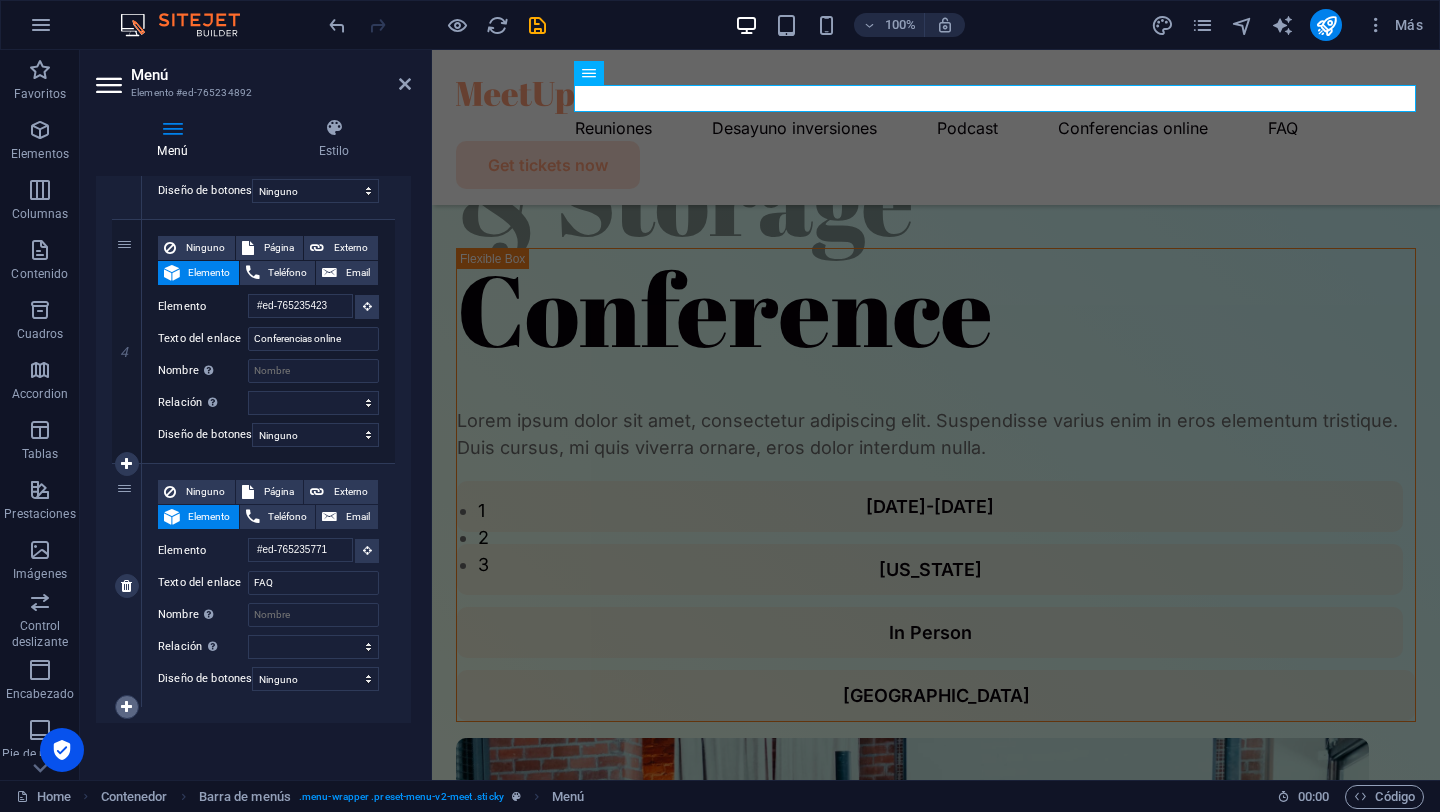 click at bounding box center [127, 707] 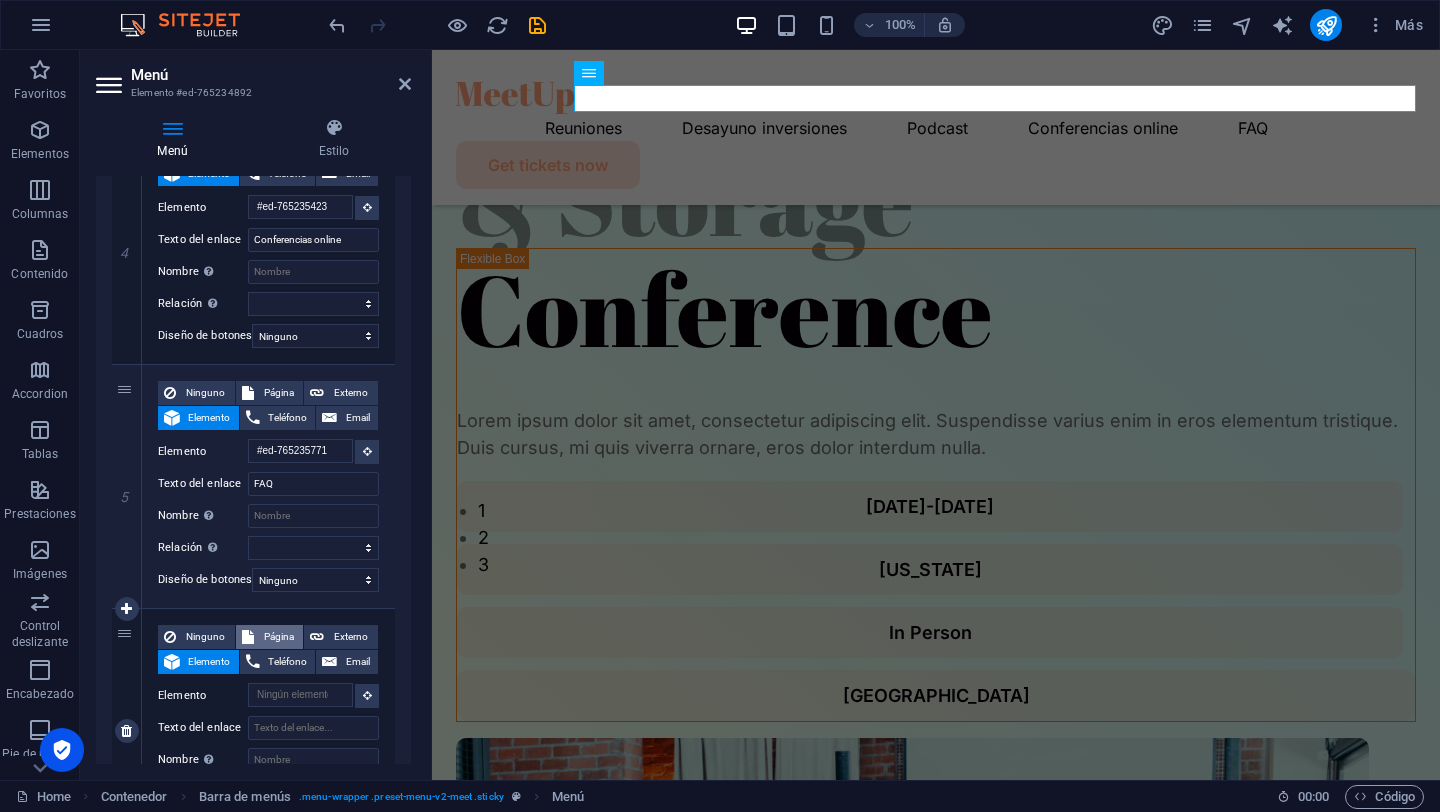scroll, scrollTop: 995, scrollLeft: 0, axis: vertical 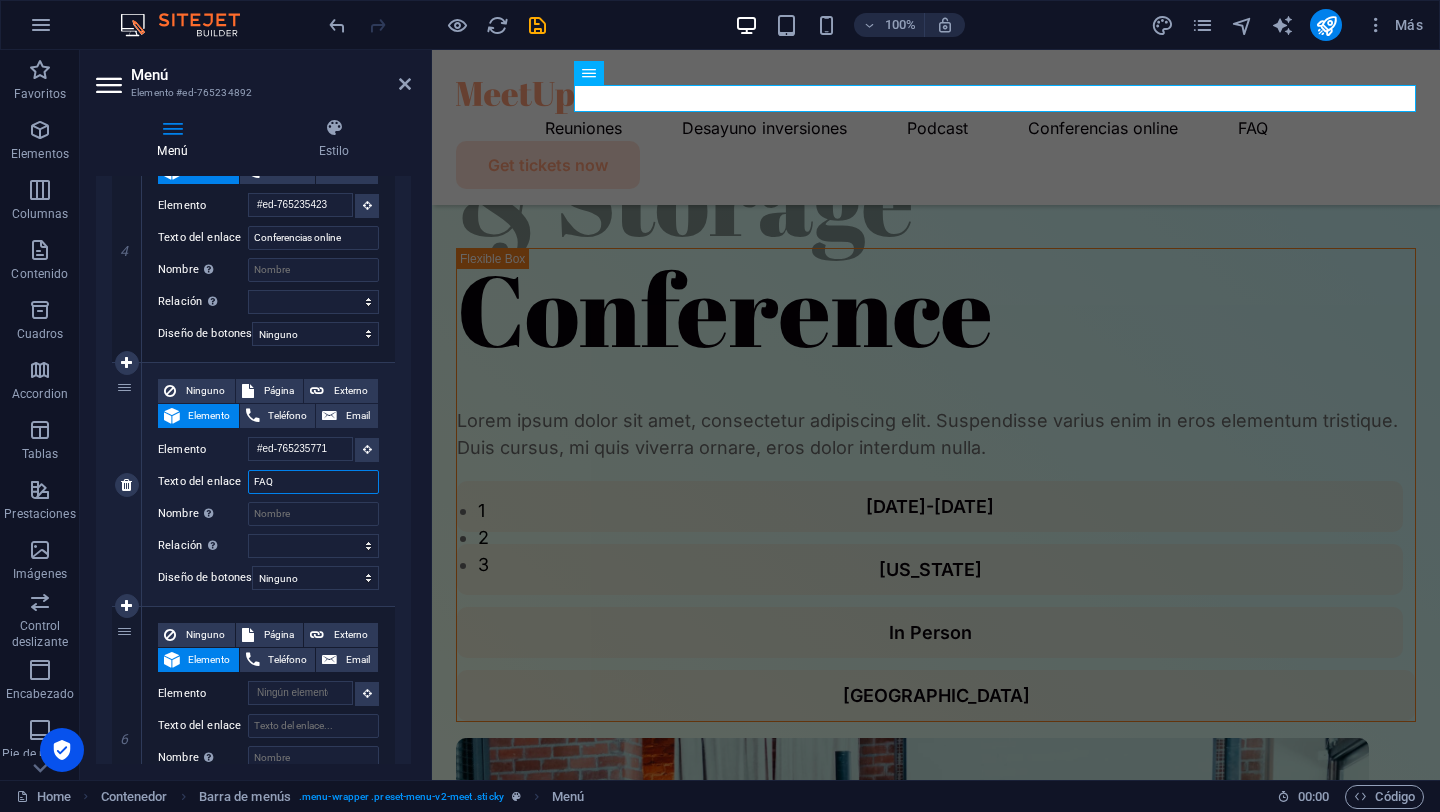 click on "FAQ" at bounding box center (313, 482) 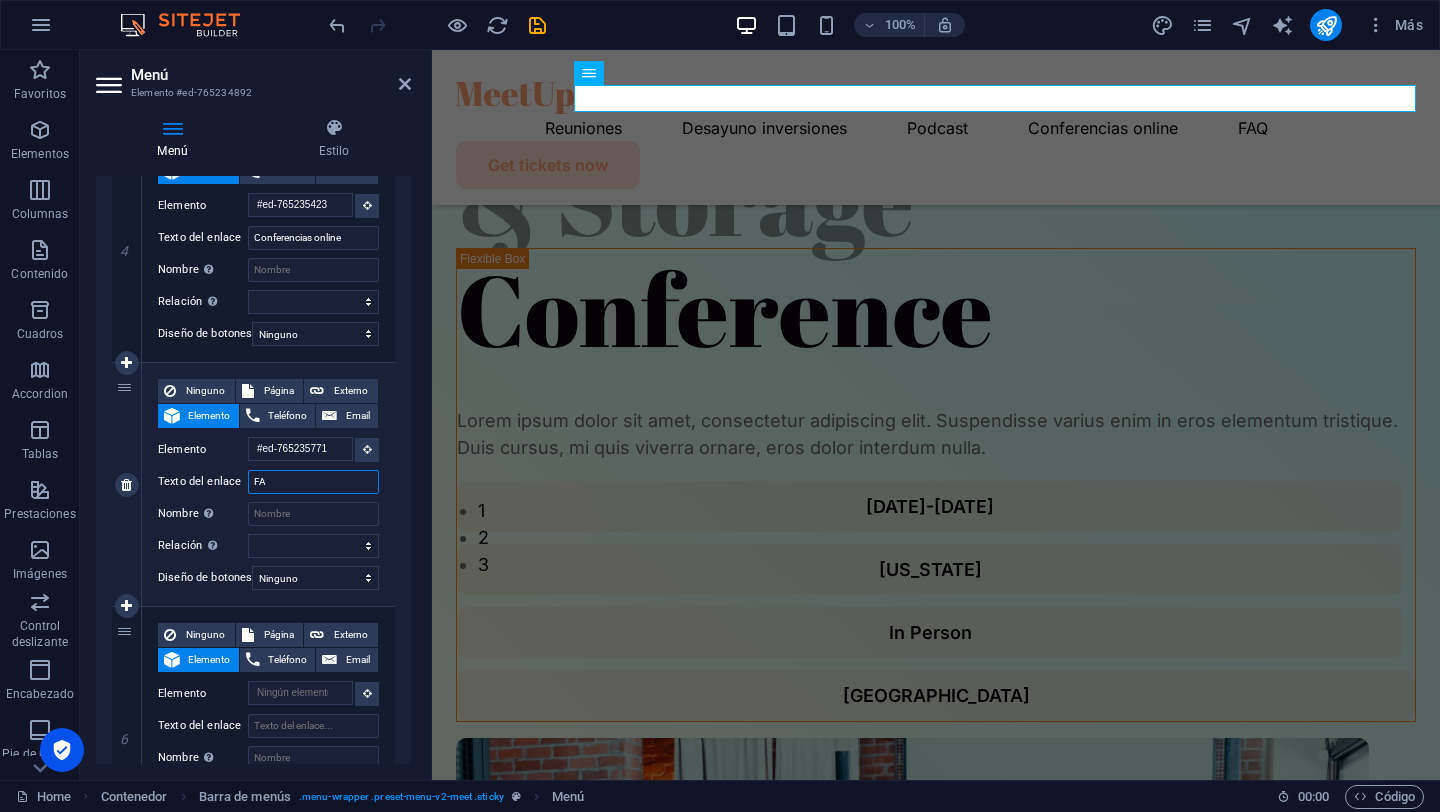 type on "F" 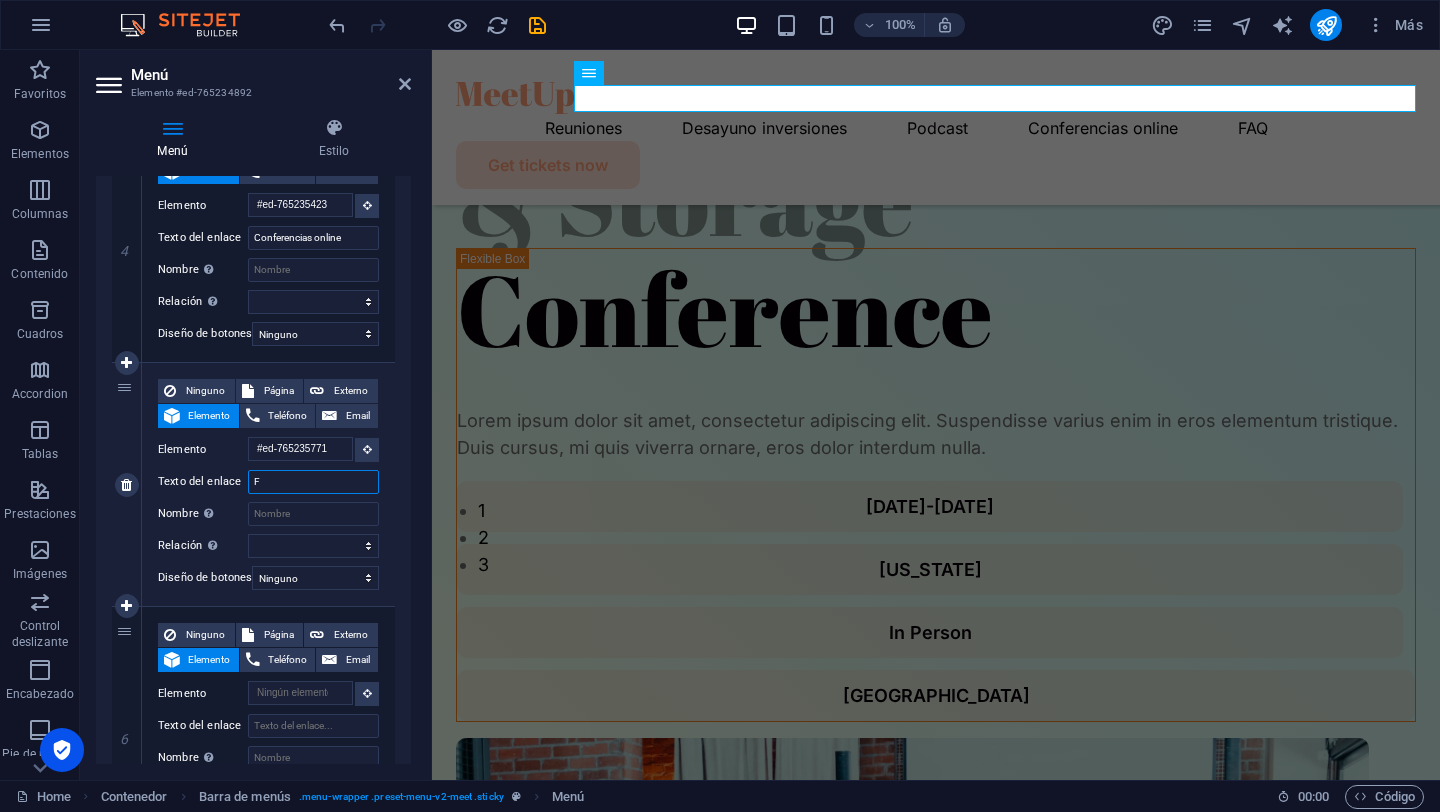 type 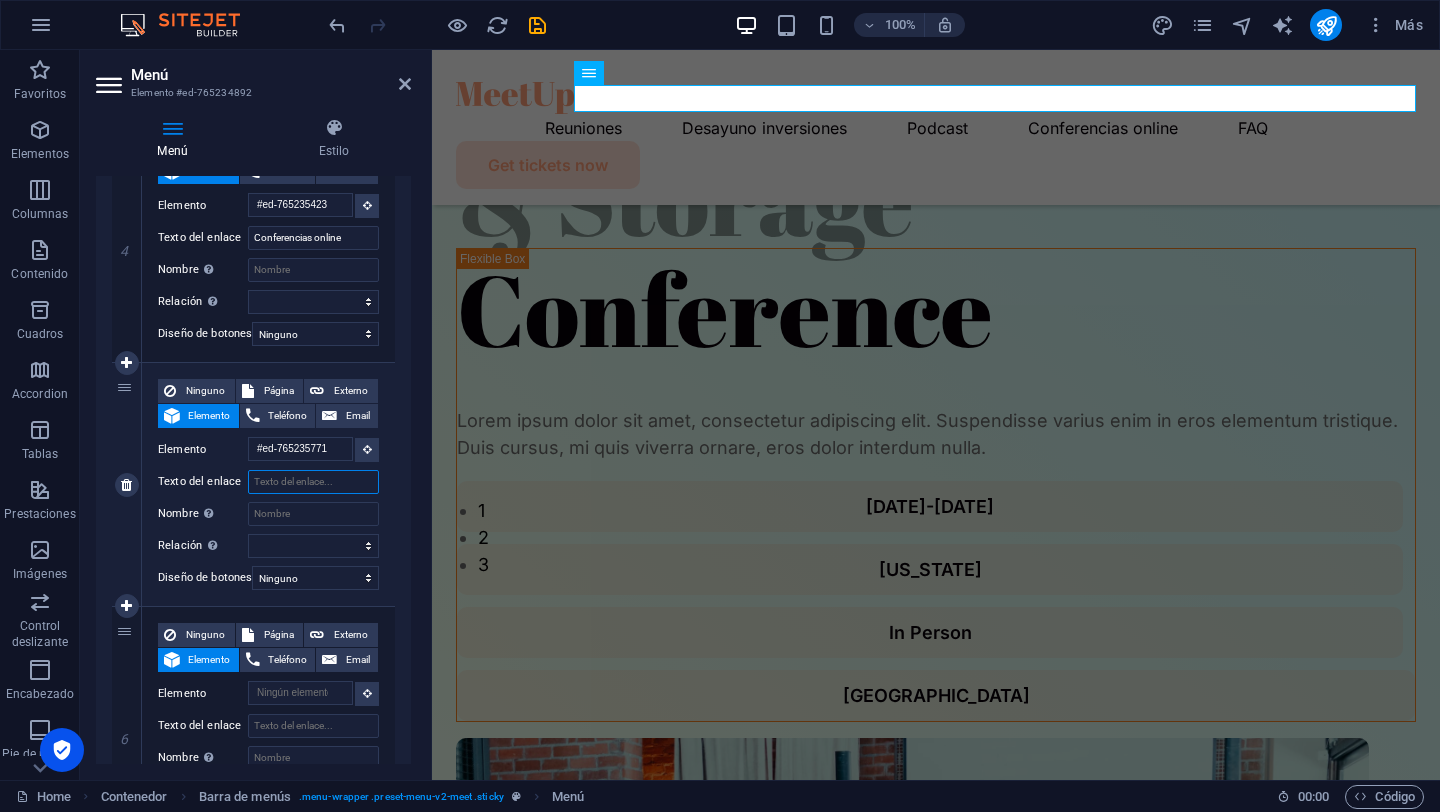 select 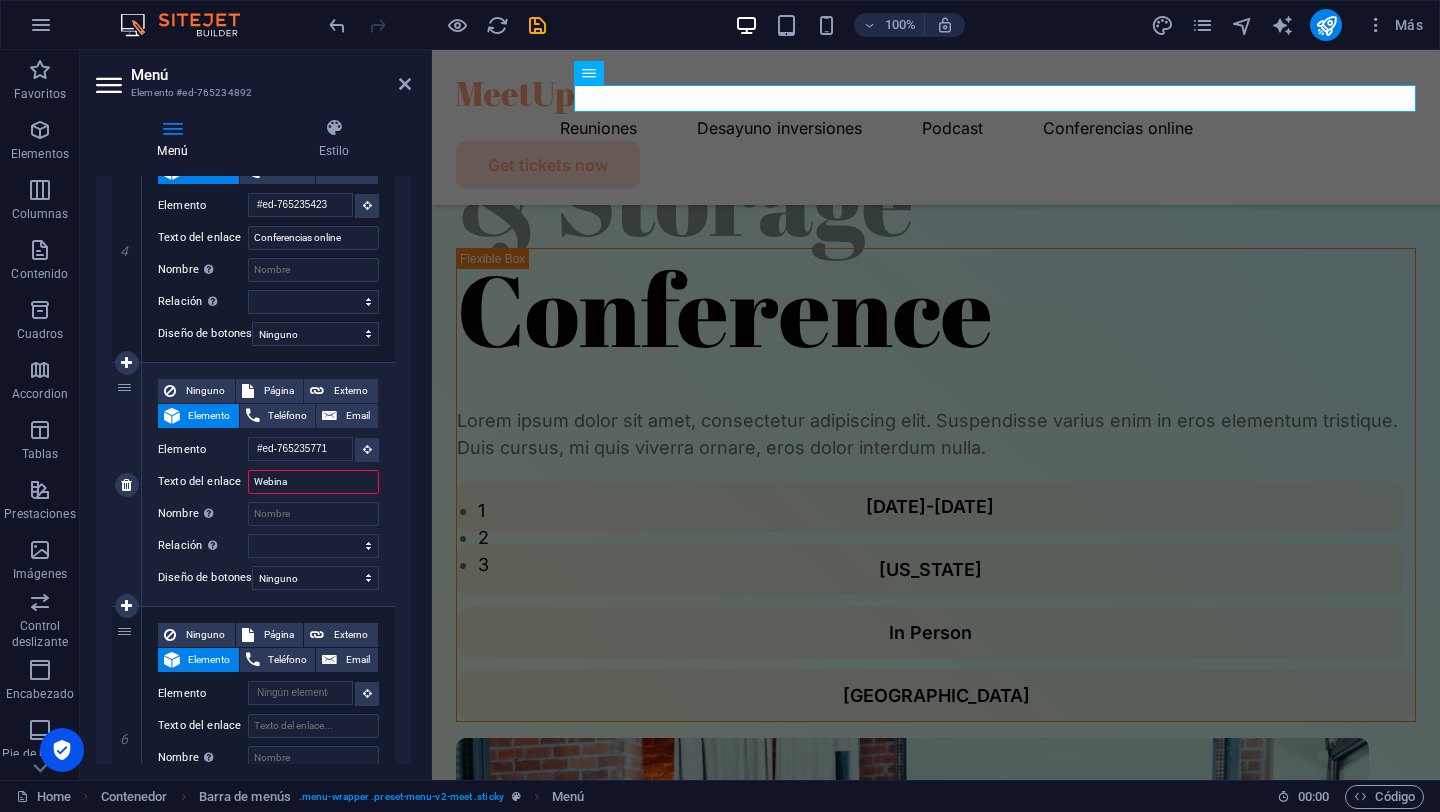type on "Webinar" 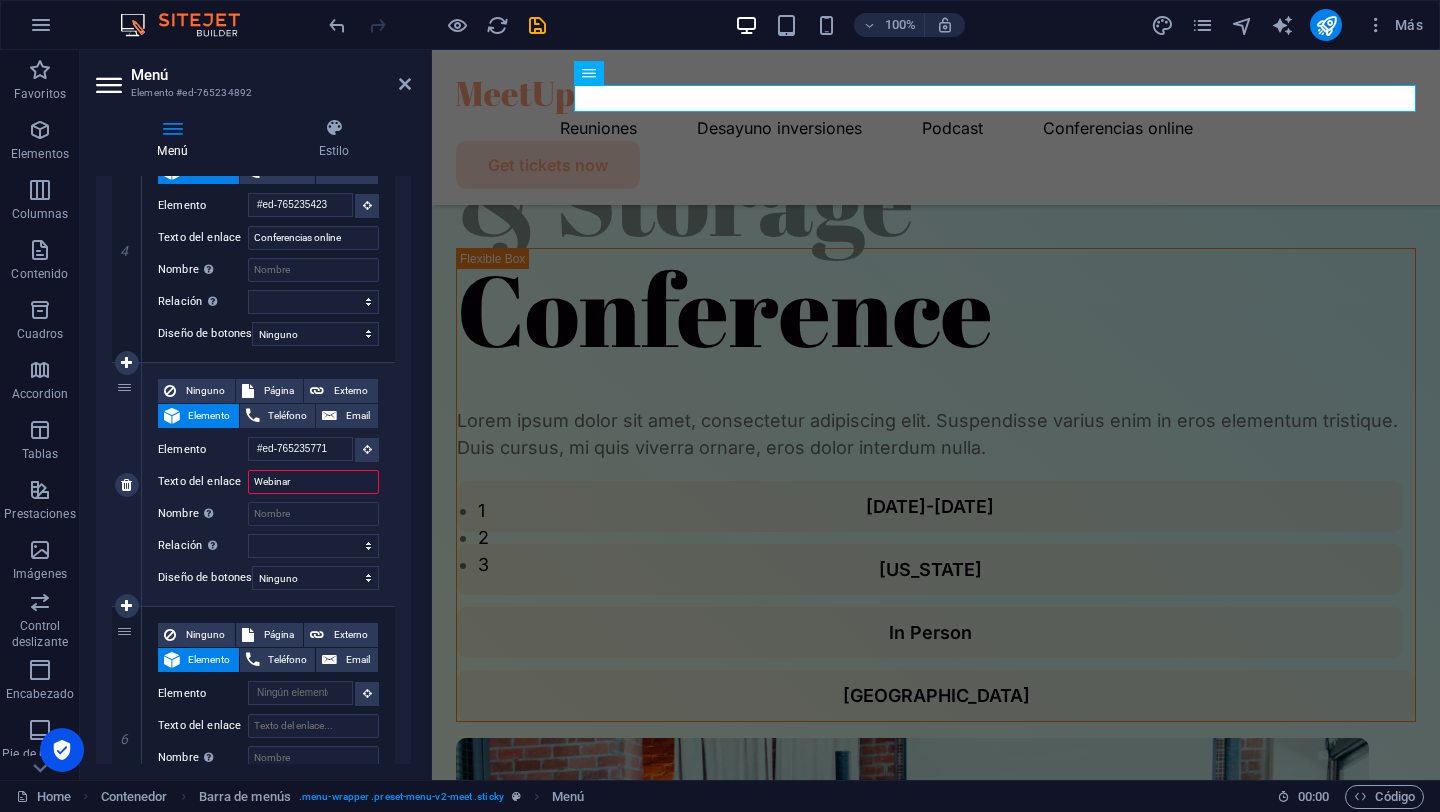 select 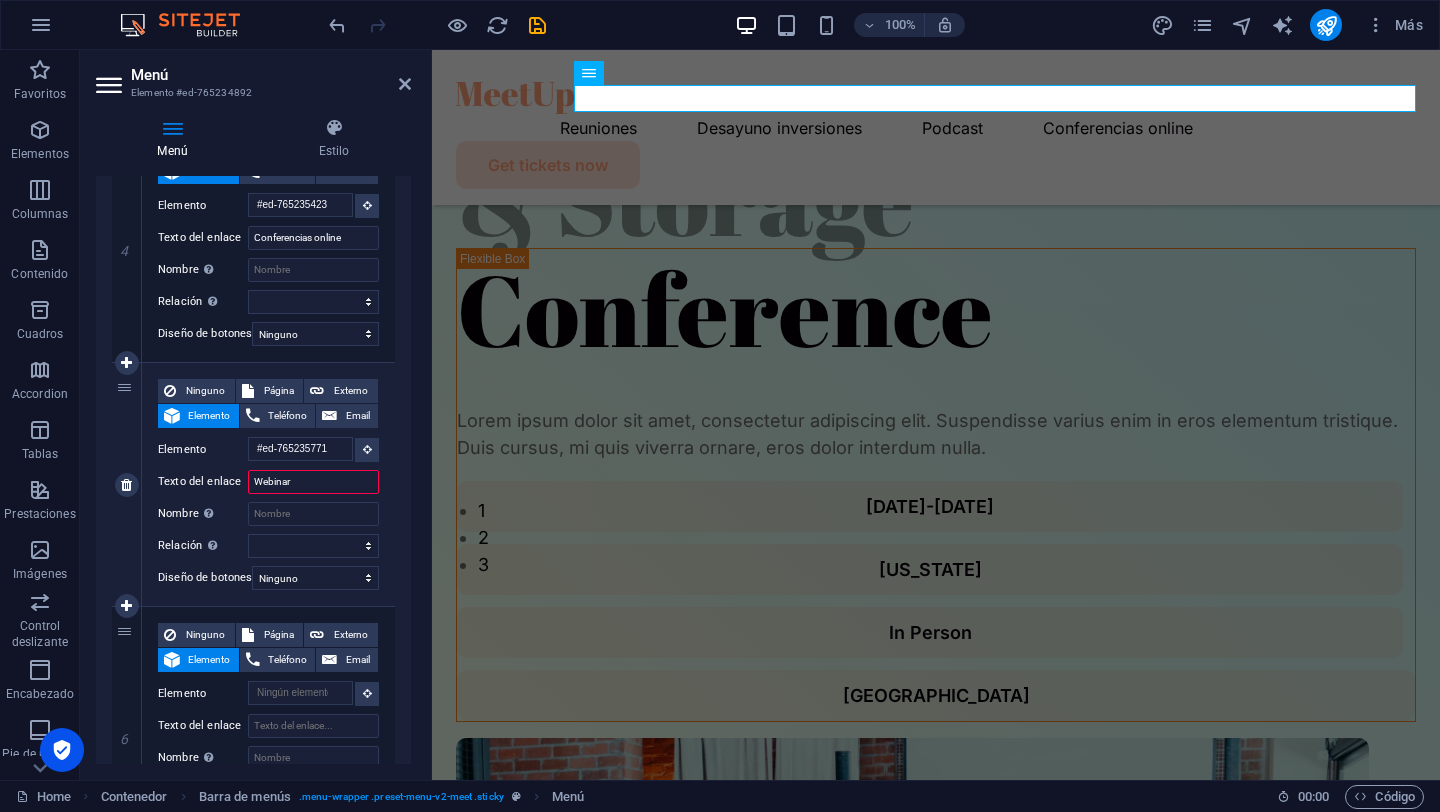select 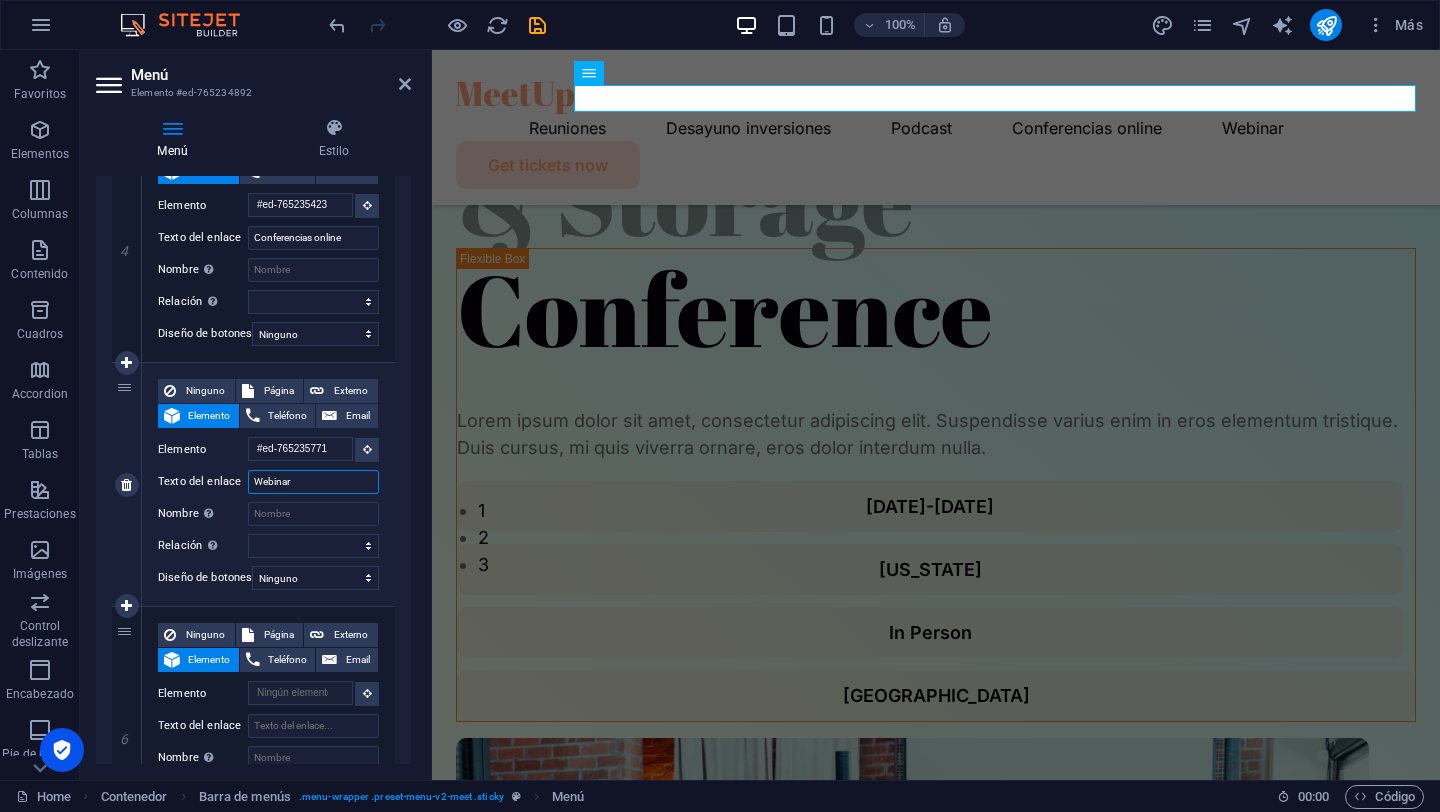 type on "Webinar" 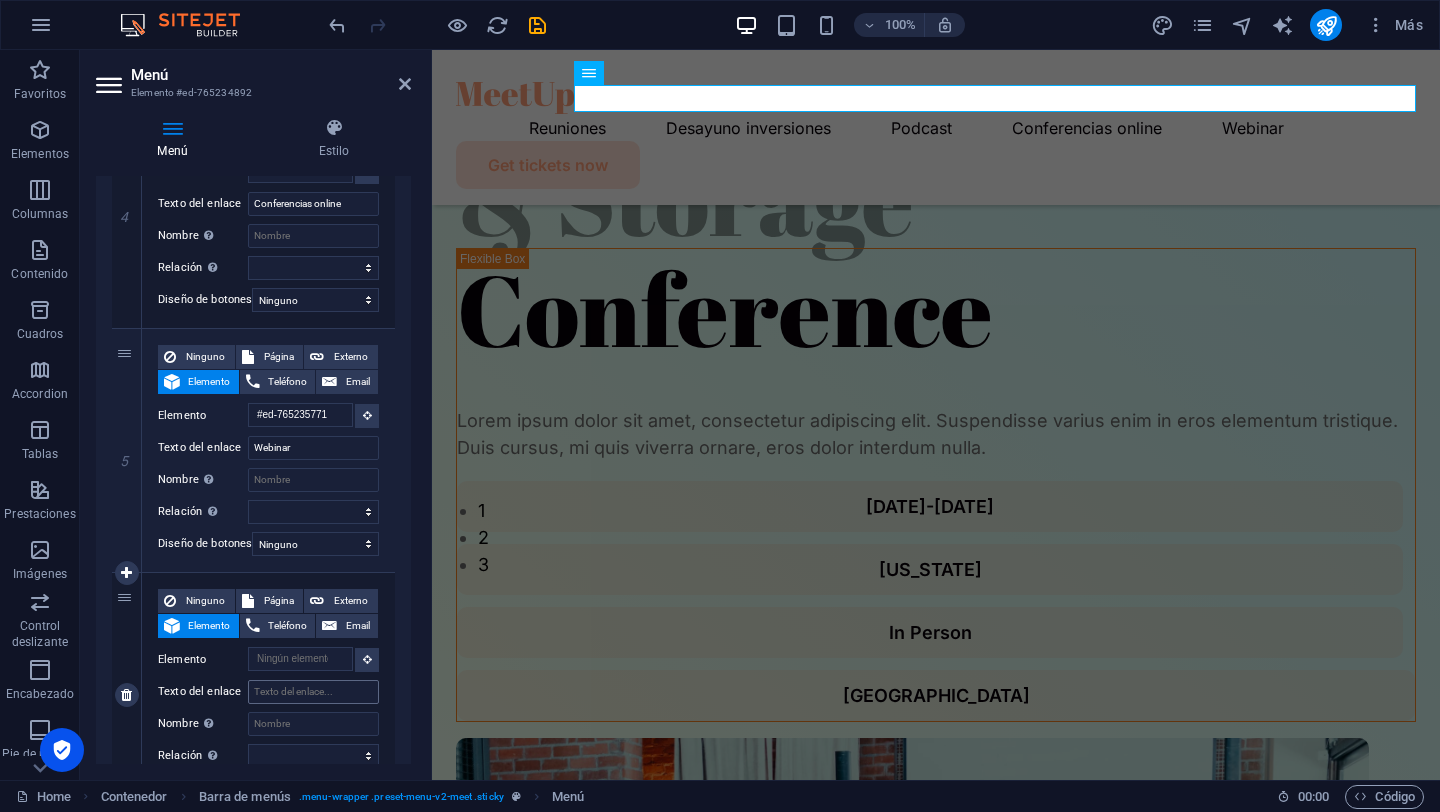scroll, scrollTop: 1052, scrollLeft: 0, axis: vertical 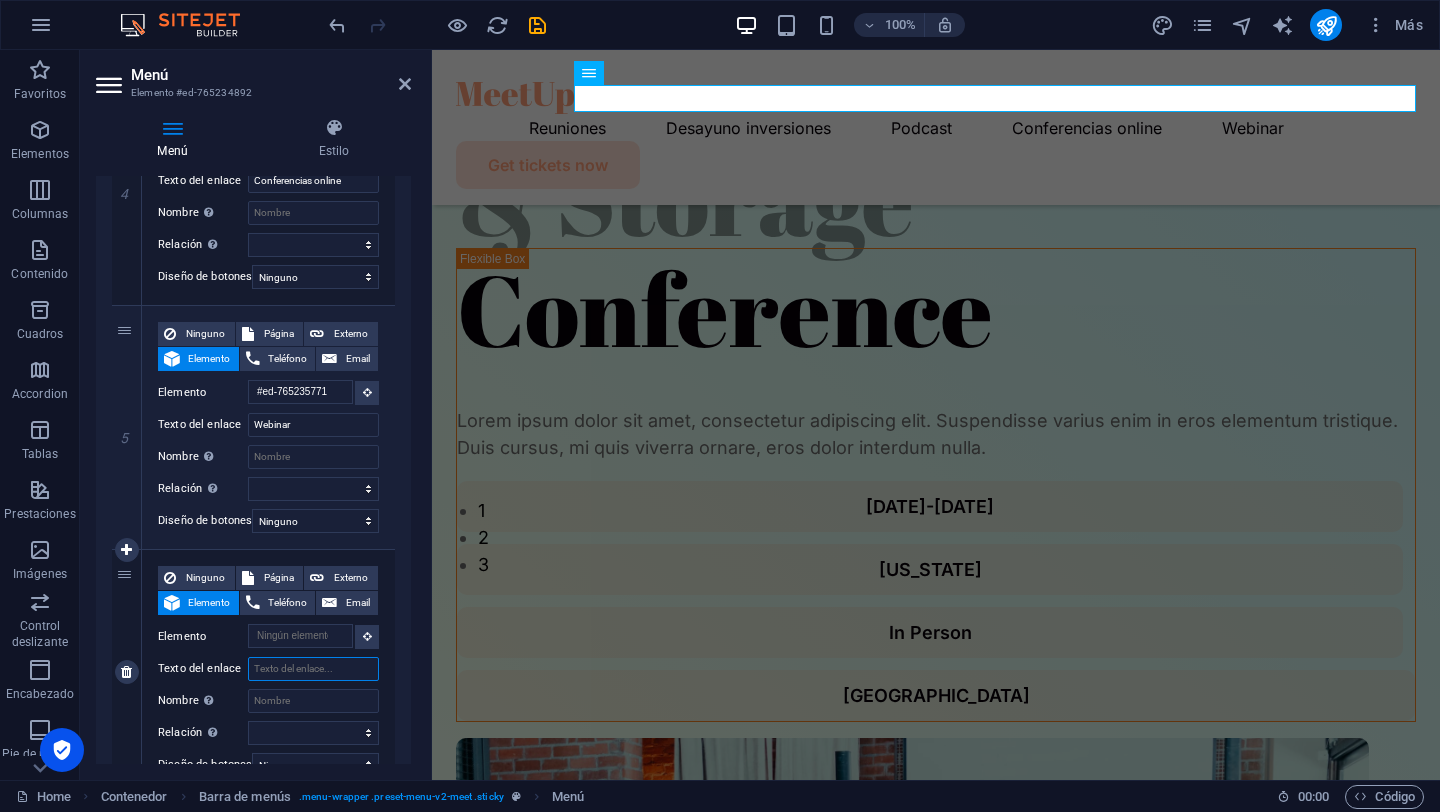 click on "Texto del enlace" at bounding box center [313, 669] 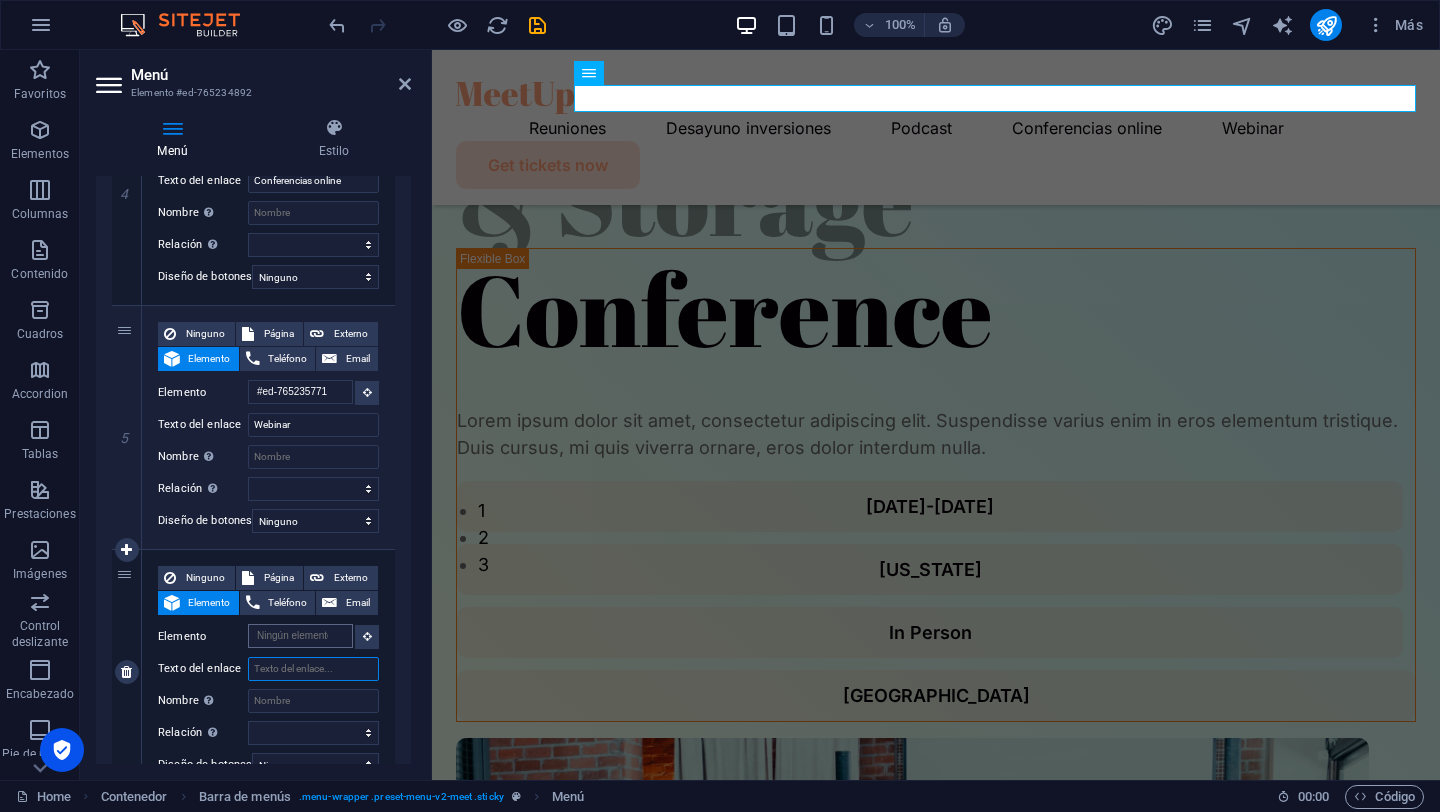scroll, scrollTop: 0, scrollLeft: 0, axis: both 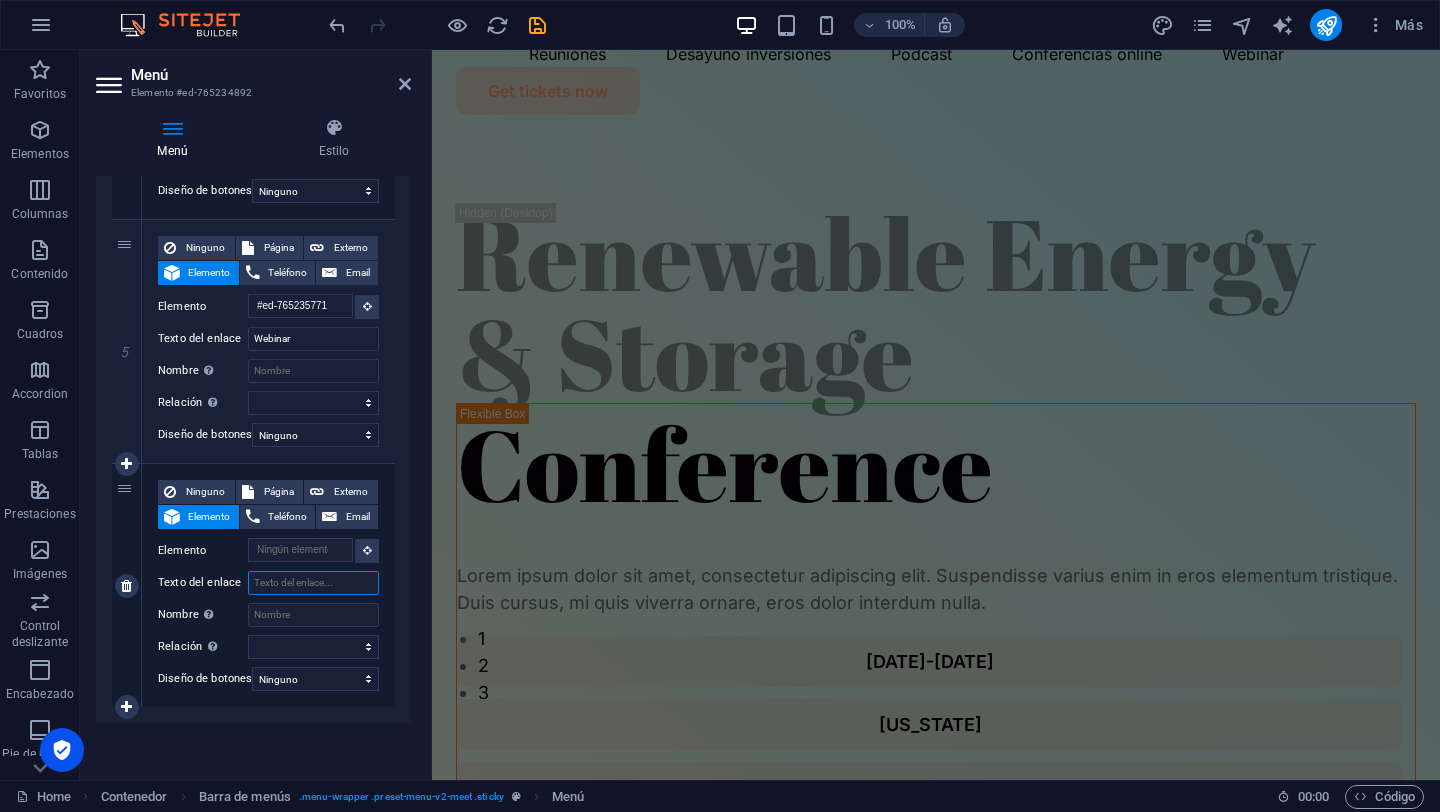 click on "Texto del enlace" at bounding box center (313, 583) 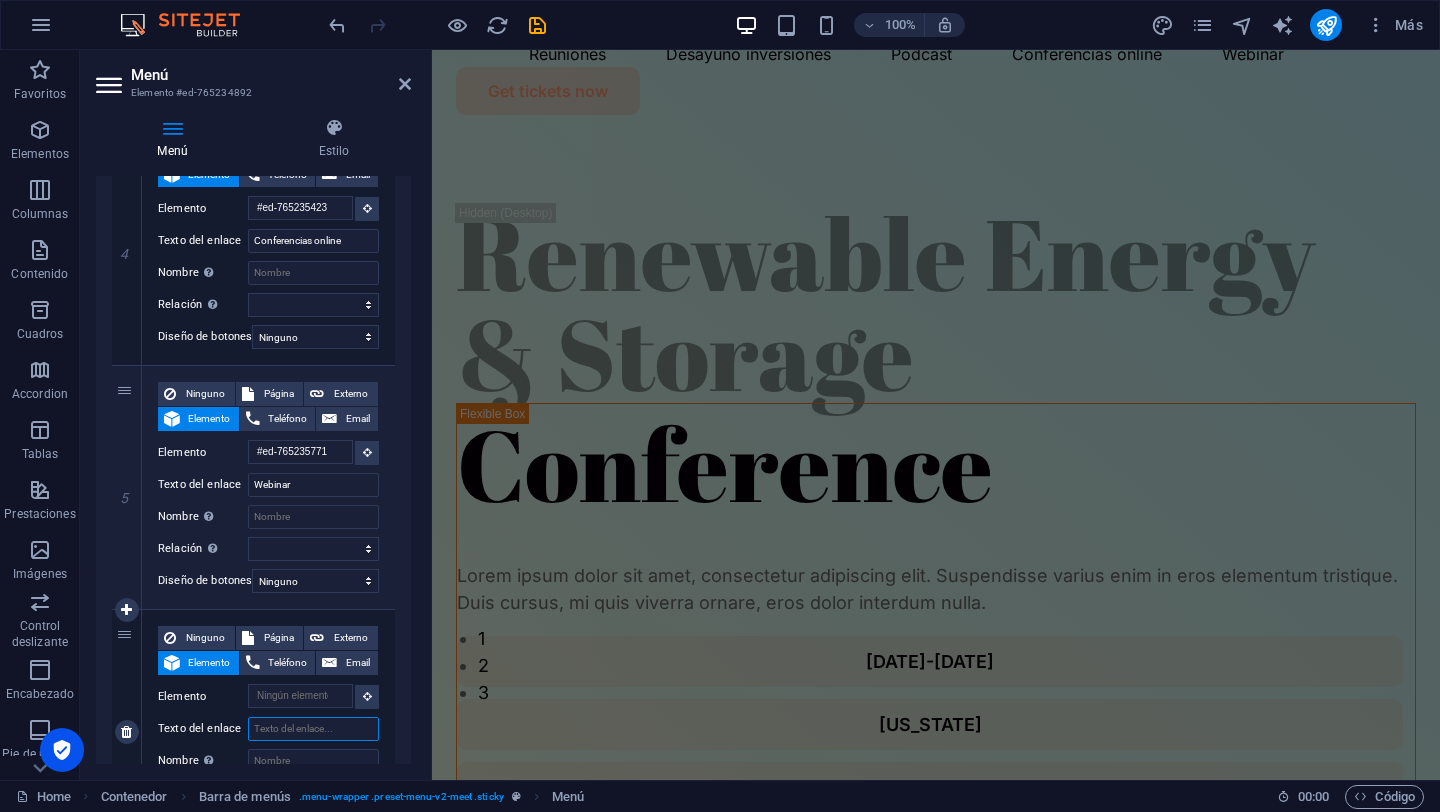 scroll, scrollTop: 983, scrollLeft: 0, axis: vertical 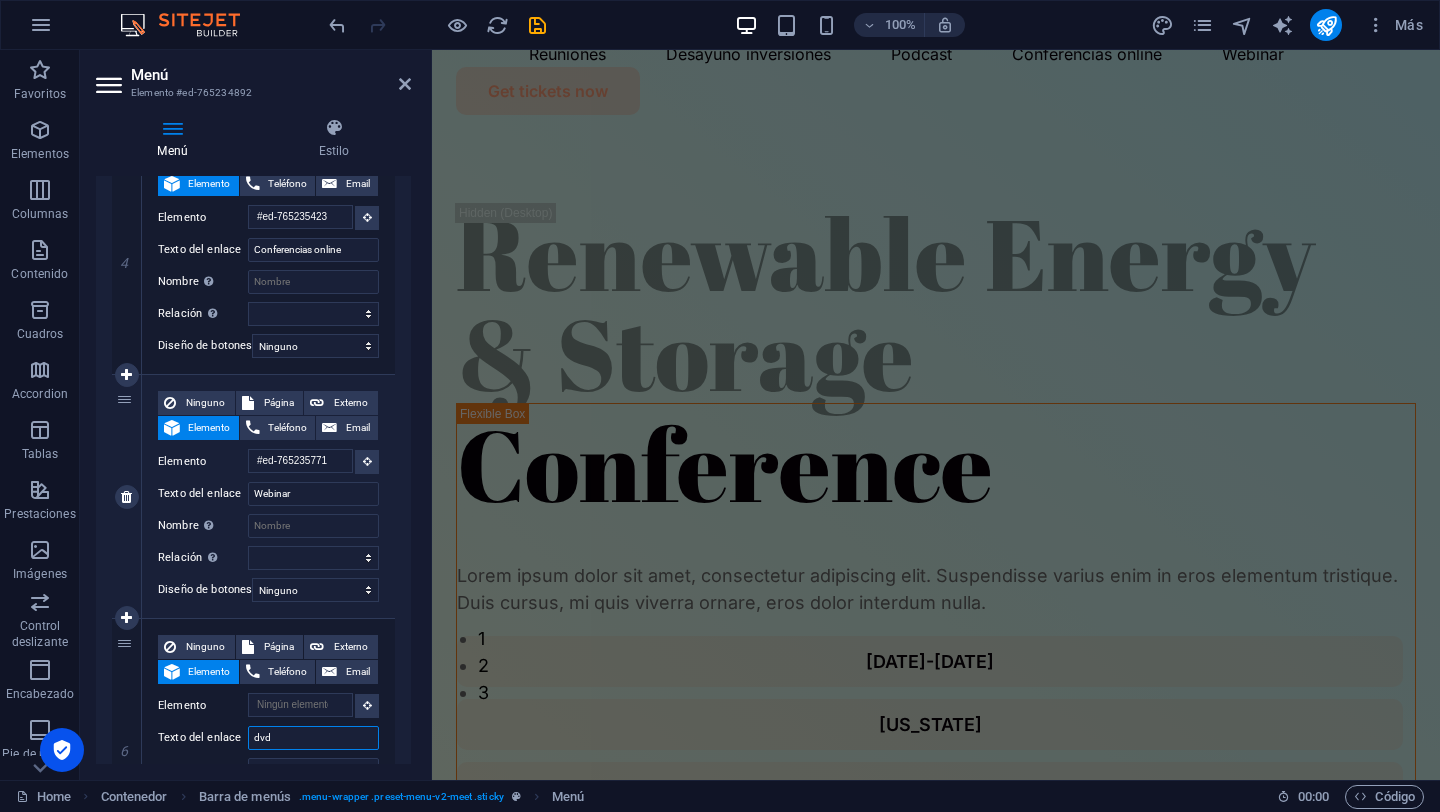 type on "dvds" 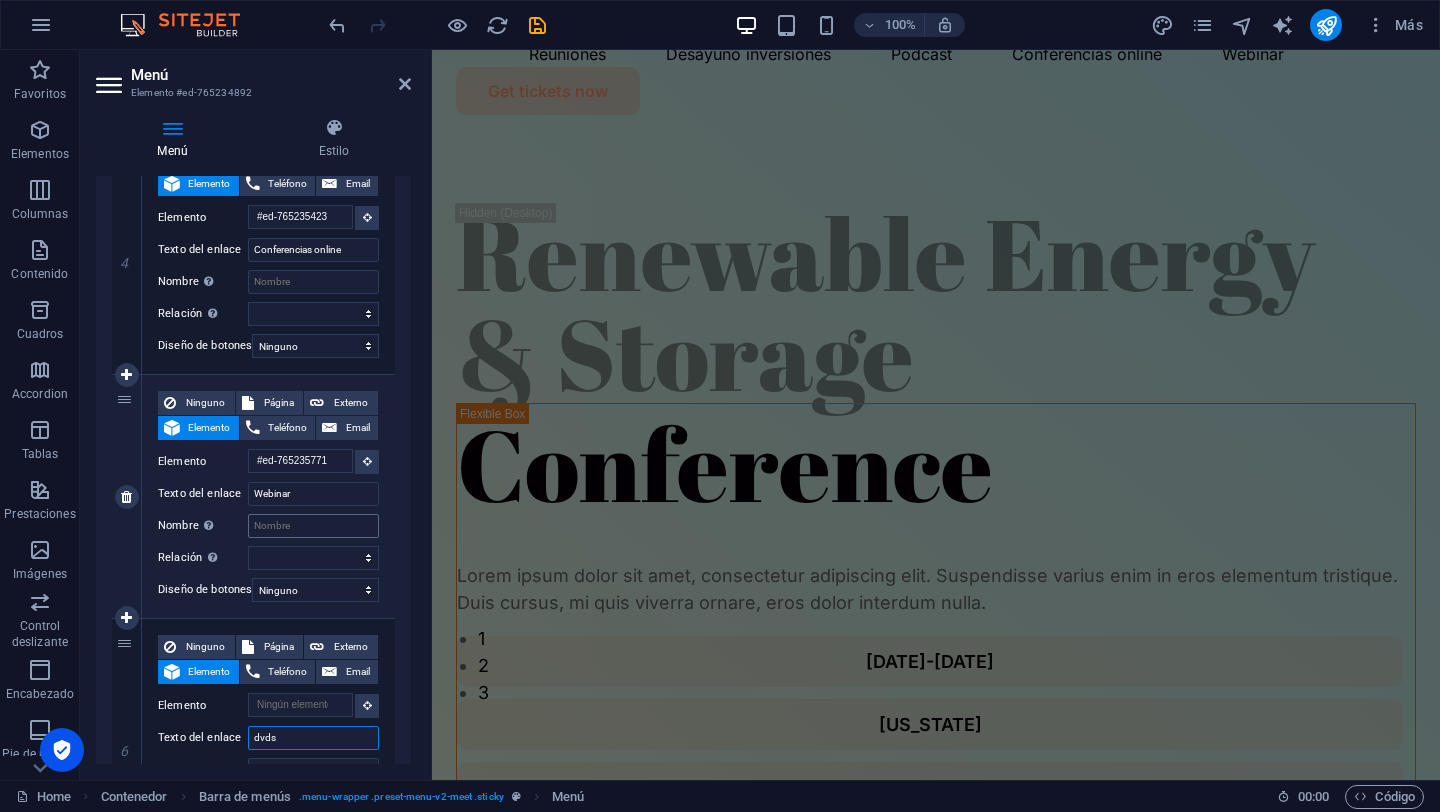 select 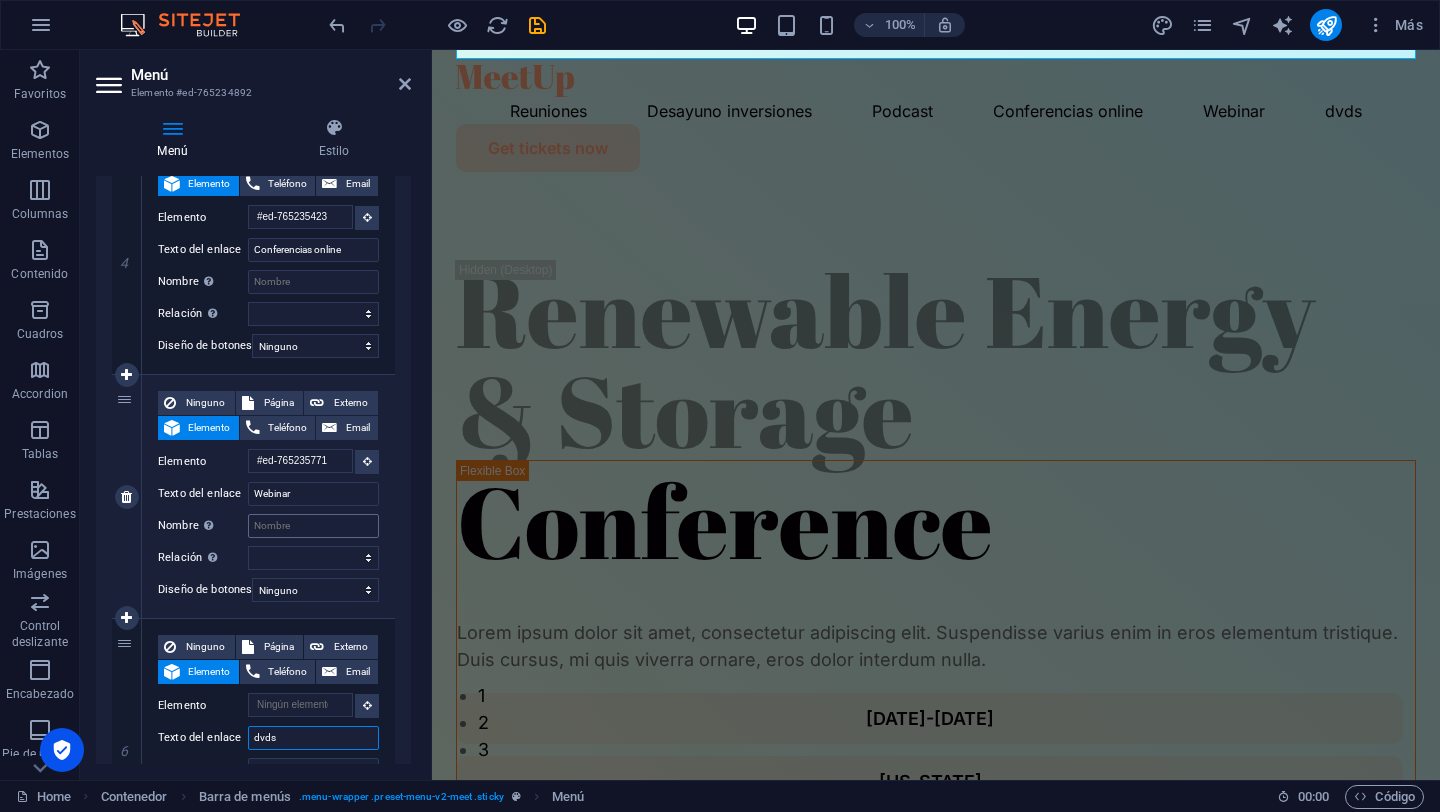 scroll, scrollTop: 0, scrollLeft: 0, axis: both 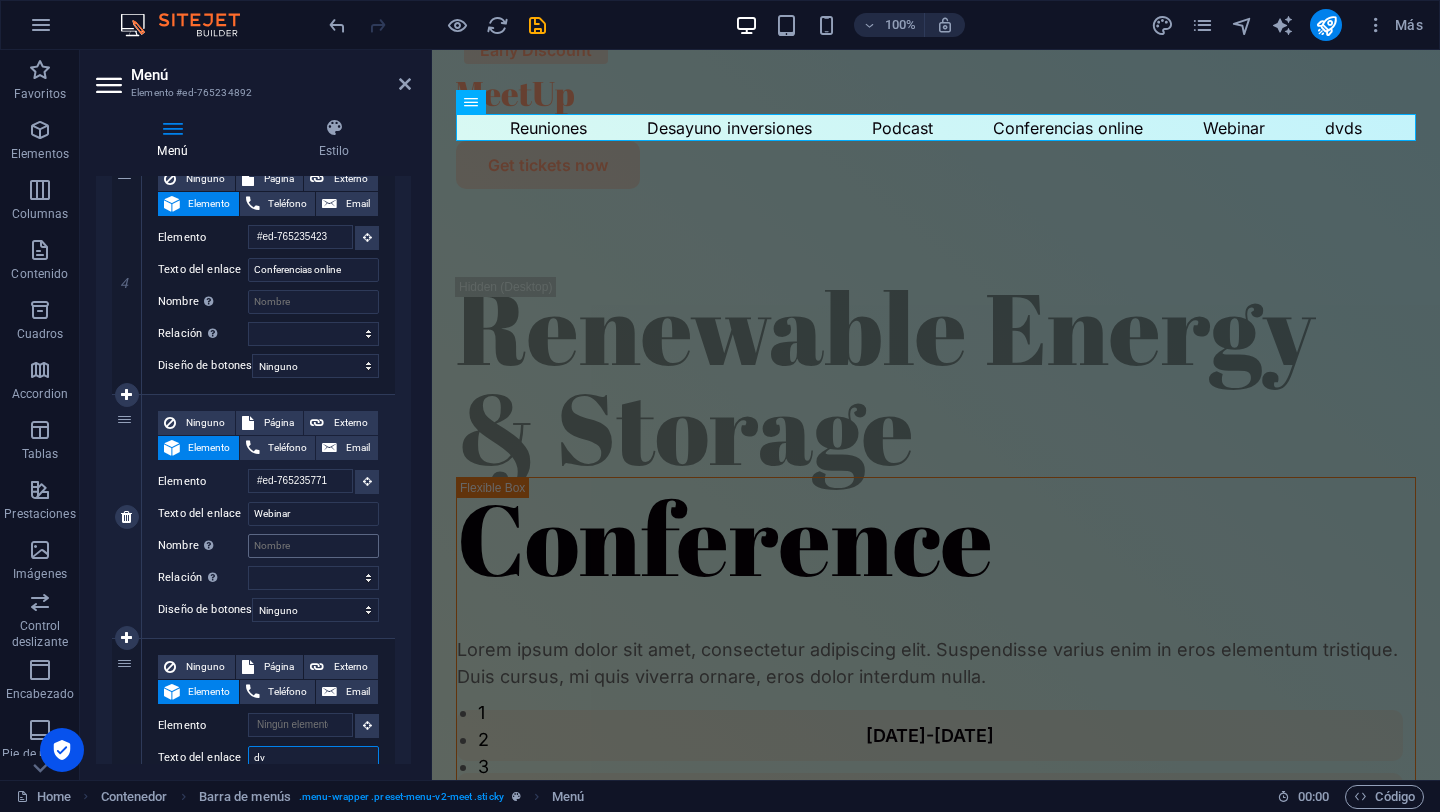 type on "d" 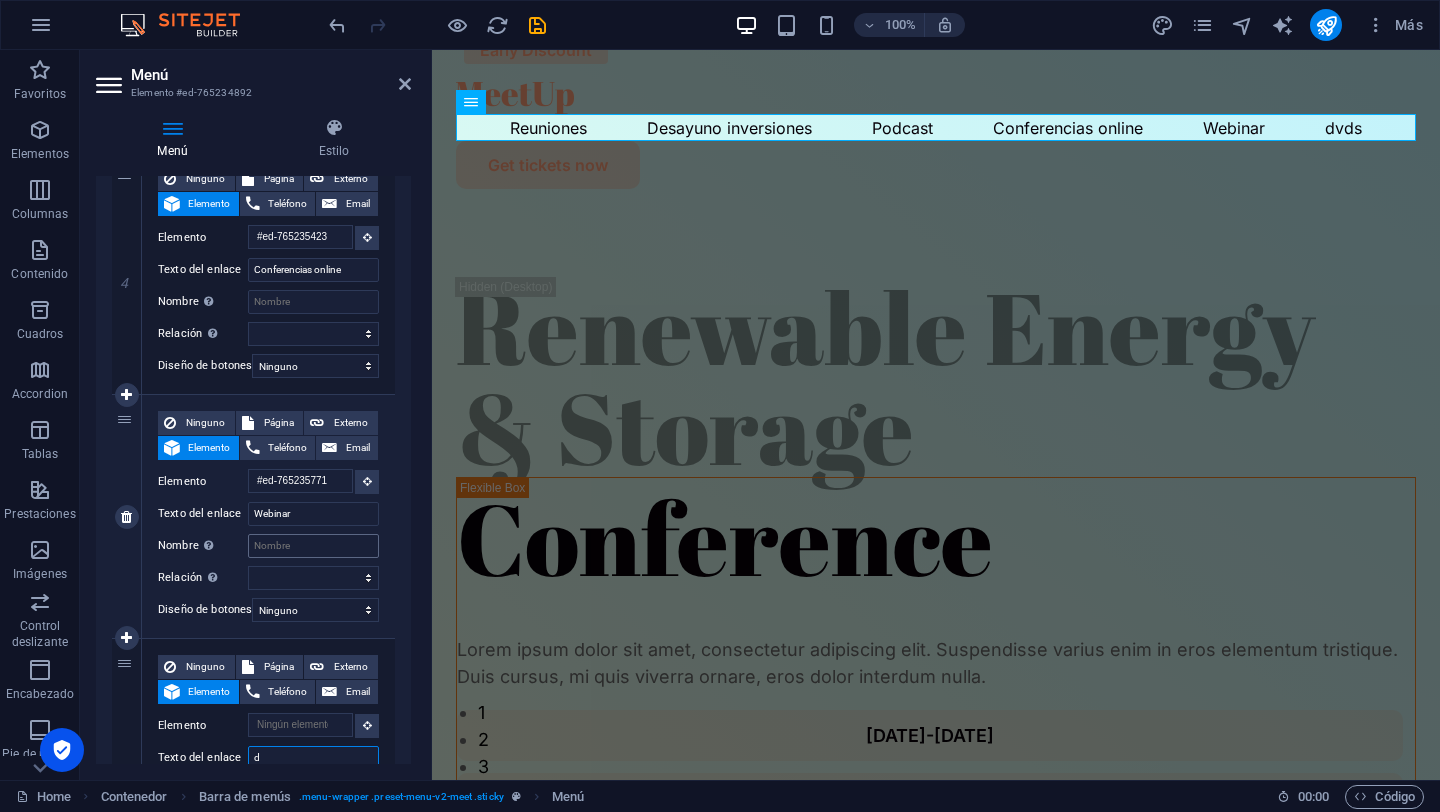 type 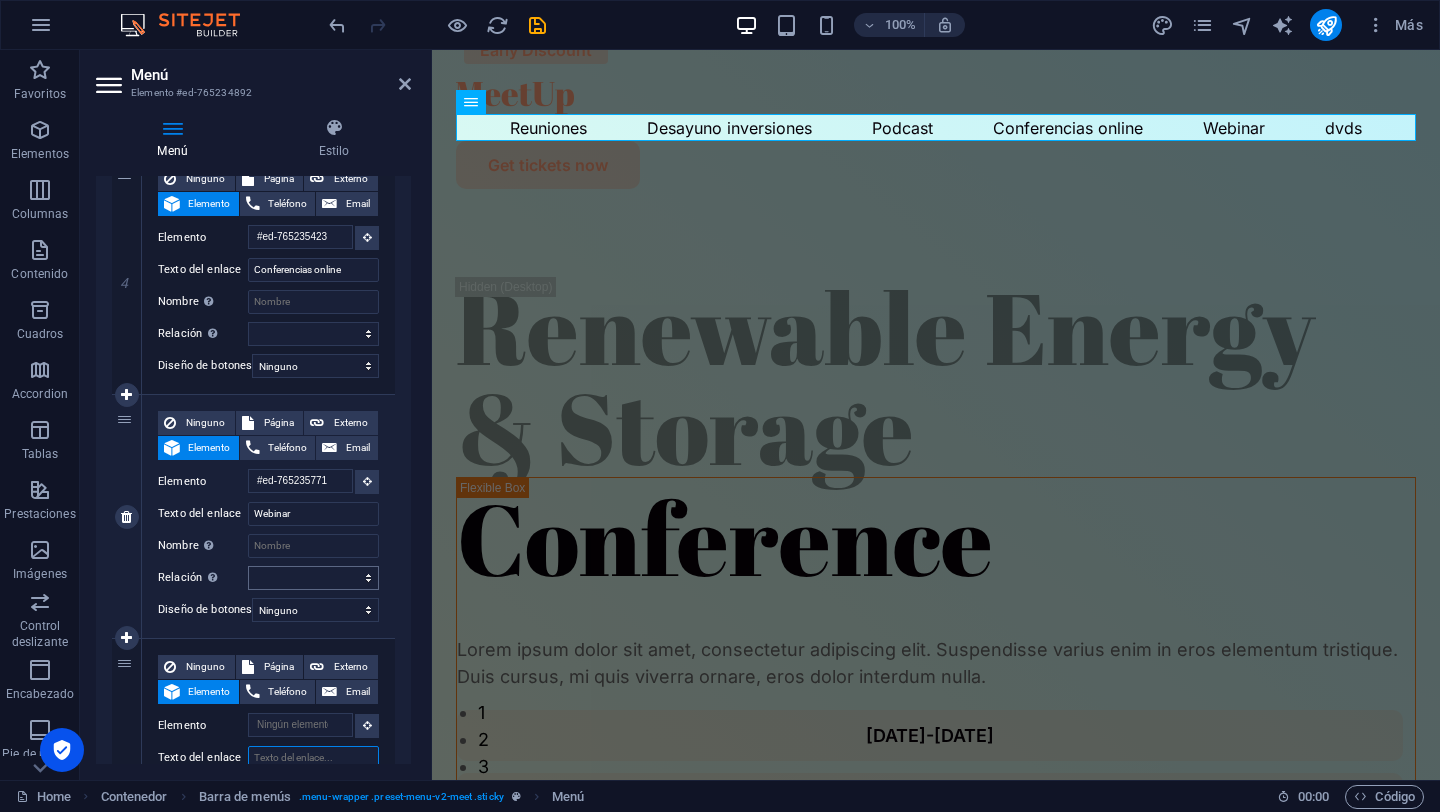 select 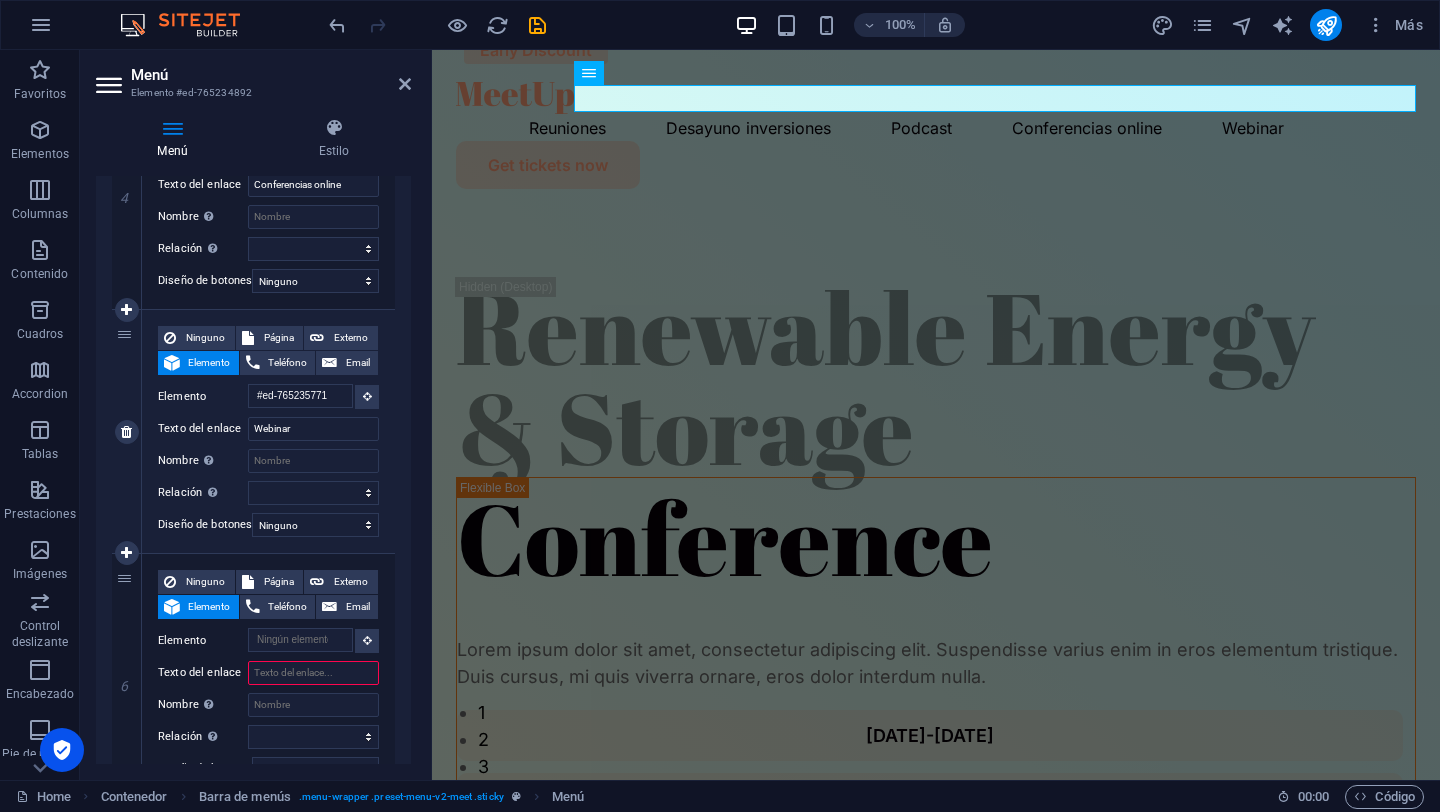 scroll, scrollTop: 1072, scrollLeft: 0, axis: vertical 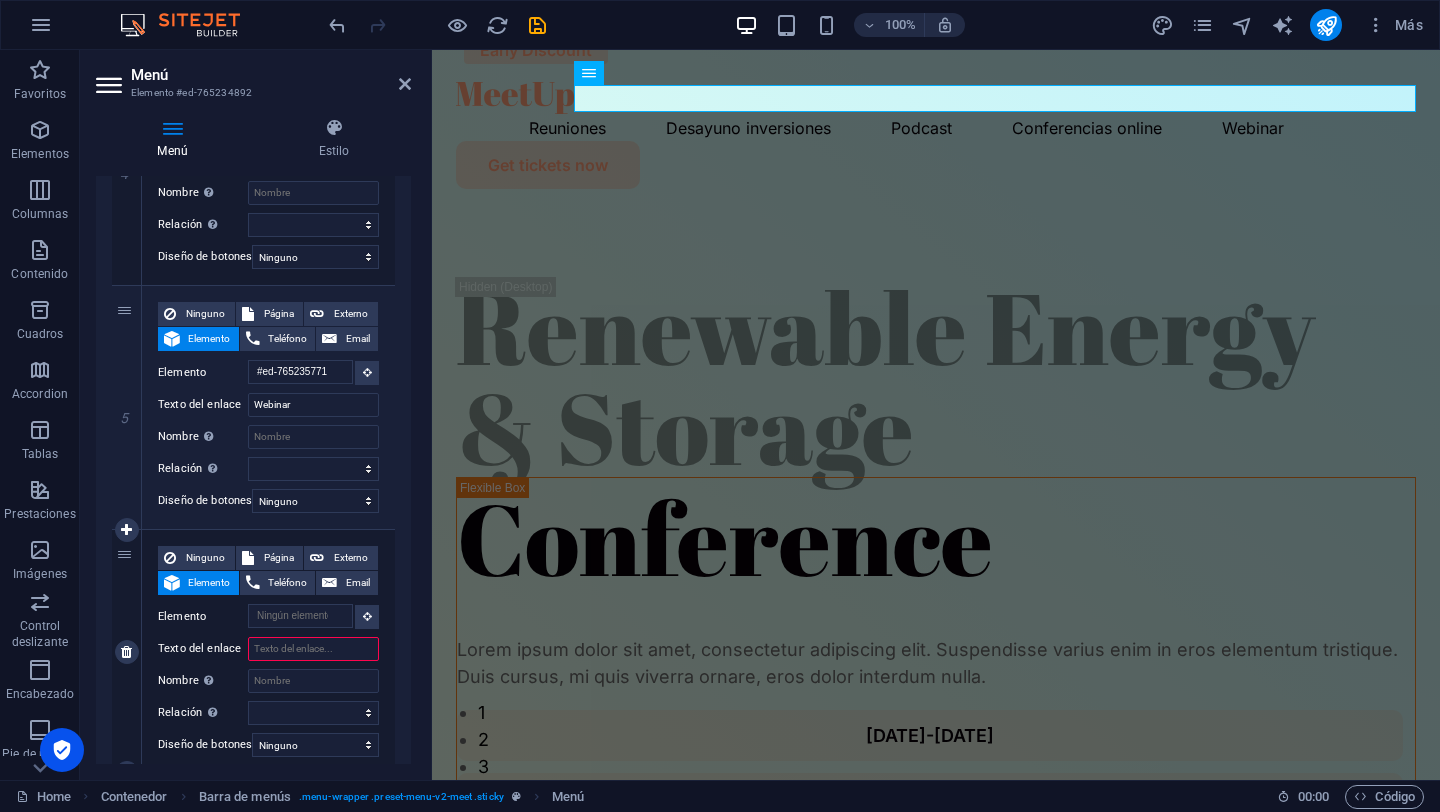 click on "Texto del enlace" at bounding box center [313, 649] 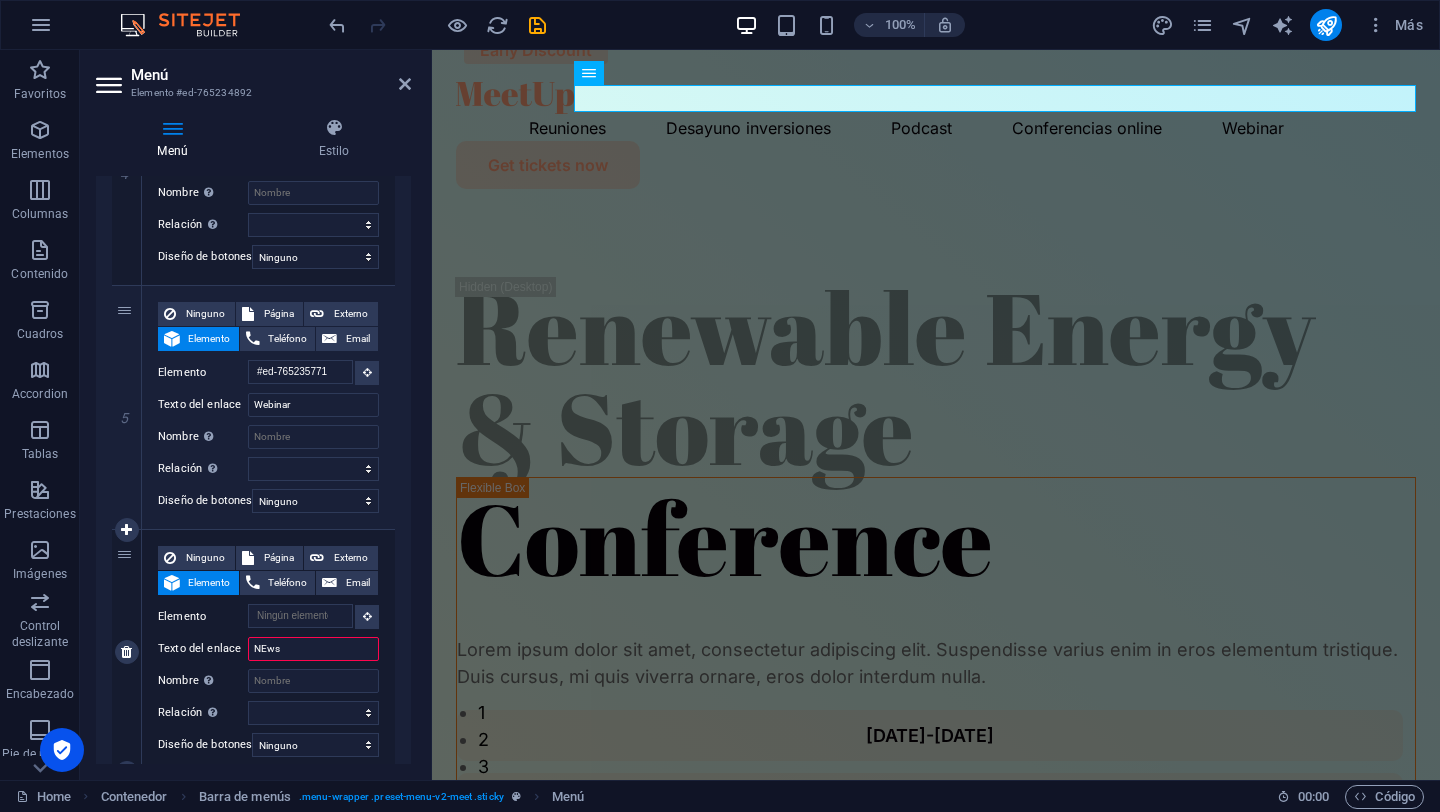 type on "NEwsl" 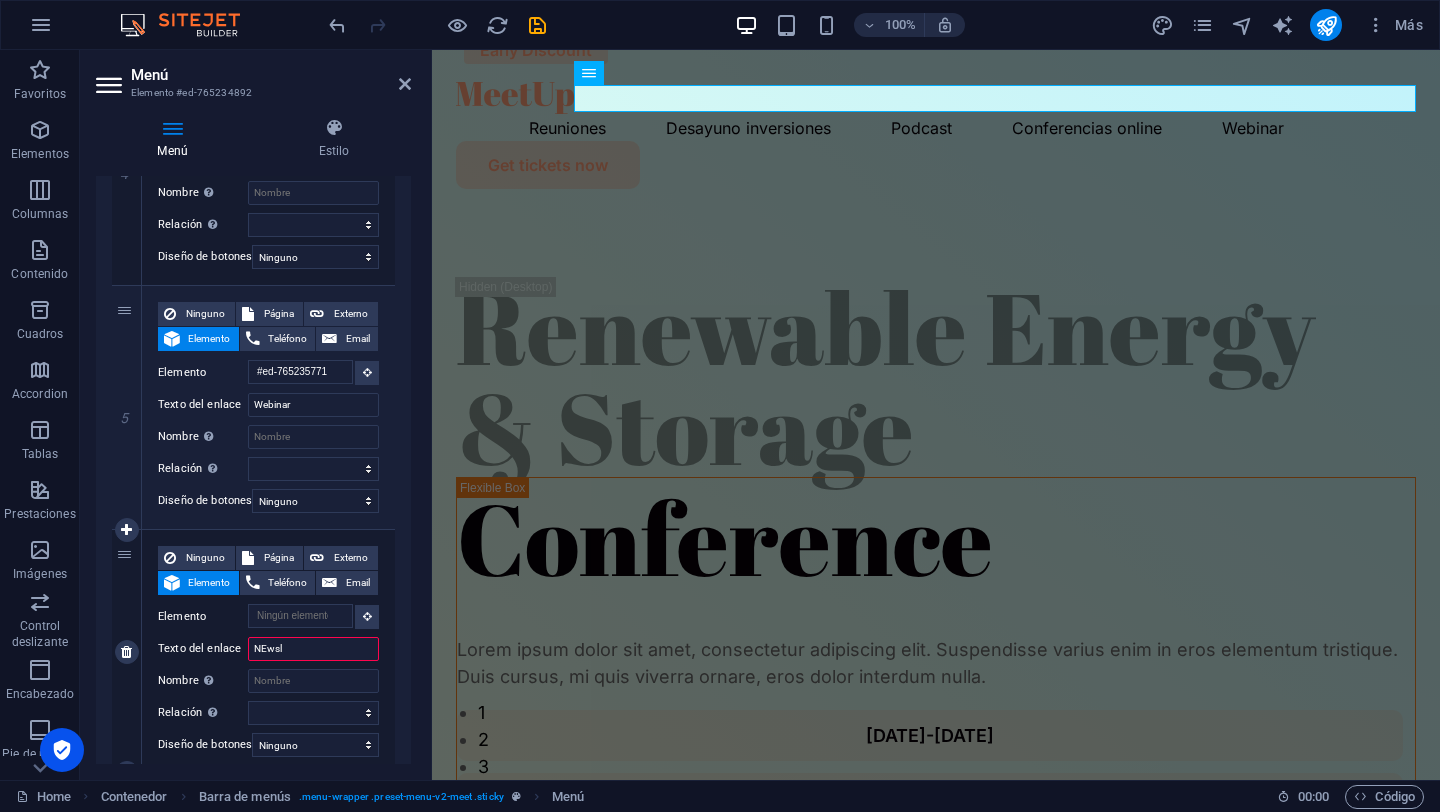 select 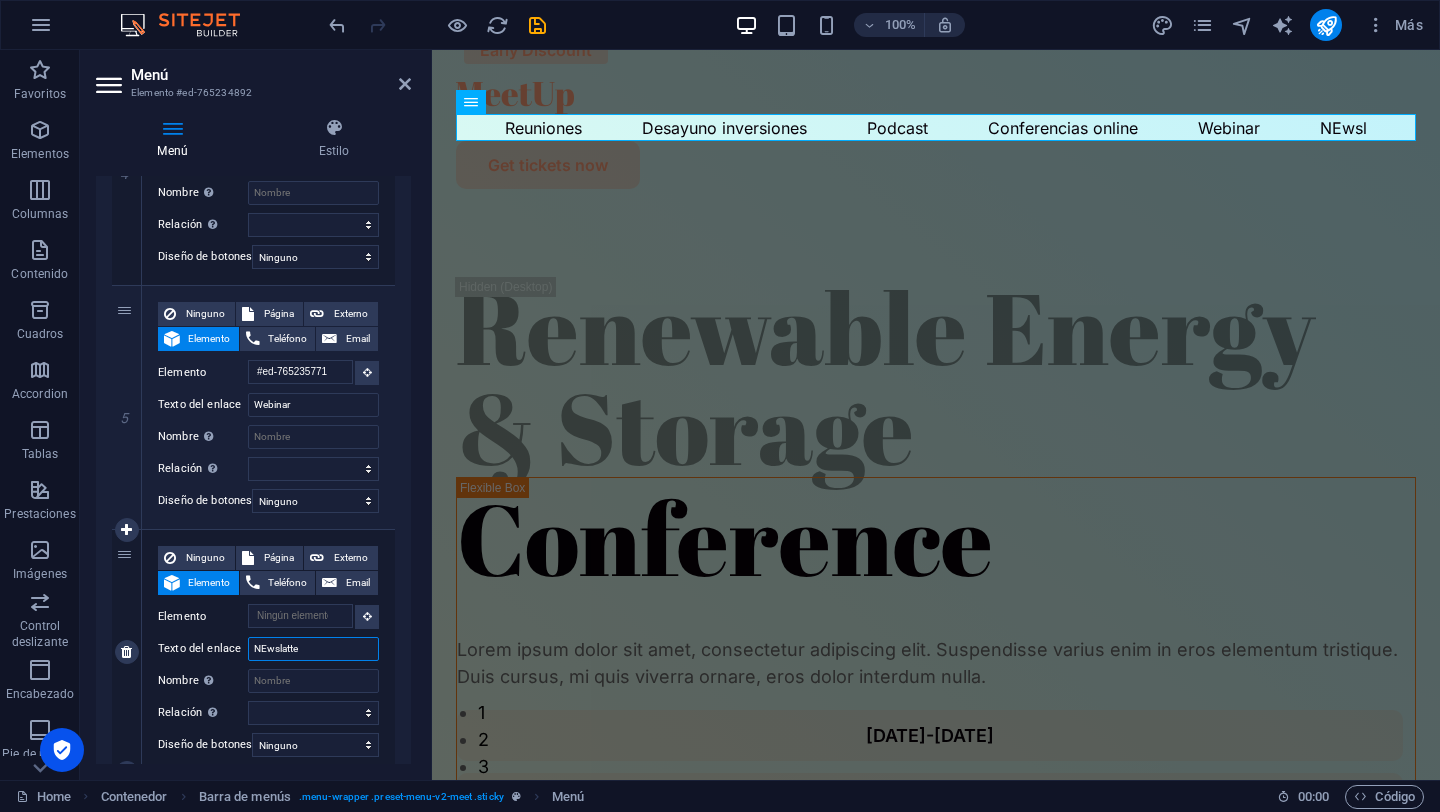 type on "NEwslatter" 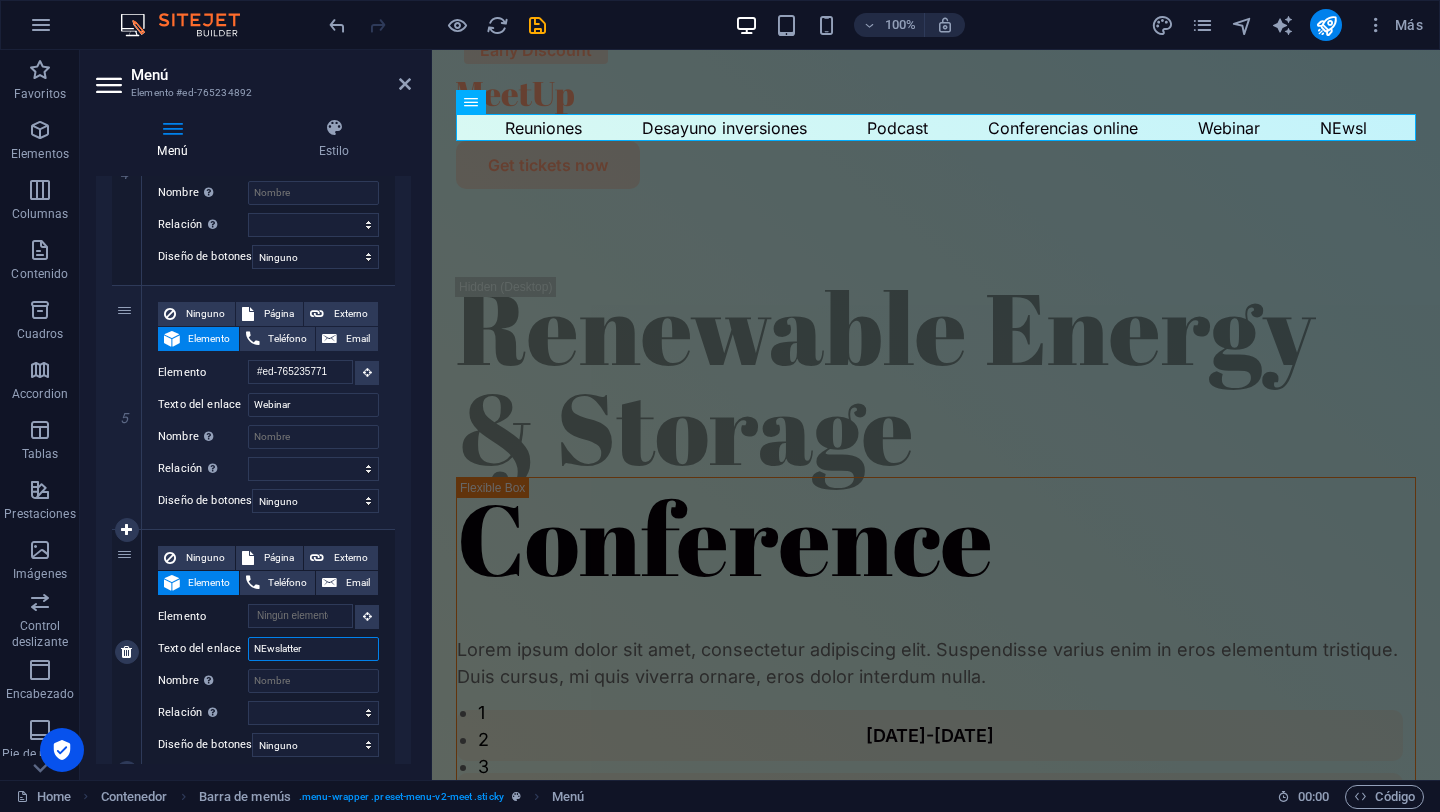 select 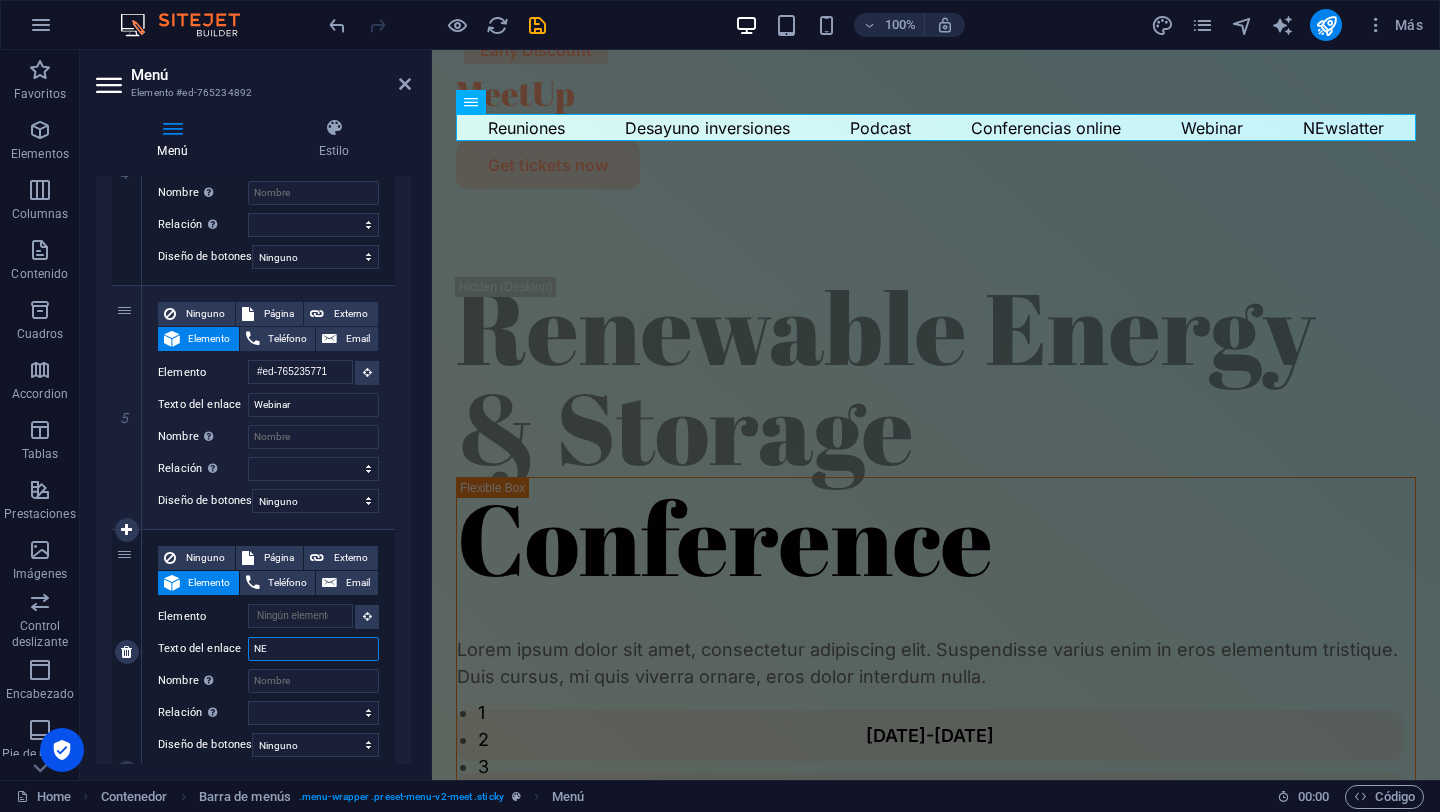 type on "N" 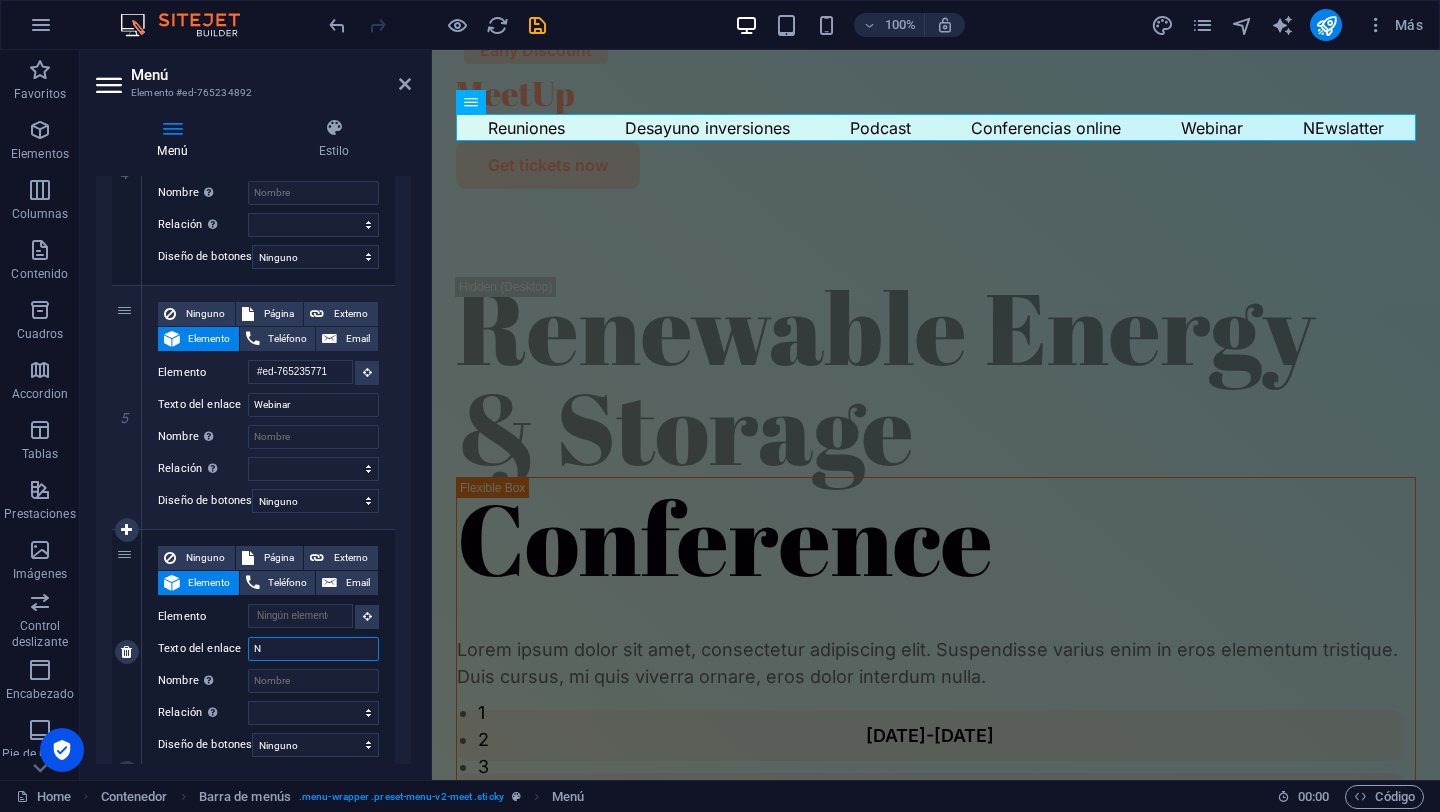 select 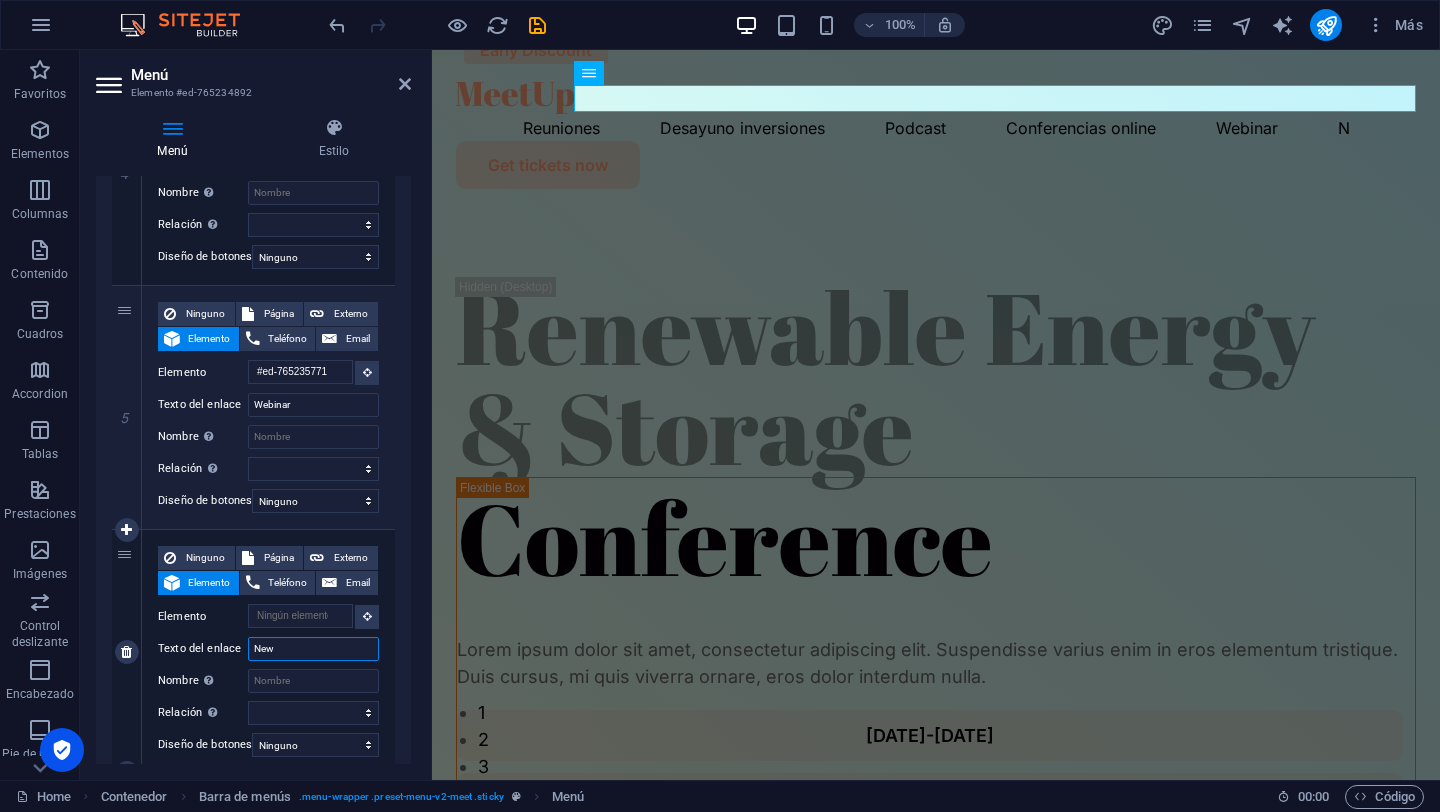 type on "News" 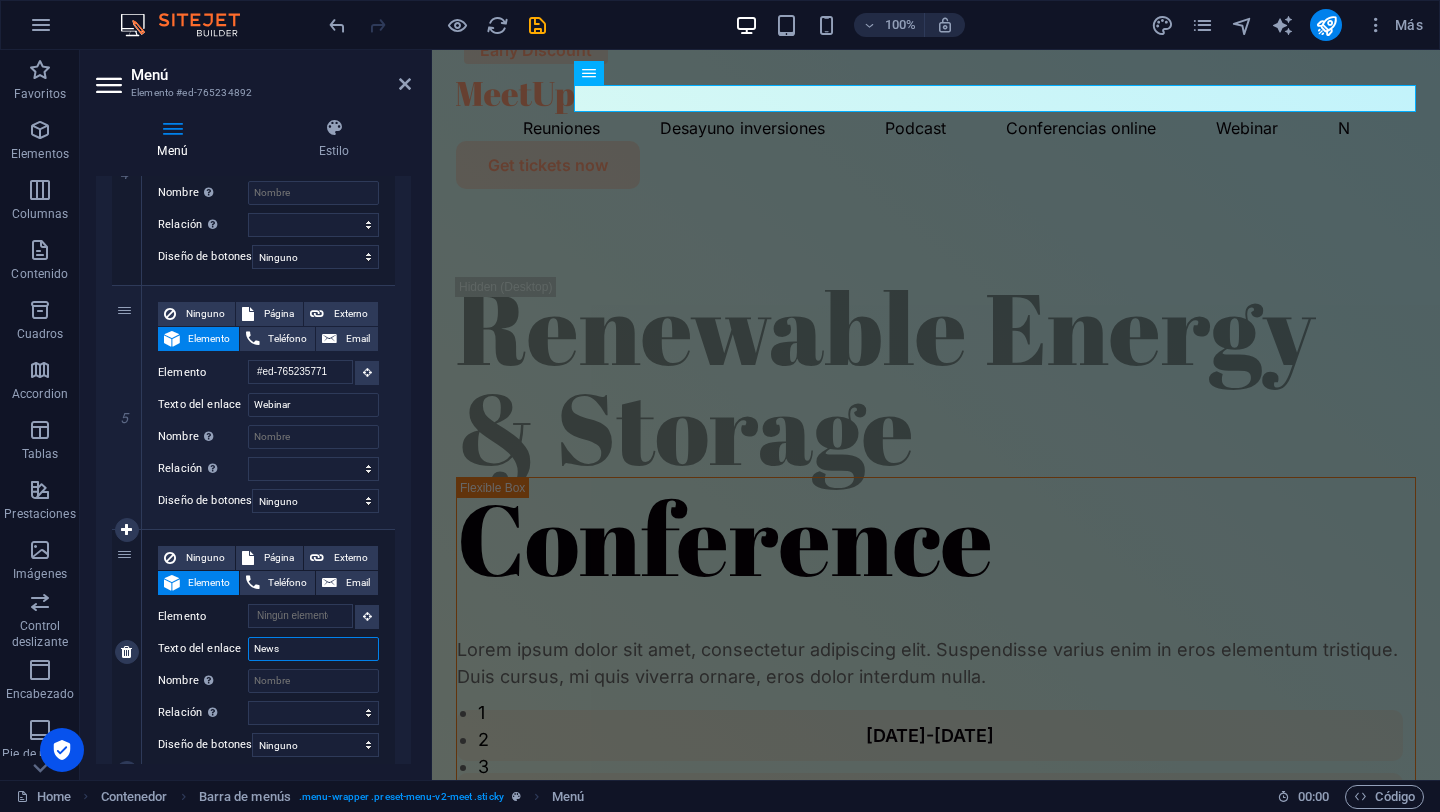 select 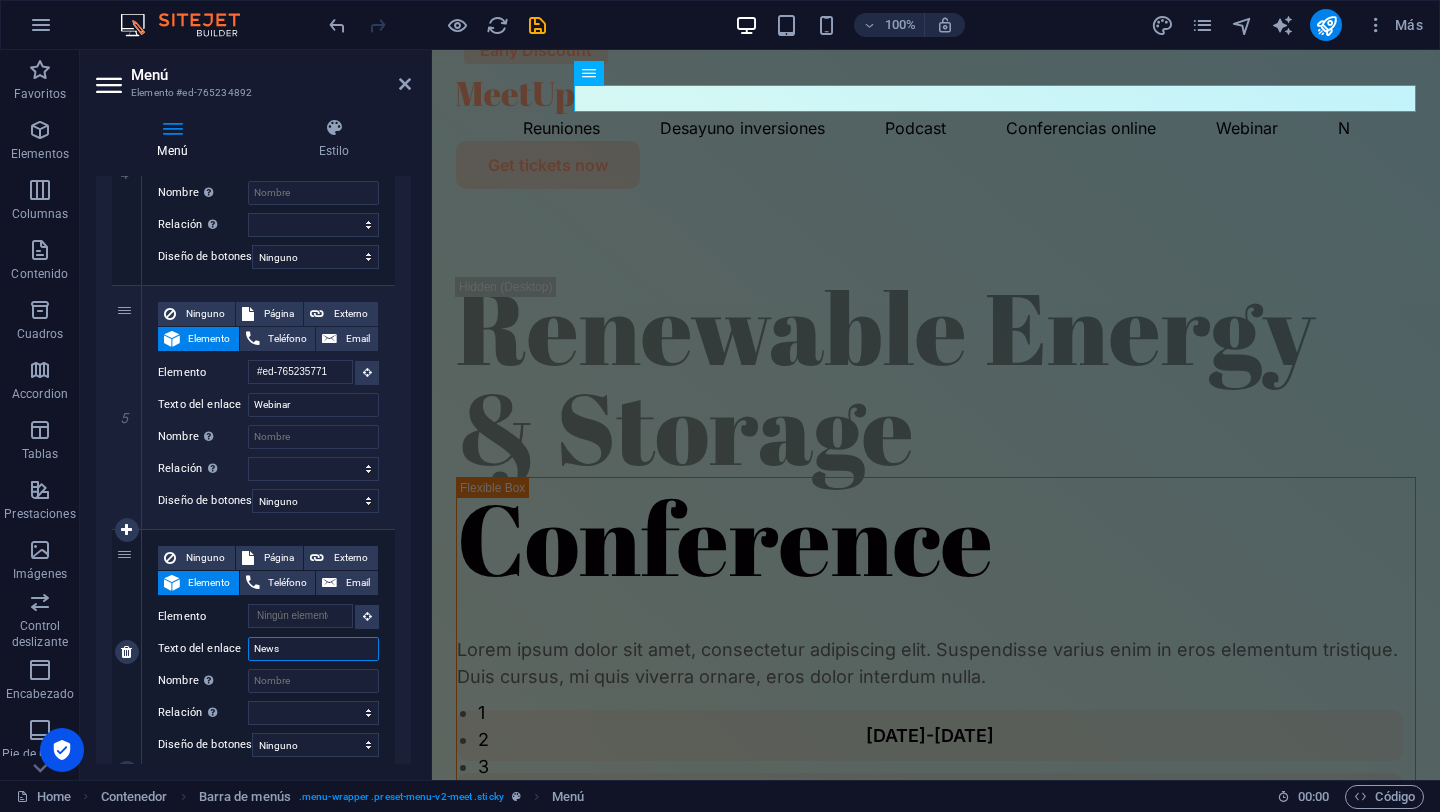 select 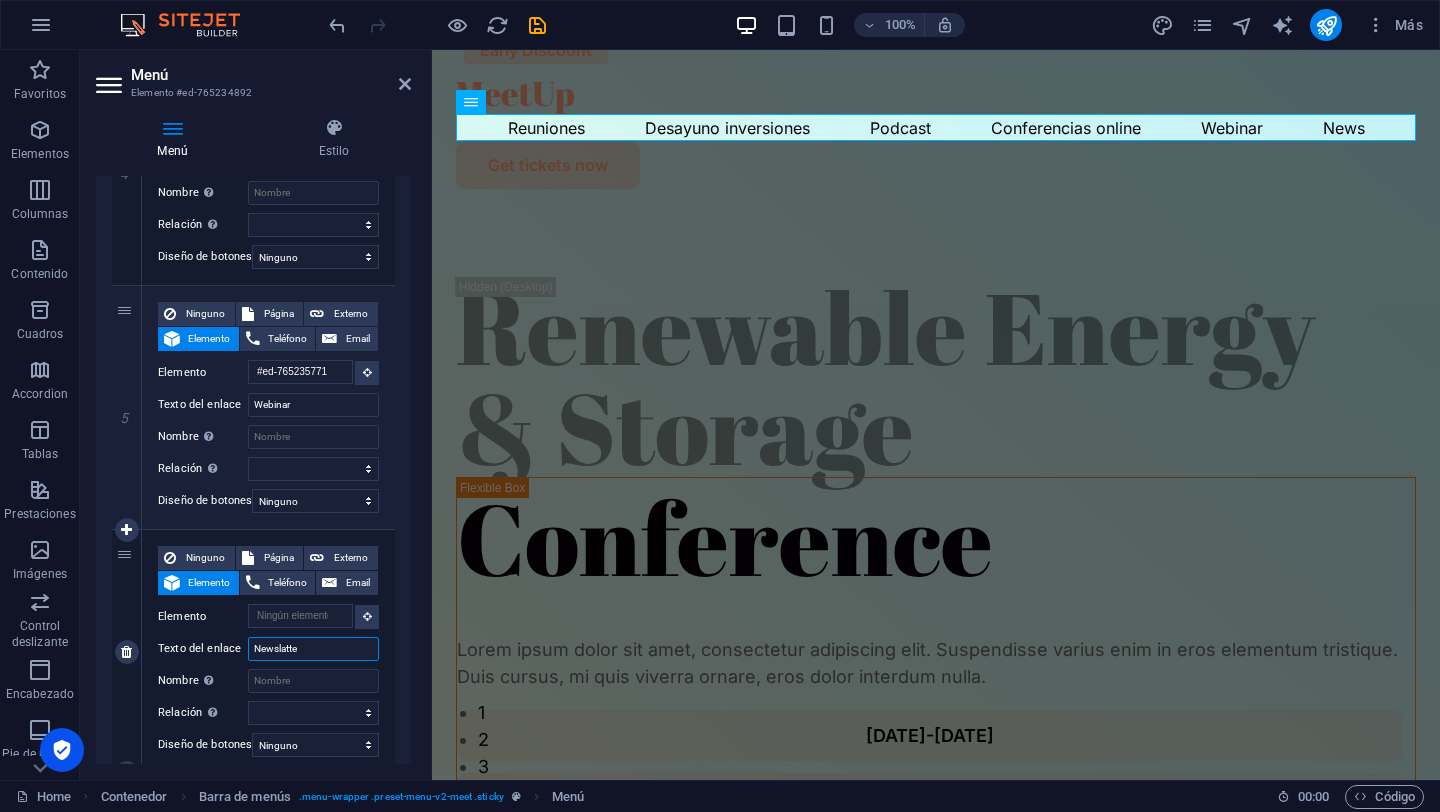 type on "Newslatter" 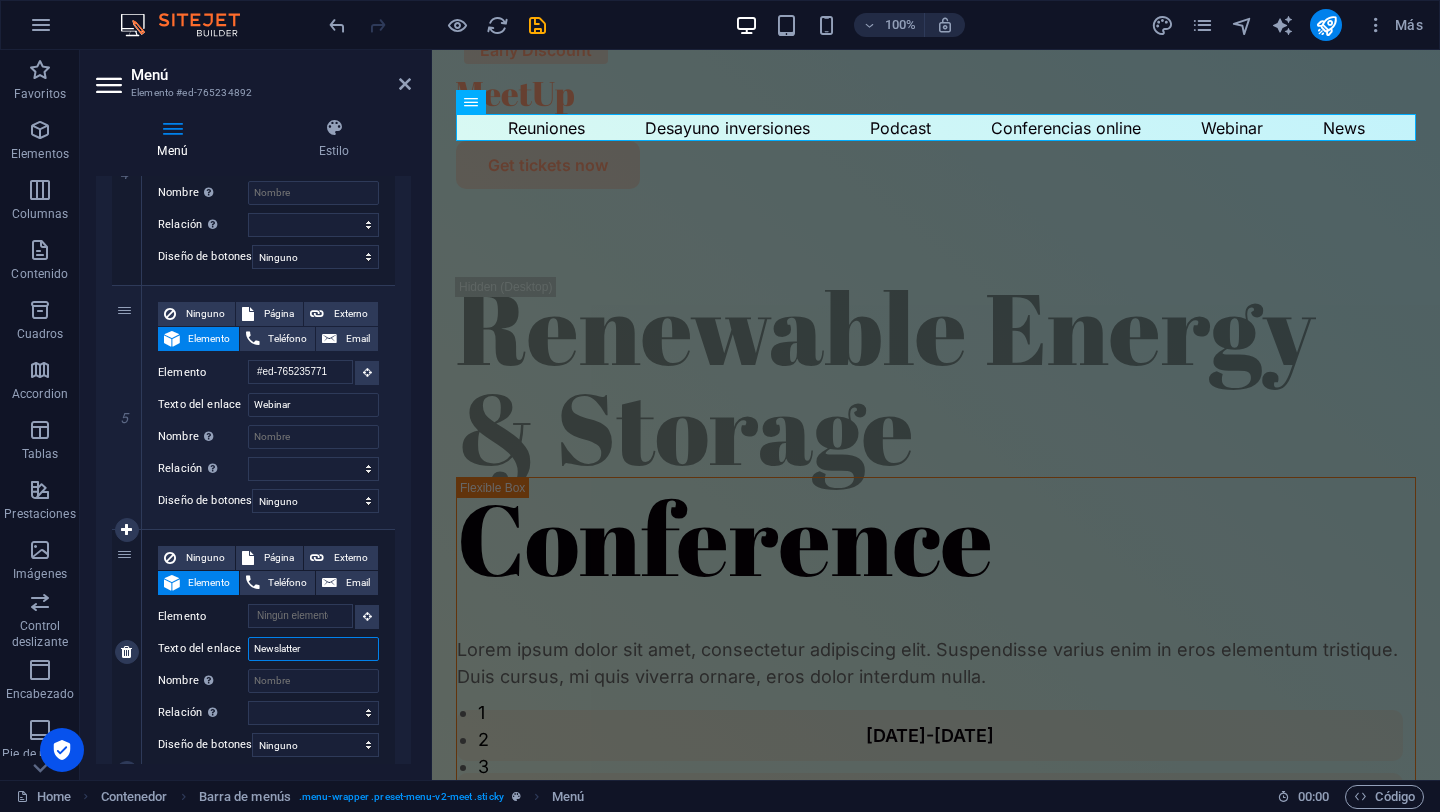 select 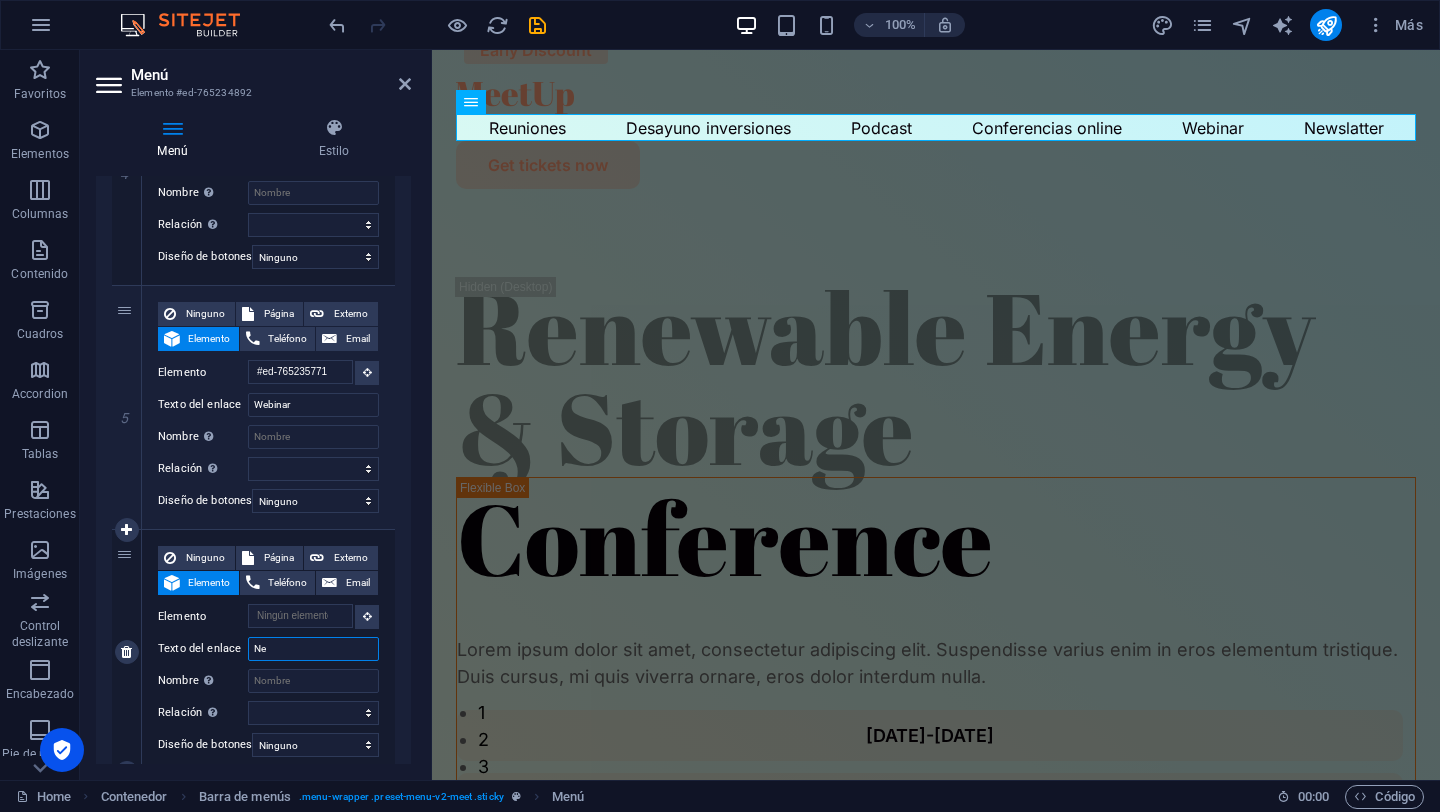 type on "N" 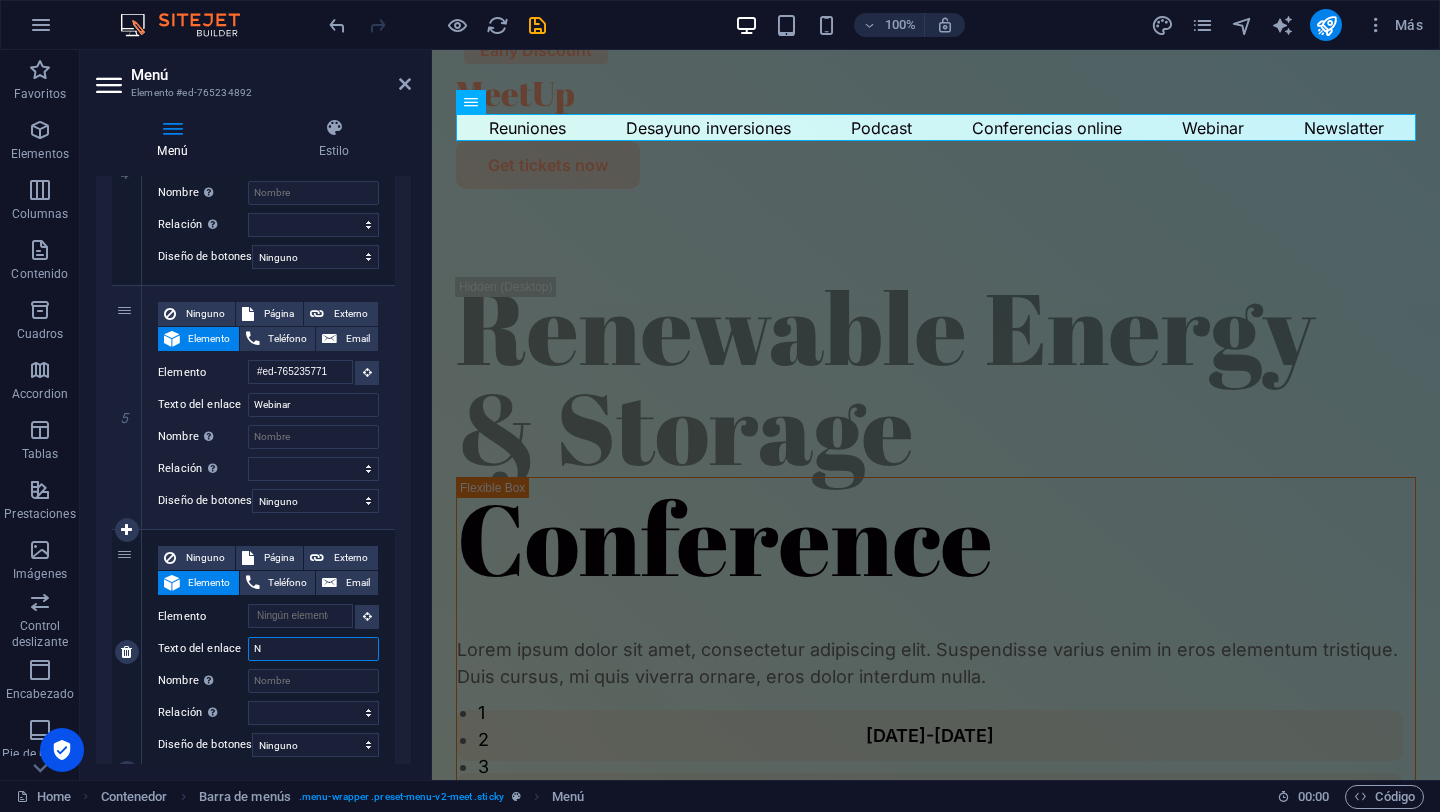 type 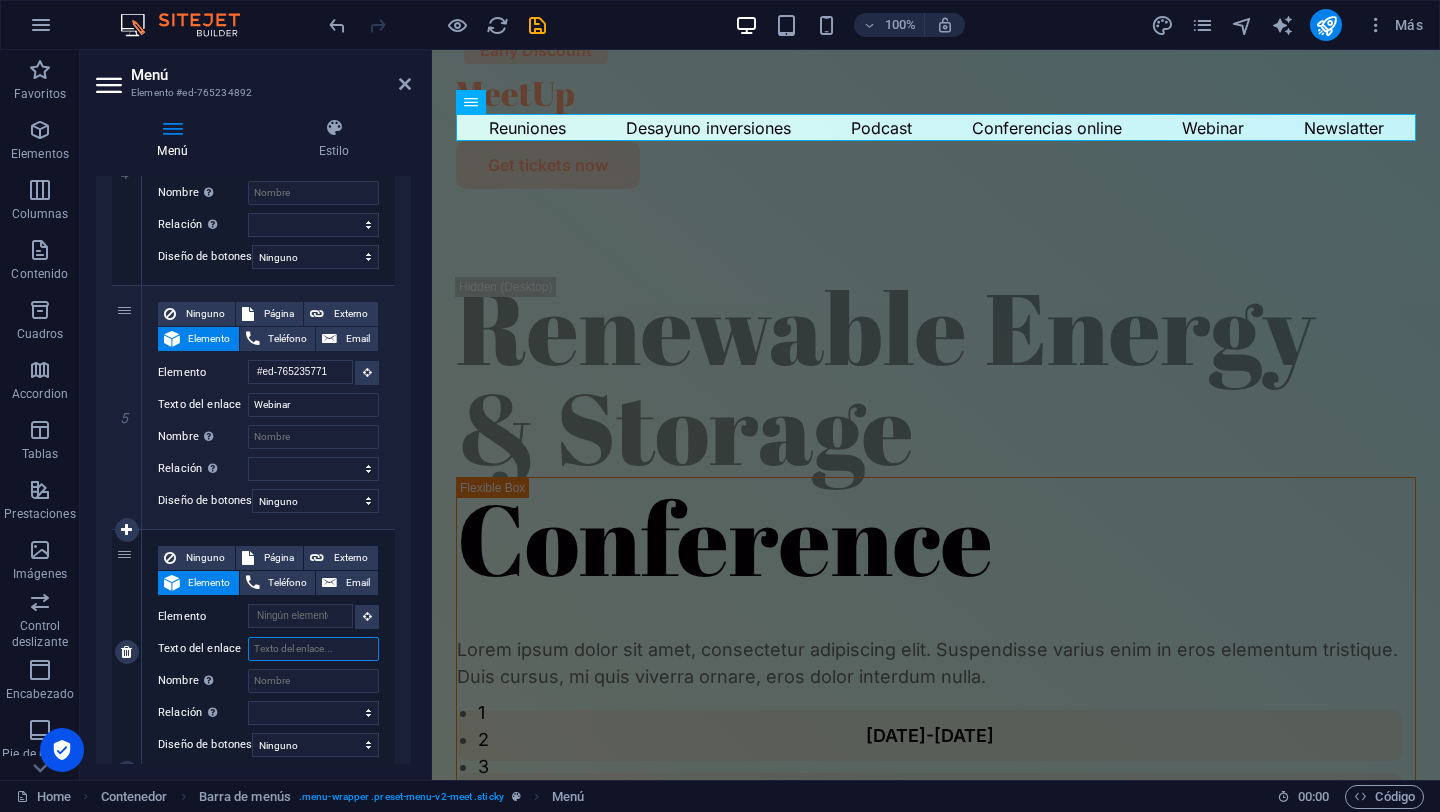 select 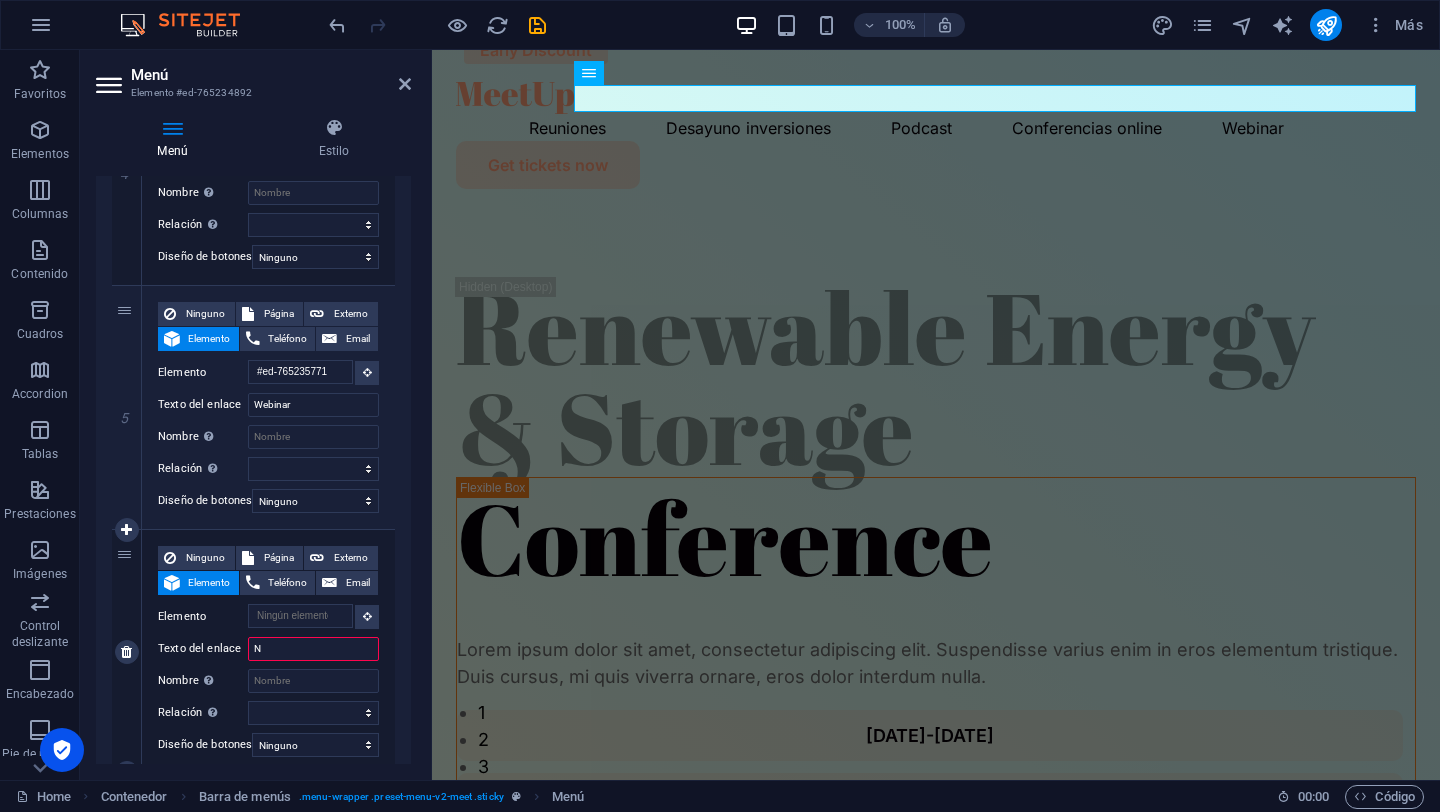 type on "No" 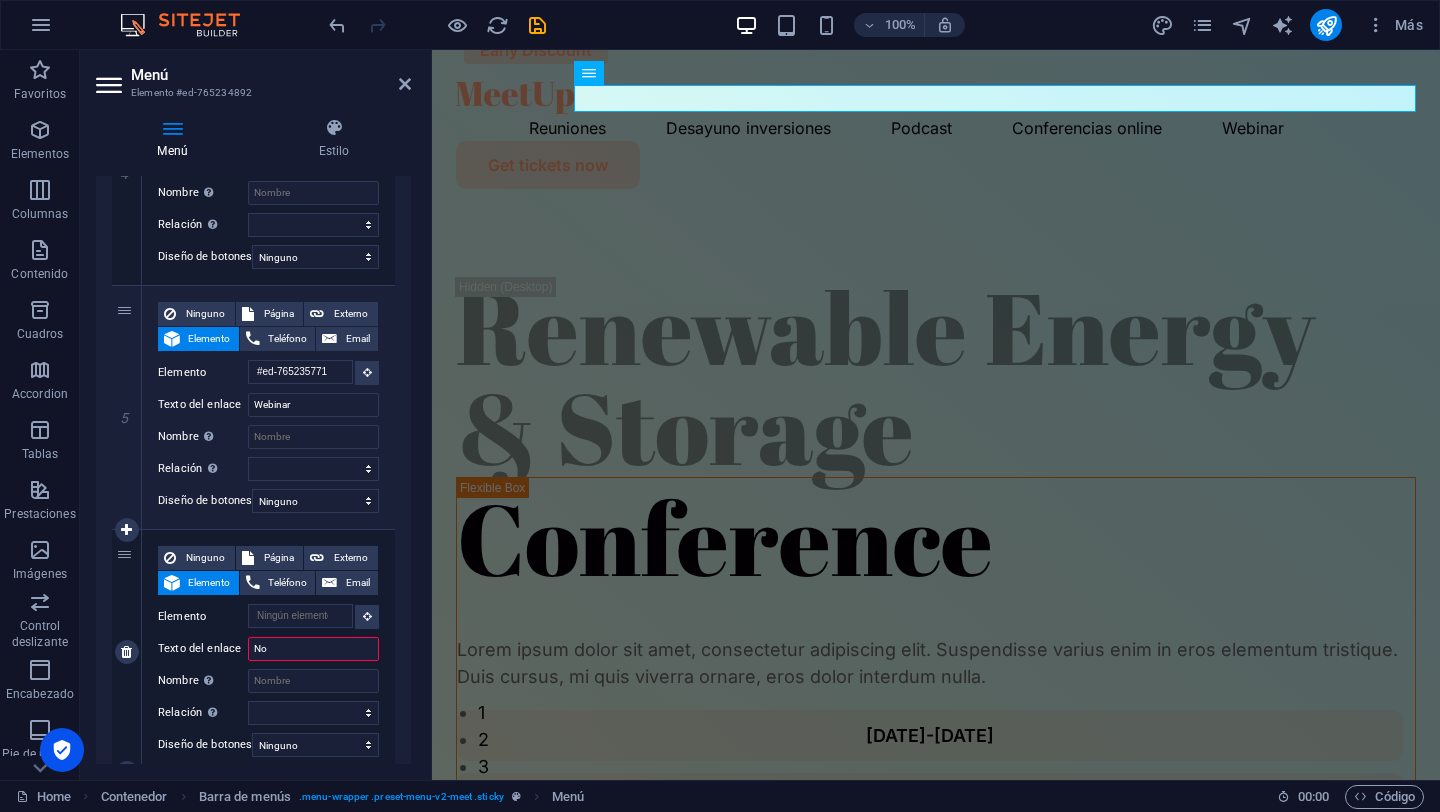 select 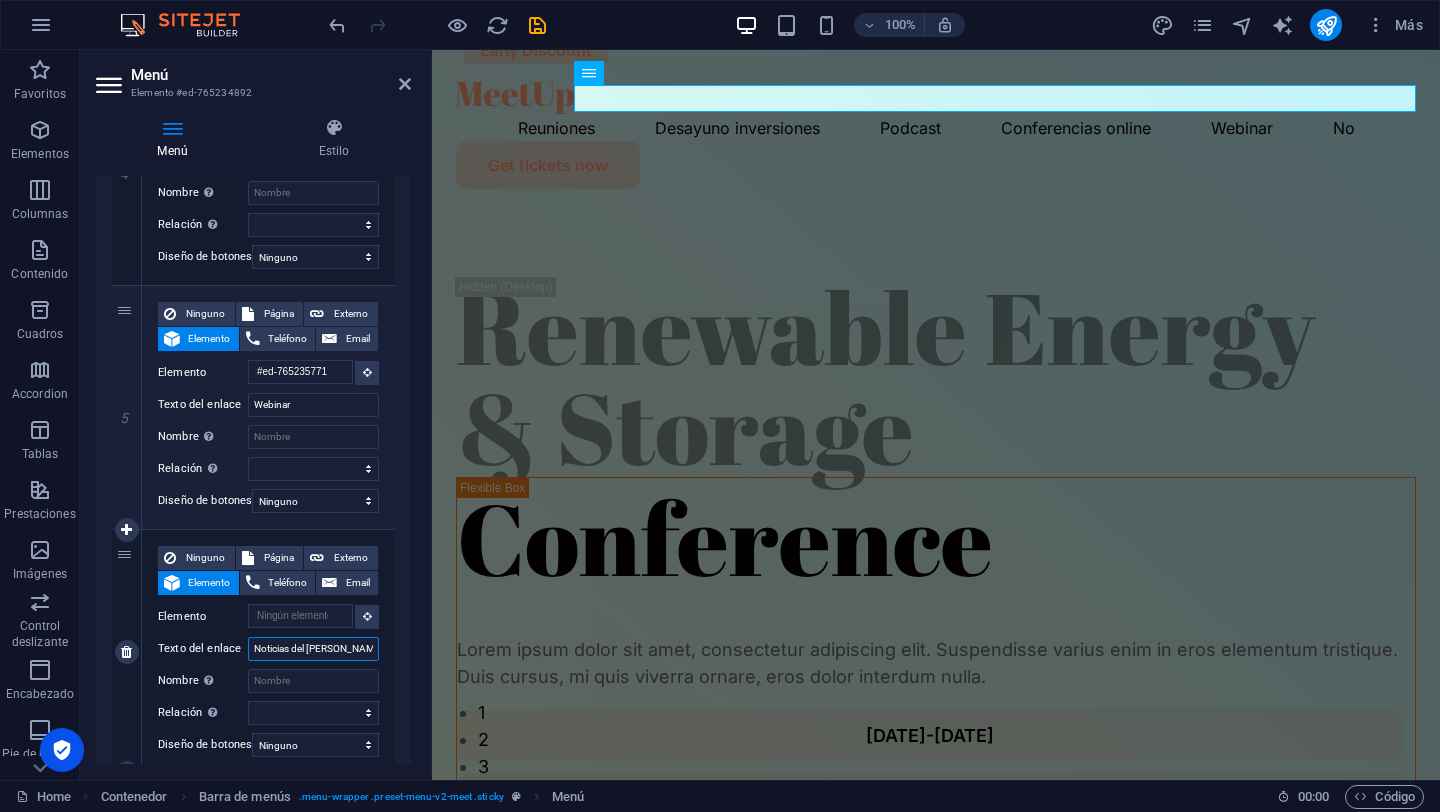type on "Noticias del [PERSON_NAME]" 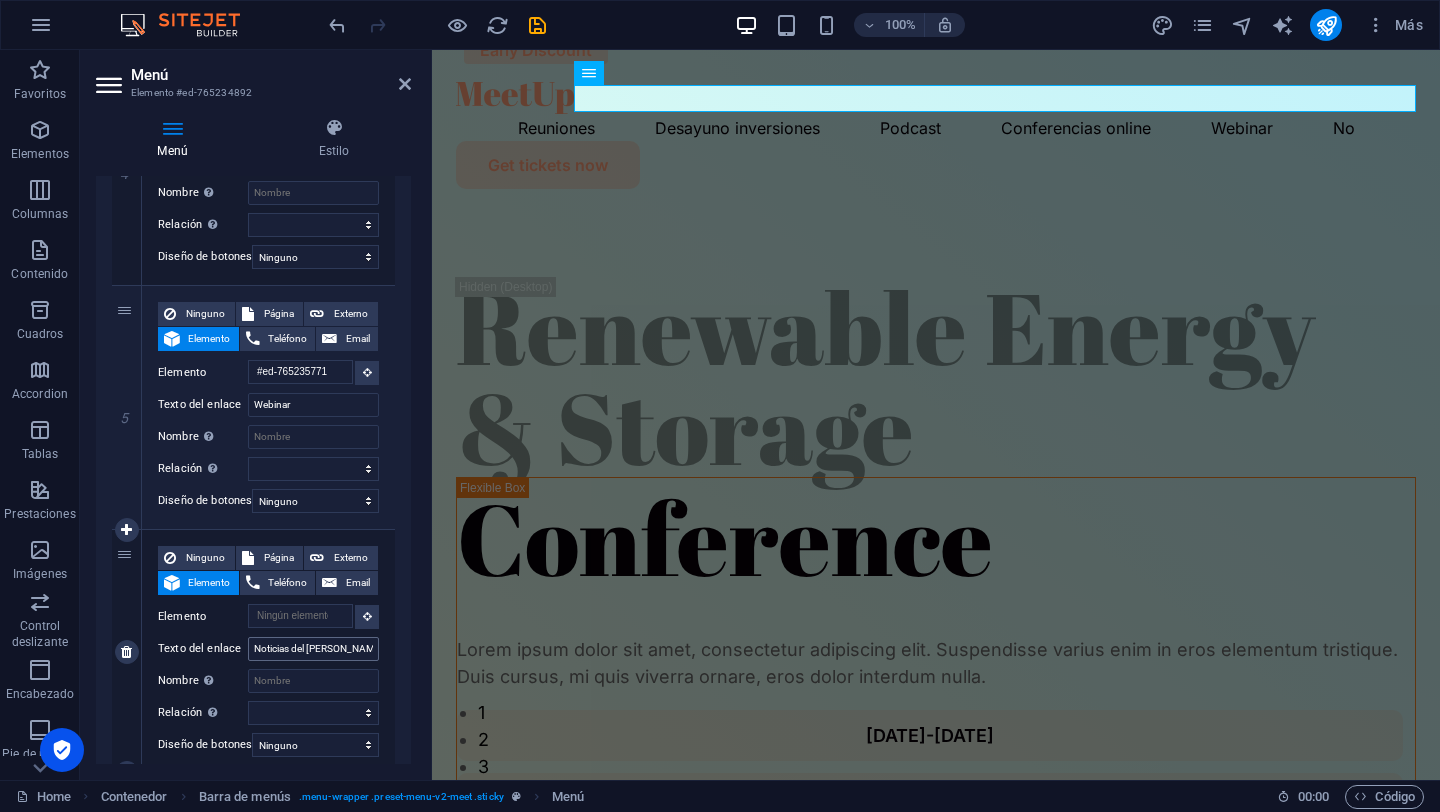 select 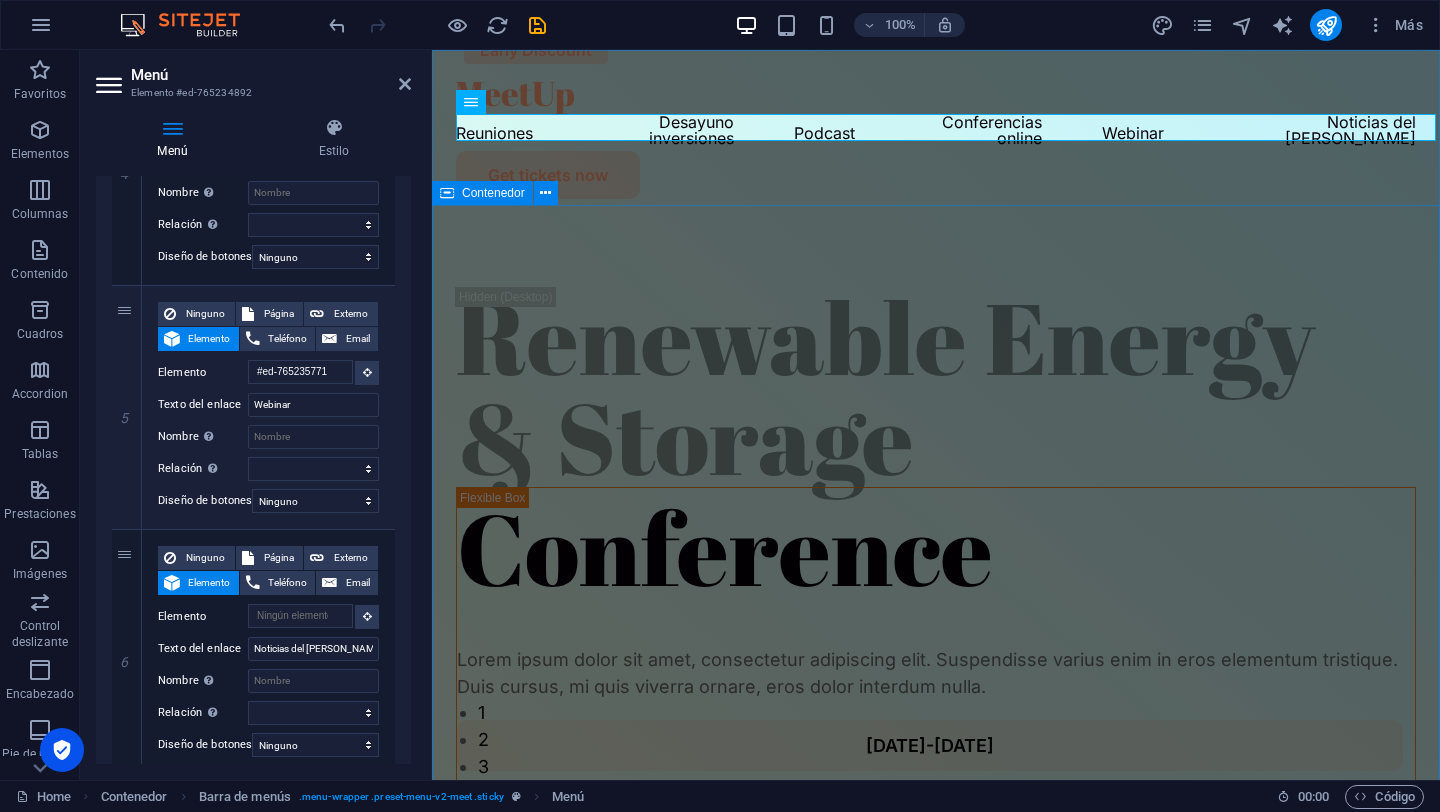click on "Renewable Energy  & Storage  Conference Lorem ipsum dolor sit amet, consectetur adipiscing elit. Suspendisse varius enim in eros elementum tristique. Duis cursus, mi quis viverra ornare, eros dolor interdum nulla. [DATE]-[DATE] [US_STATE] In Person [GEOGRAPHIC_DATA] Get tickets now" at bounding box center (936, 927) 